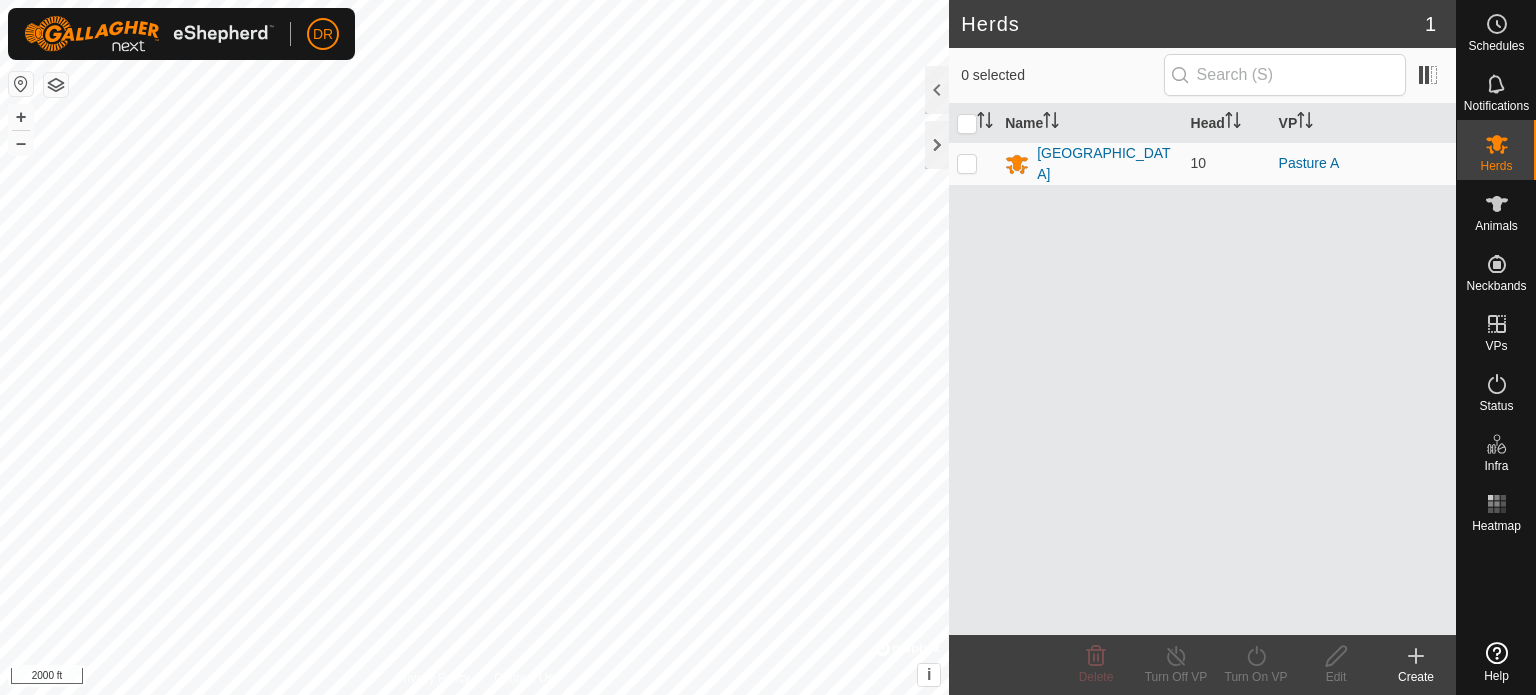 scroll, scrollTop: 0, scrollLeft: 0, axis: both 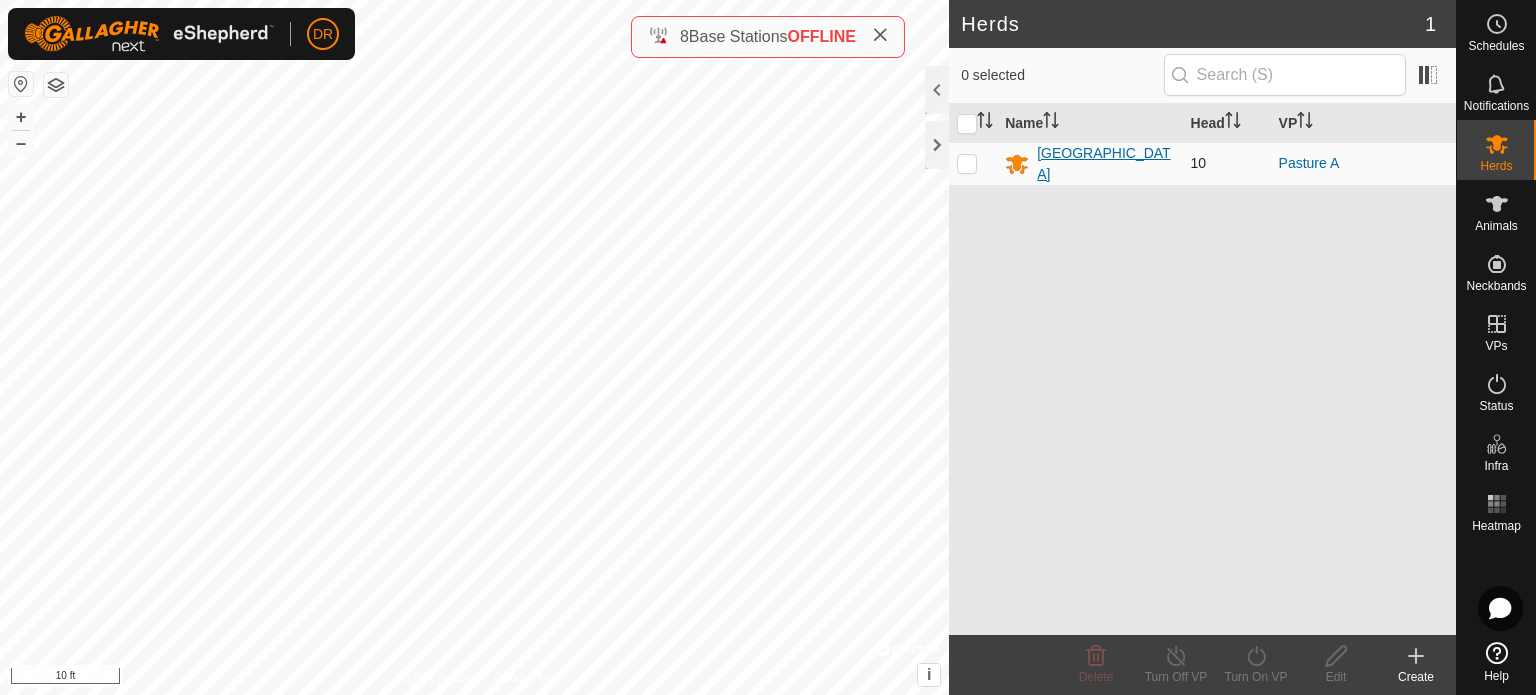 click on "[GEOGRAPHIC_DATA]" at bounding box center (1105, 164) 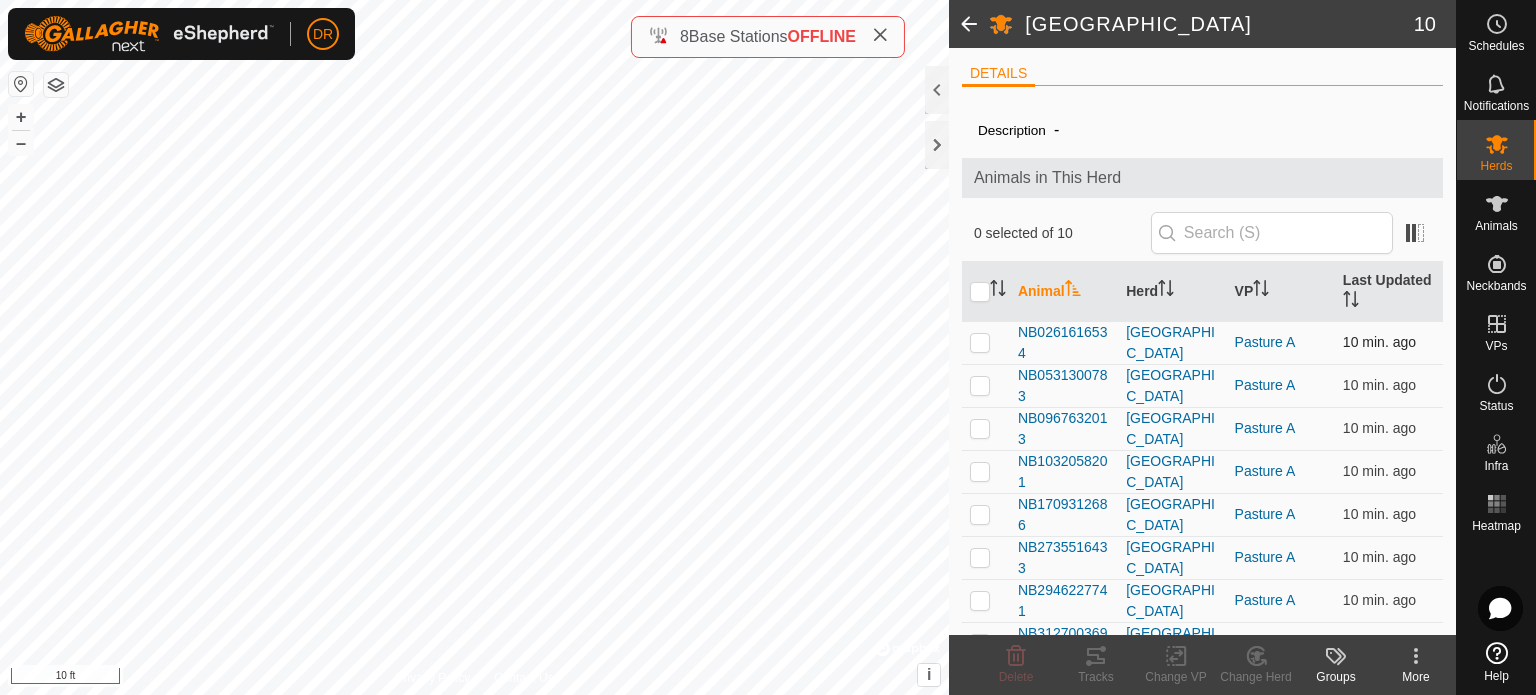 click at bounding box center [980, 342] 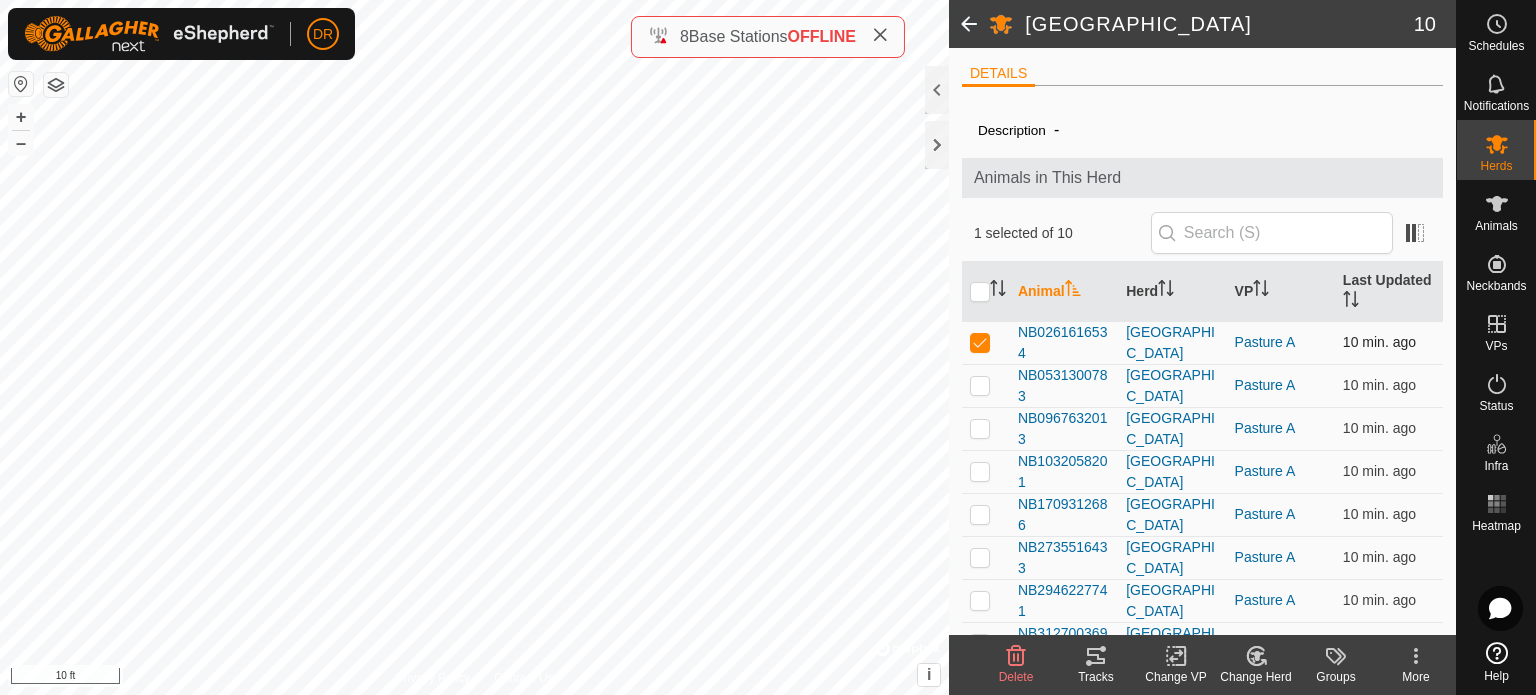 click at bounding box center [980, 342] 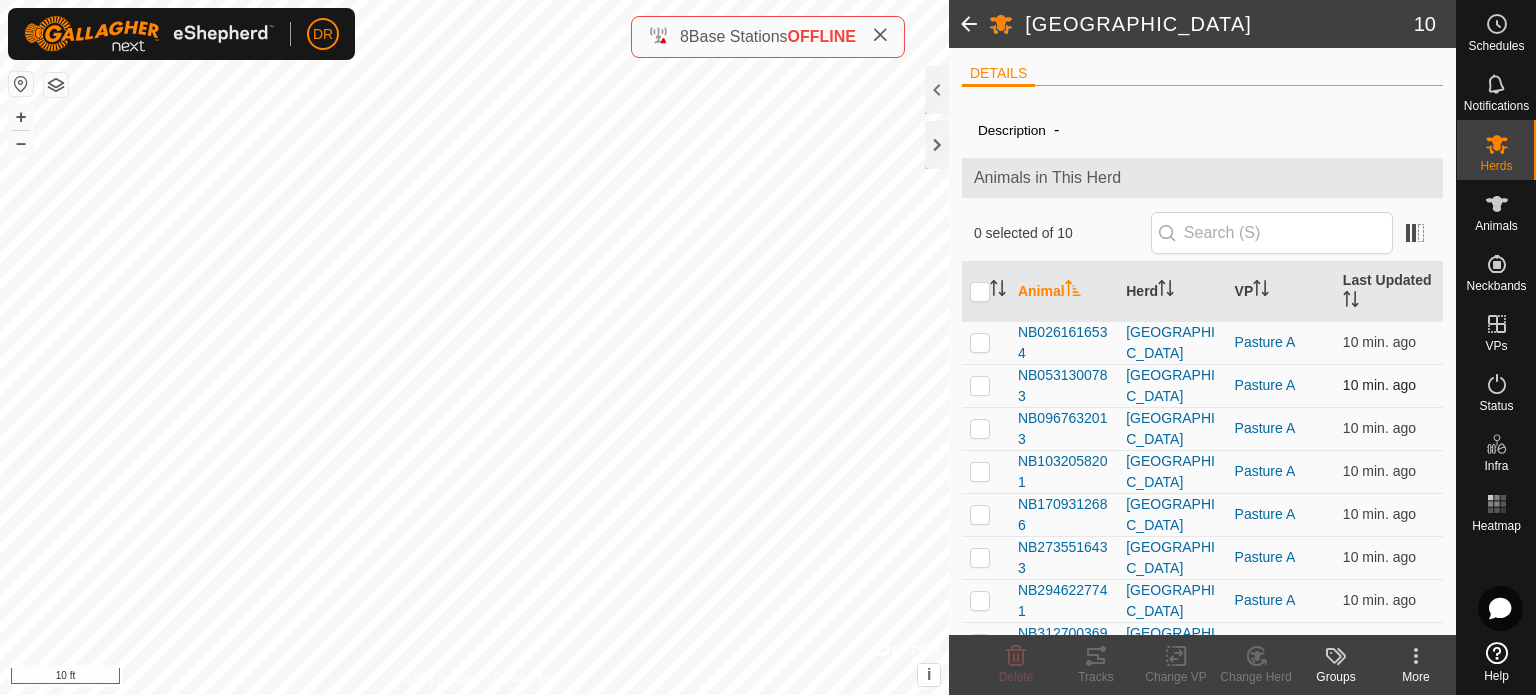 click at bounding box center [980, 385] 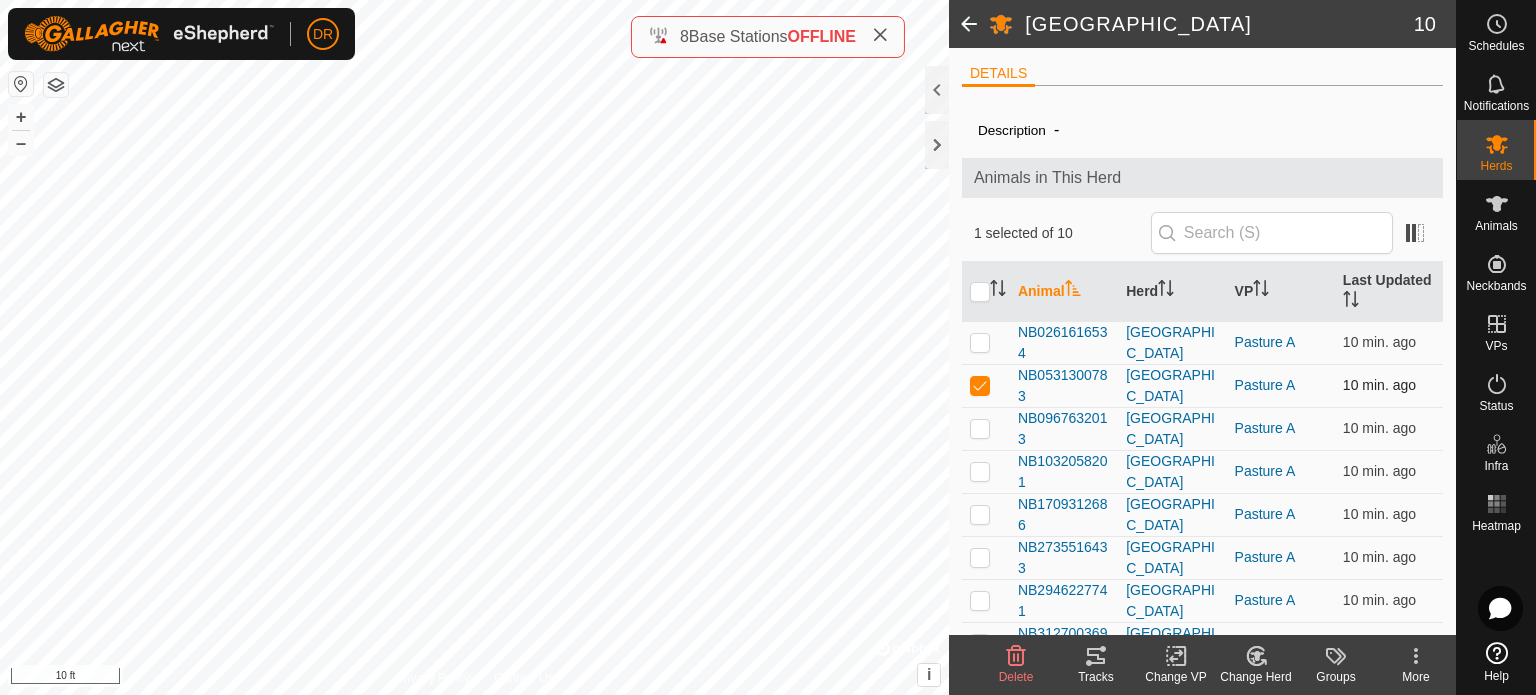 click at bounding box center (980, 385) 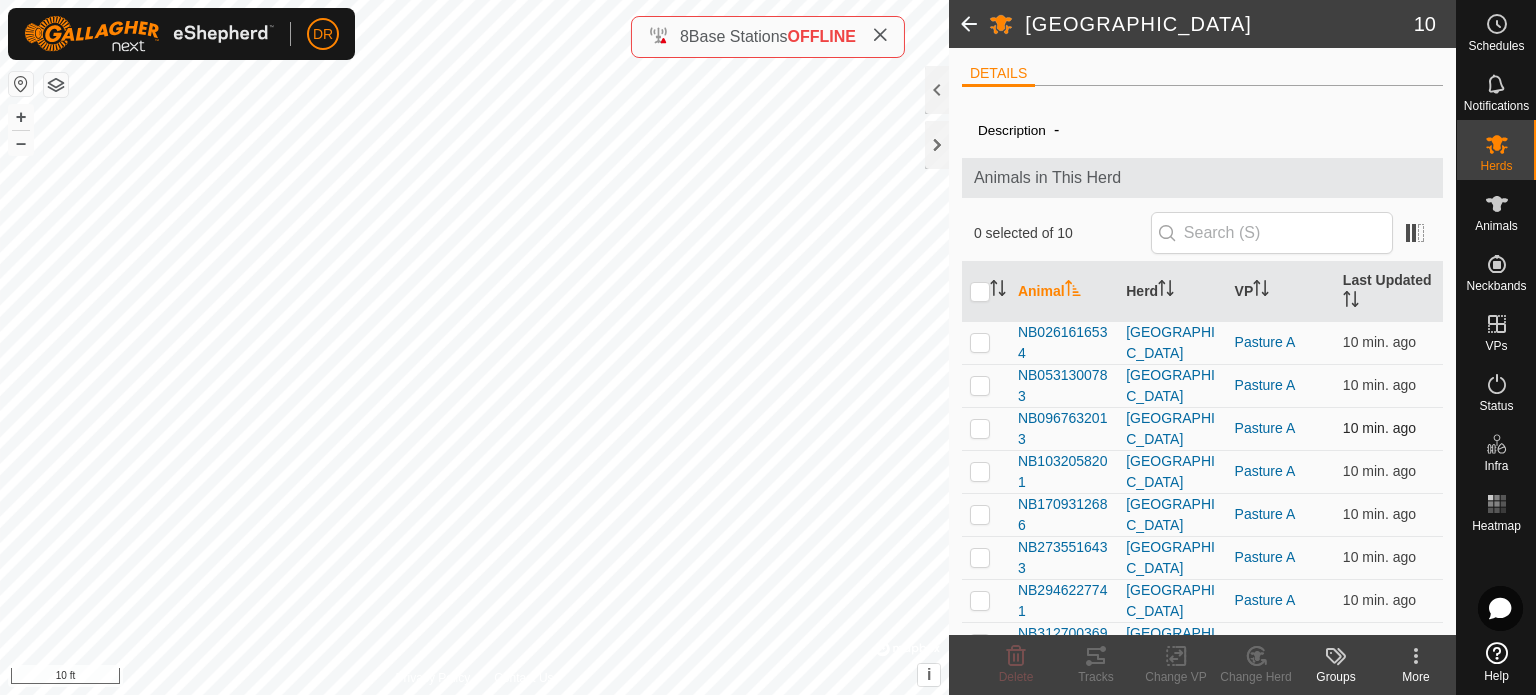 click at bounding box center (980, 428) 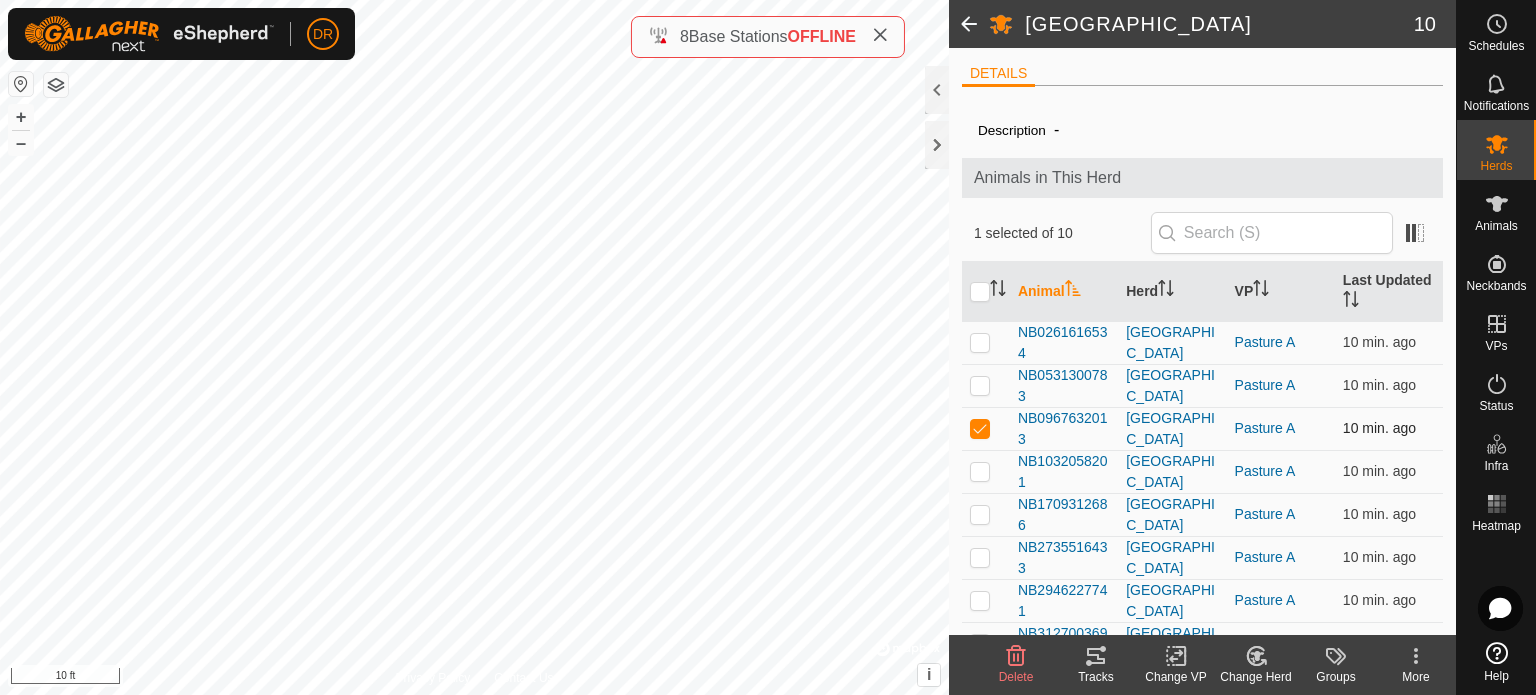 click at bounding box center [980, 428] 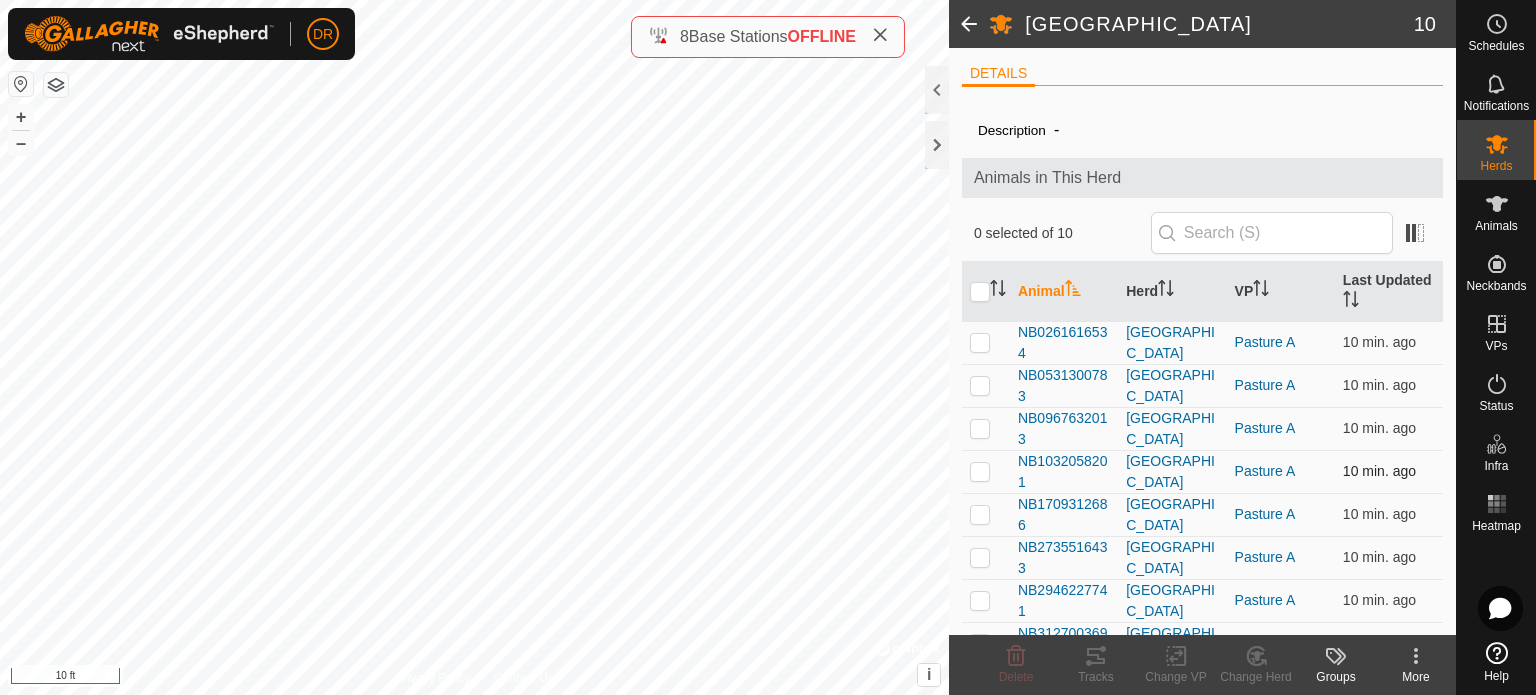 click at bounding box center (980, 471) 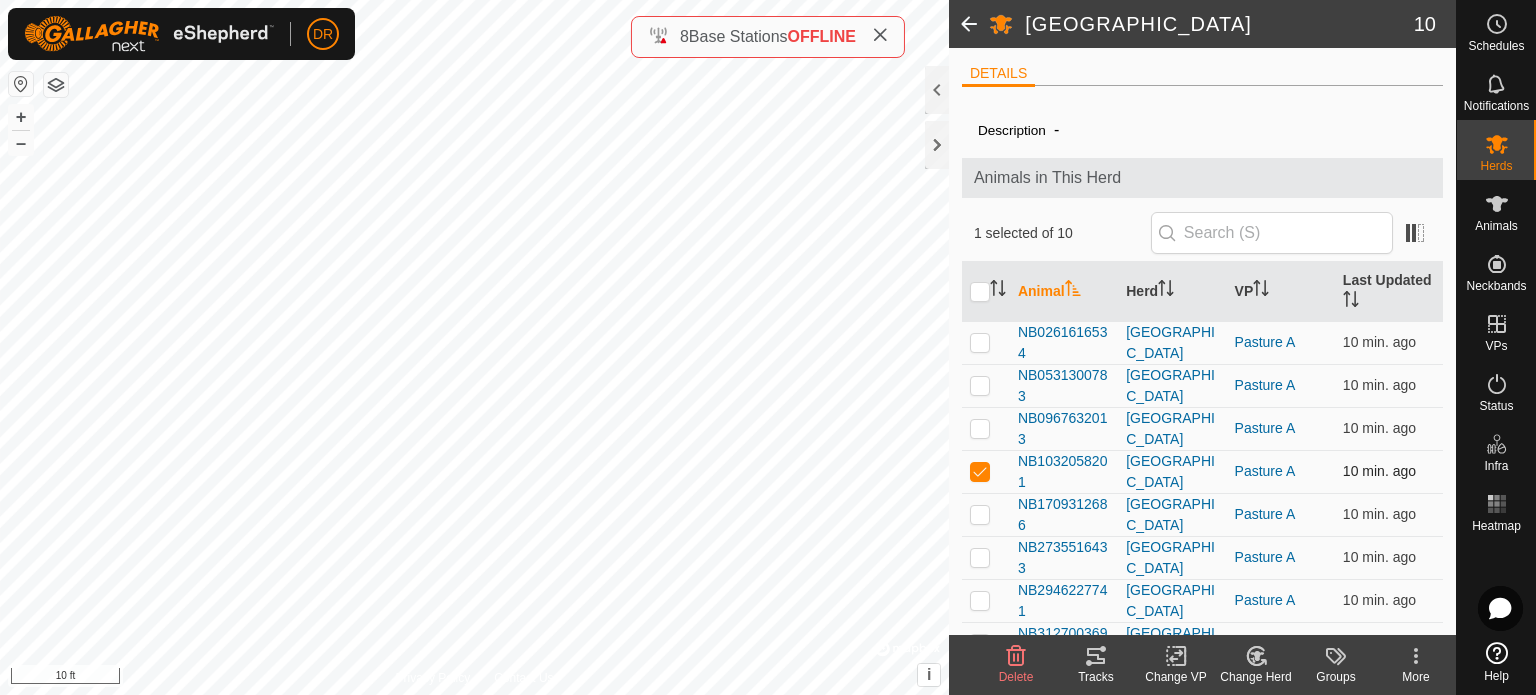 click at bounding box center (980, 471) 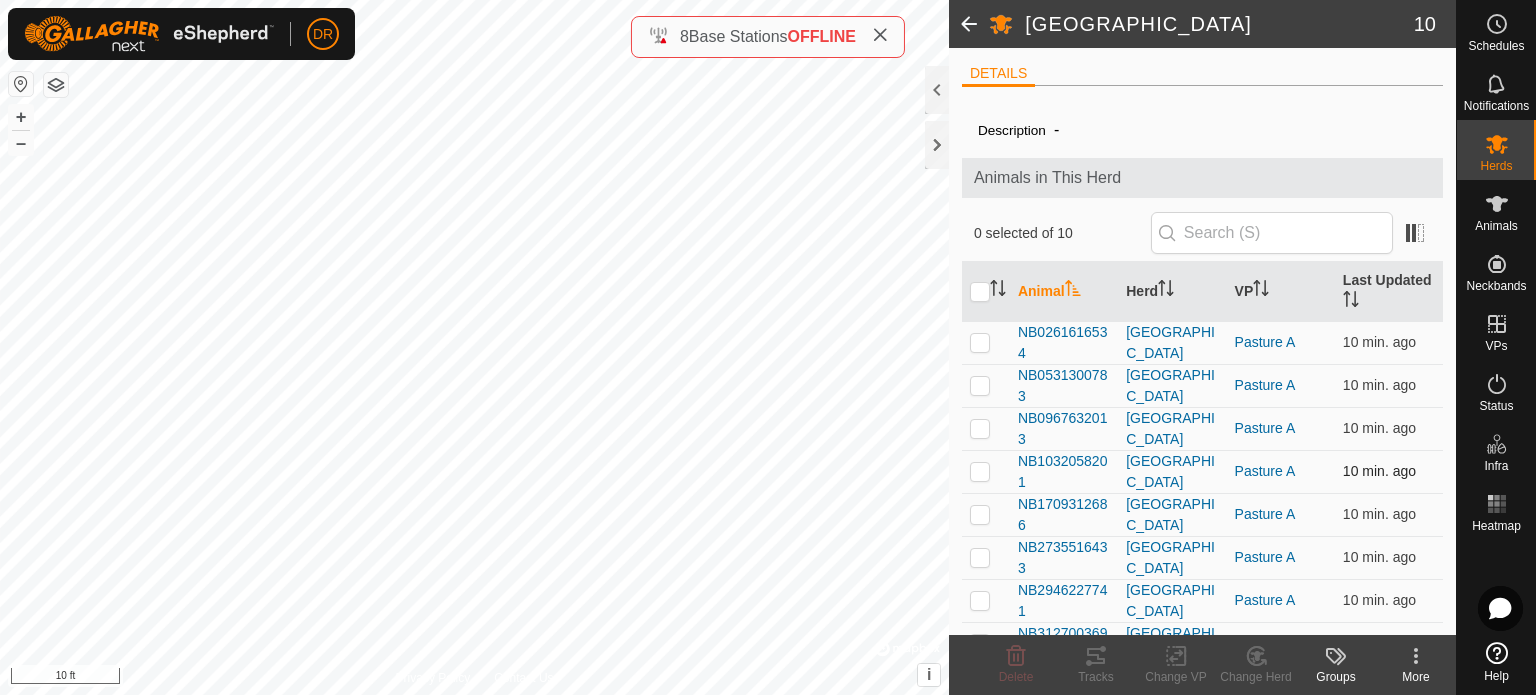 checkbox on "false" 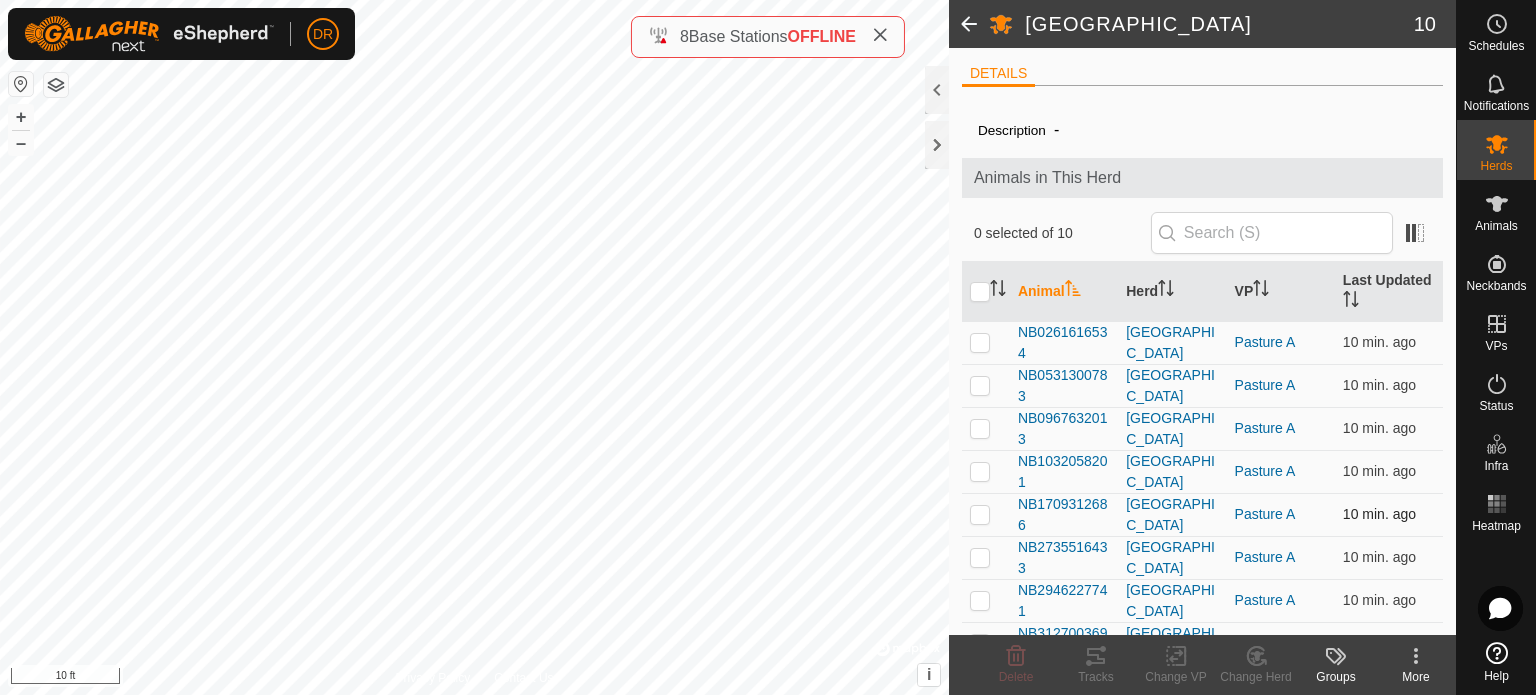 click at bounding box center [980, 514] 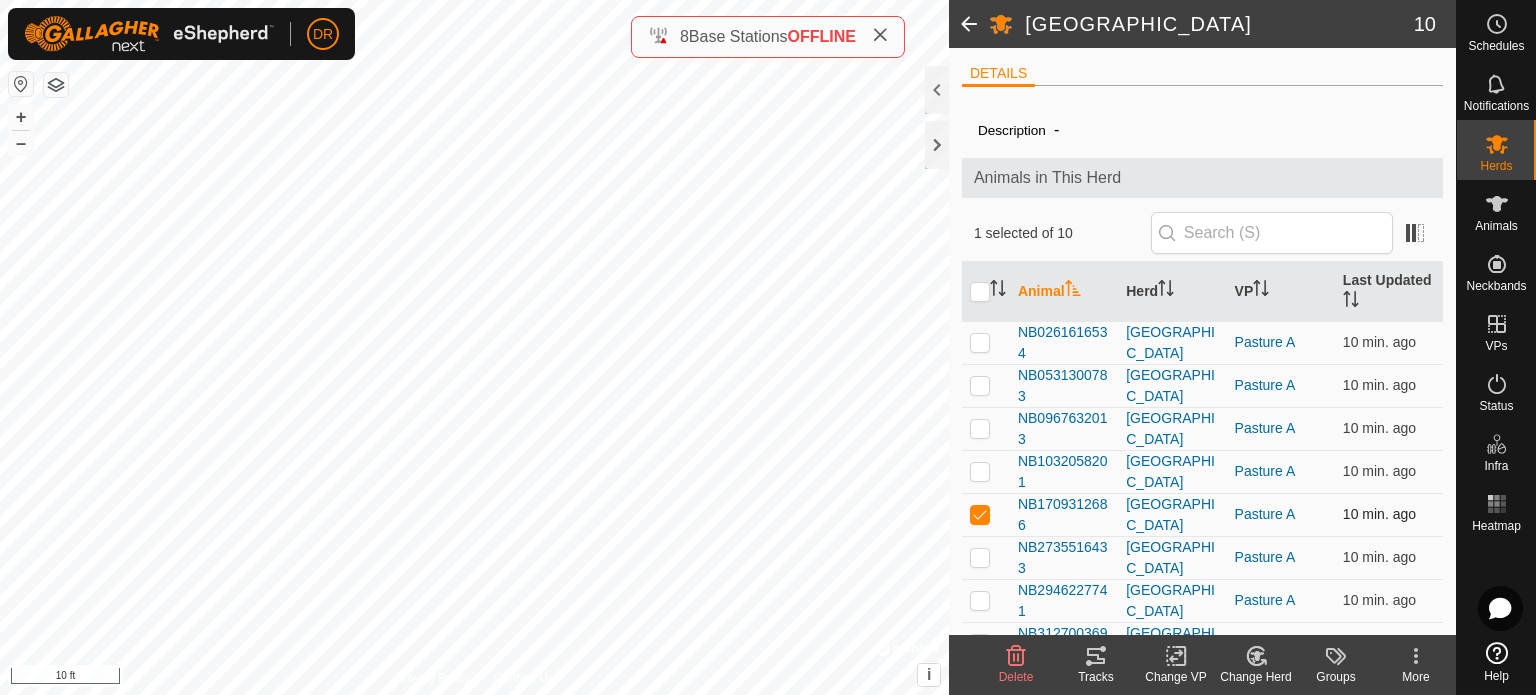 checkbox on "true" 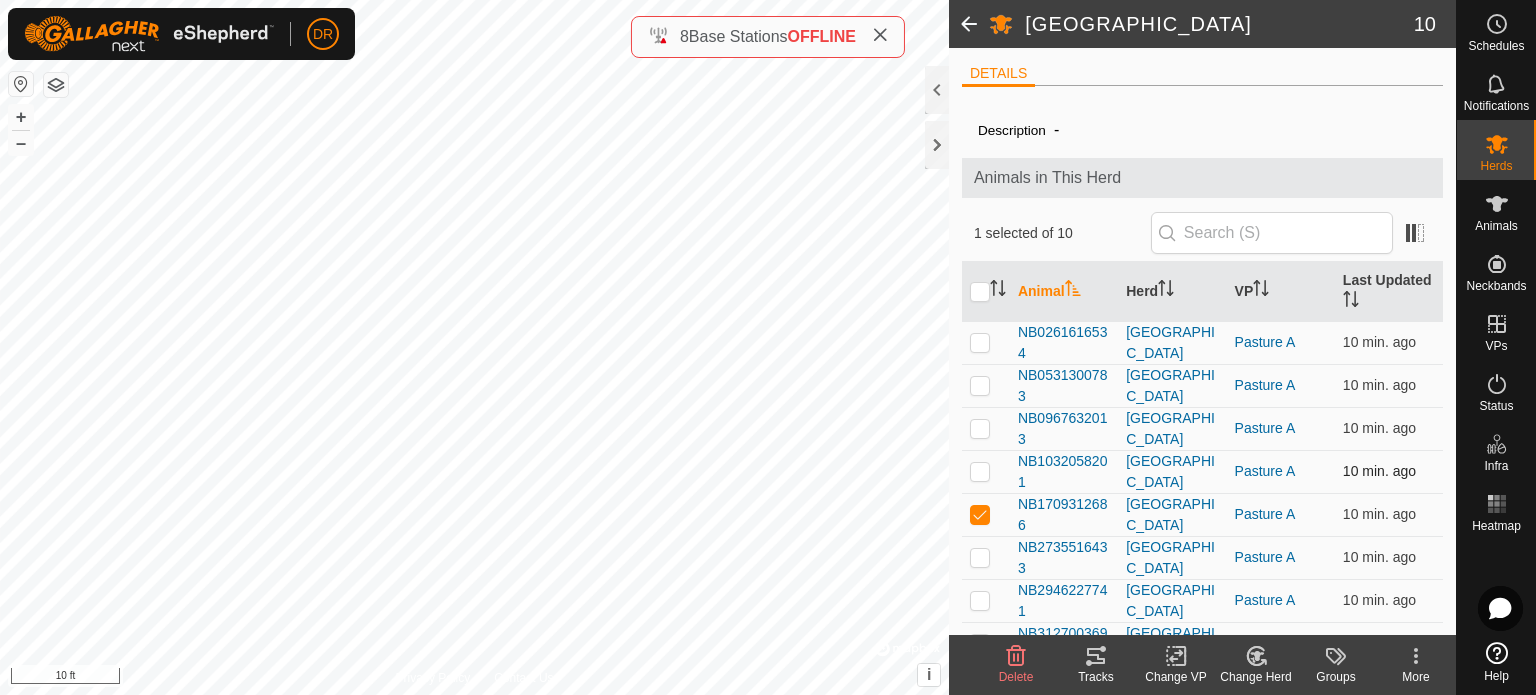 scroll, scrollTop: 113, scrollLeft: 0, axis: vertical 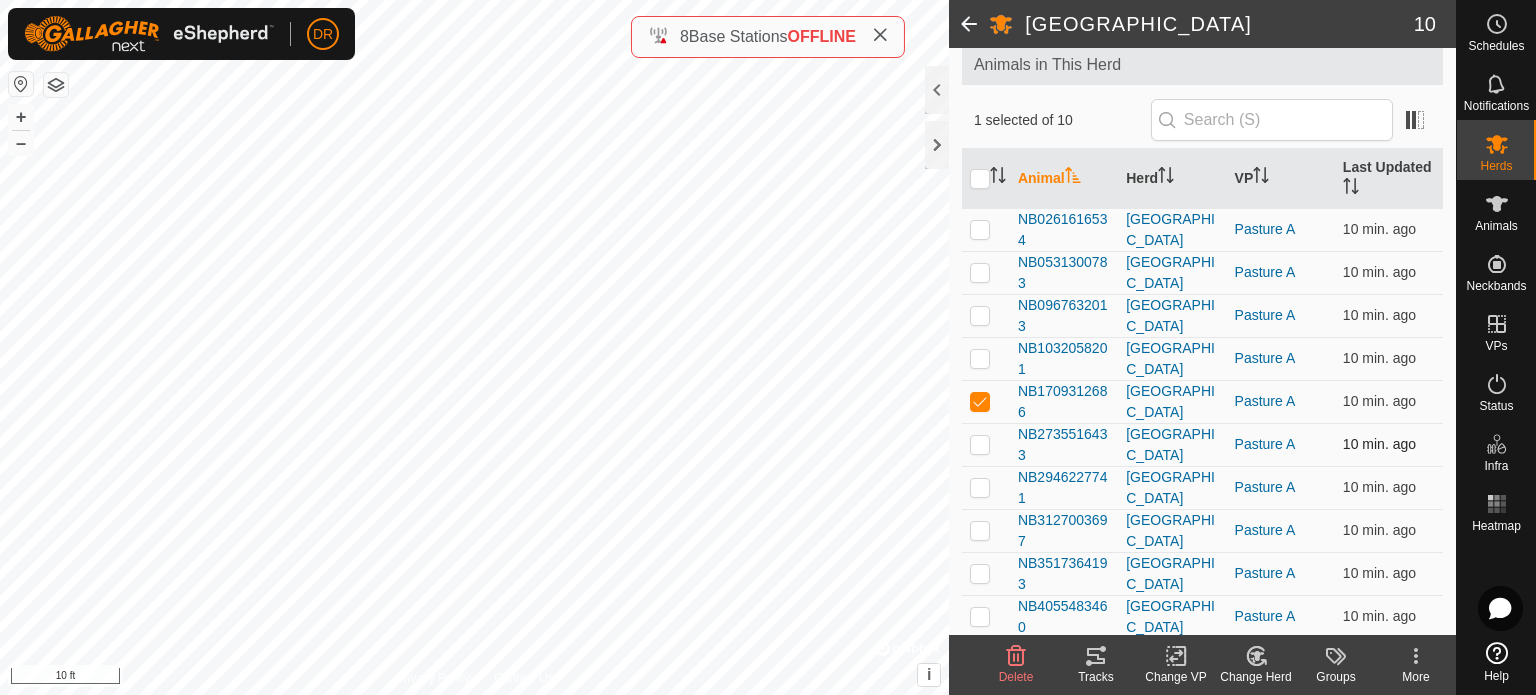 click at bounding box center (980, 444) 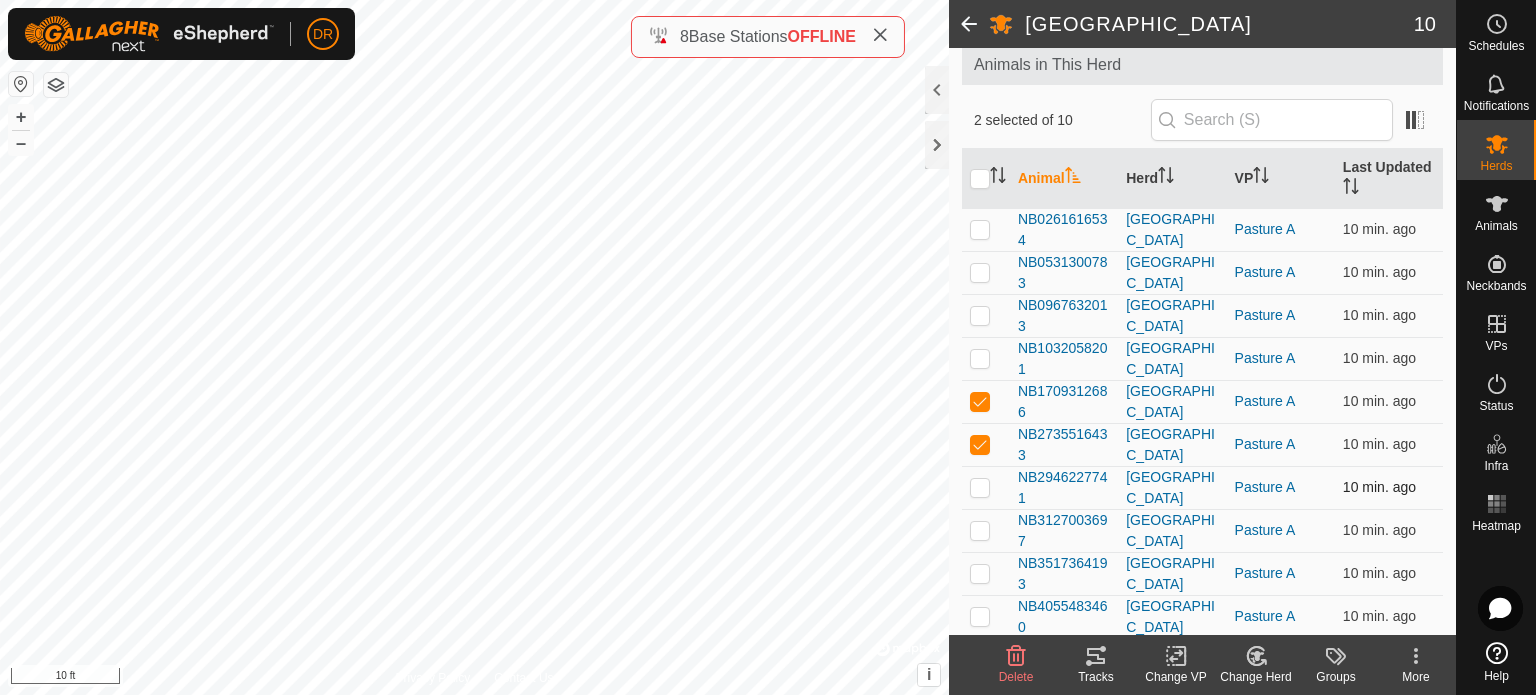click at bounding box center (980, 487) 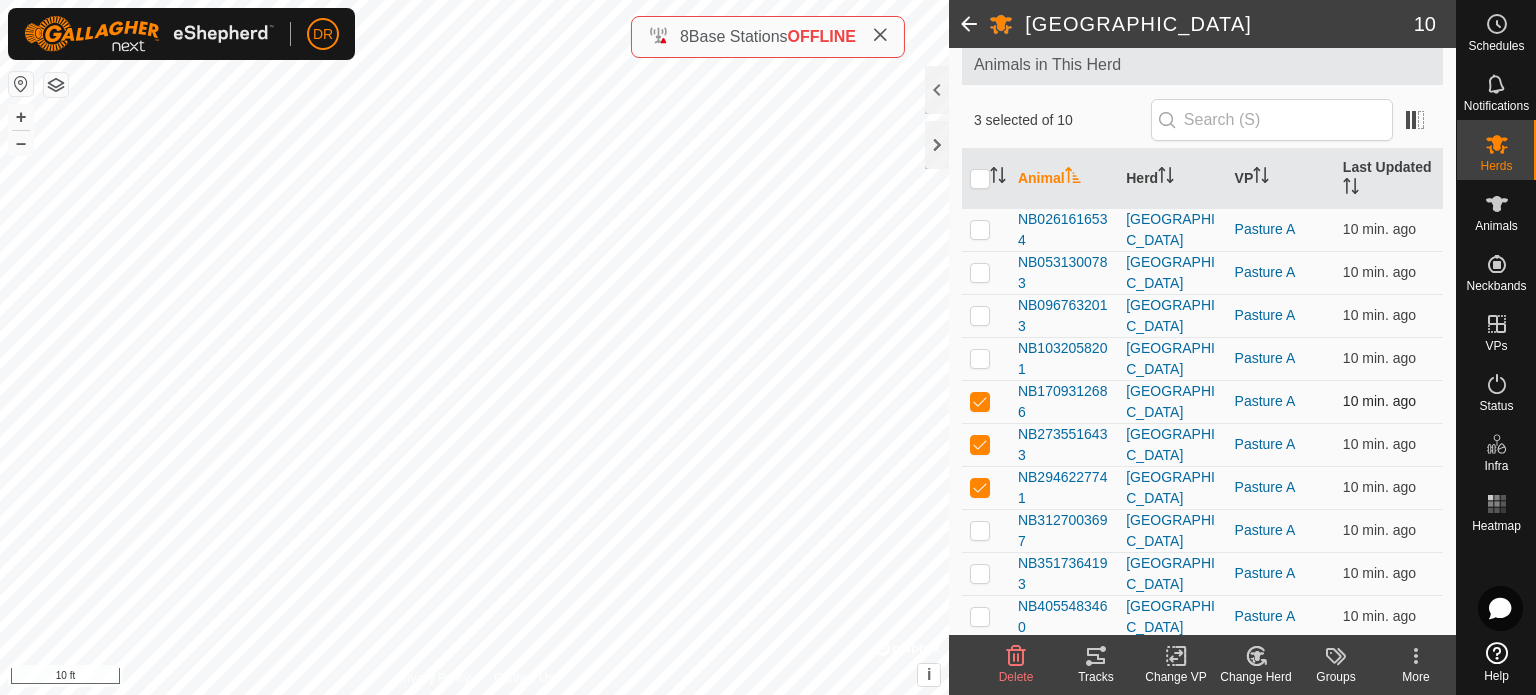 click at bounding box center [980, 401] 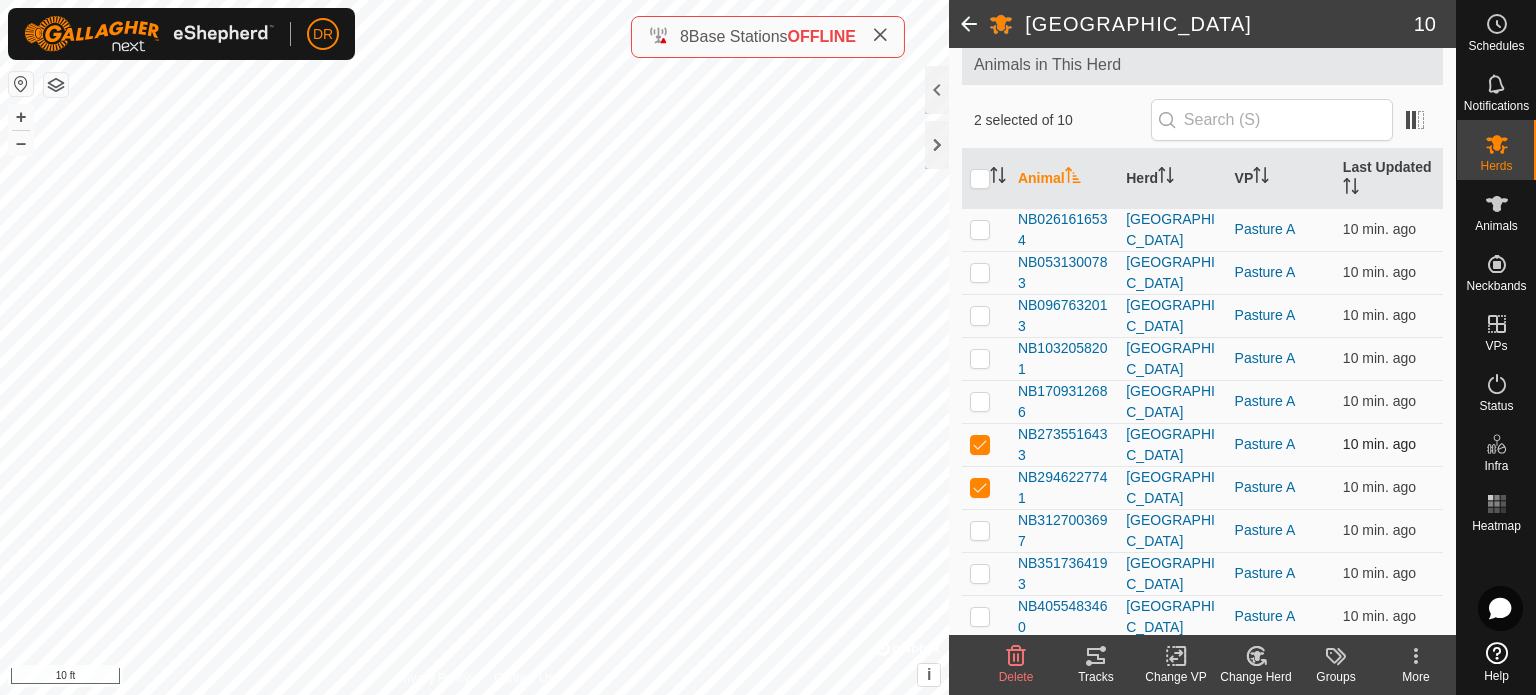 click at bounding box center (980, 444) 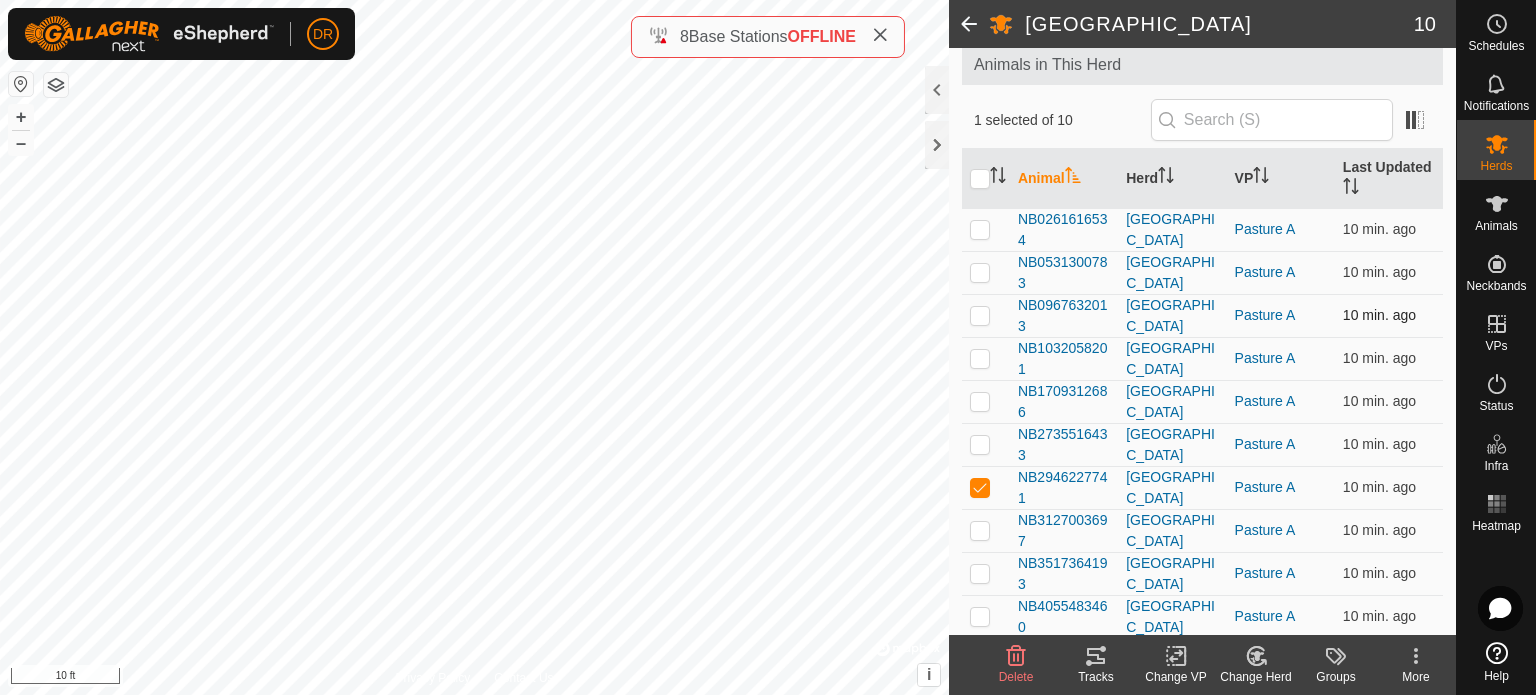 click at bounding box center [980, 315] 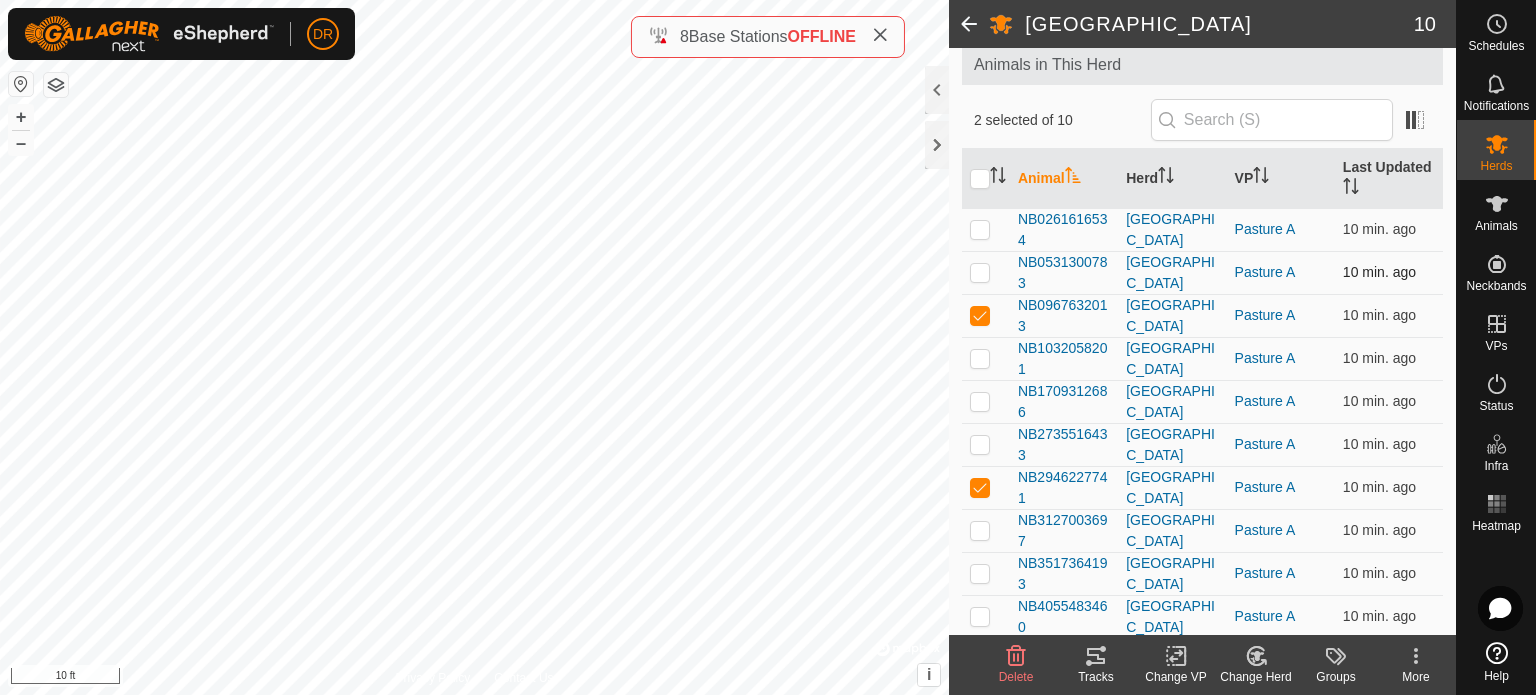 click at bounding box center [980, 272] 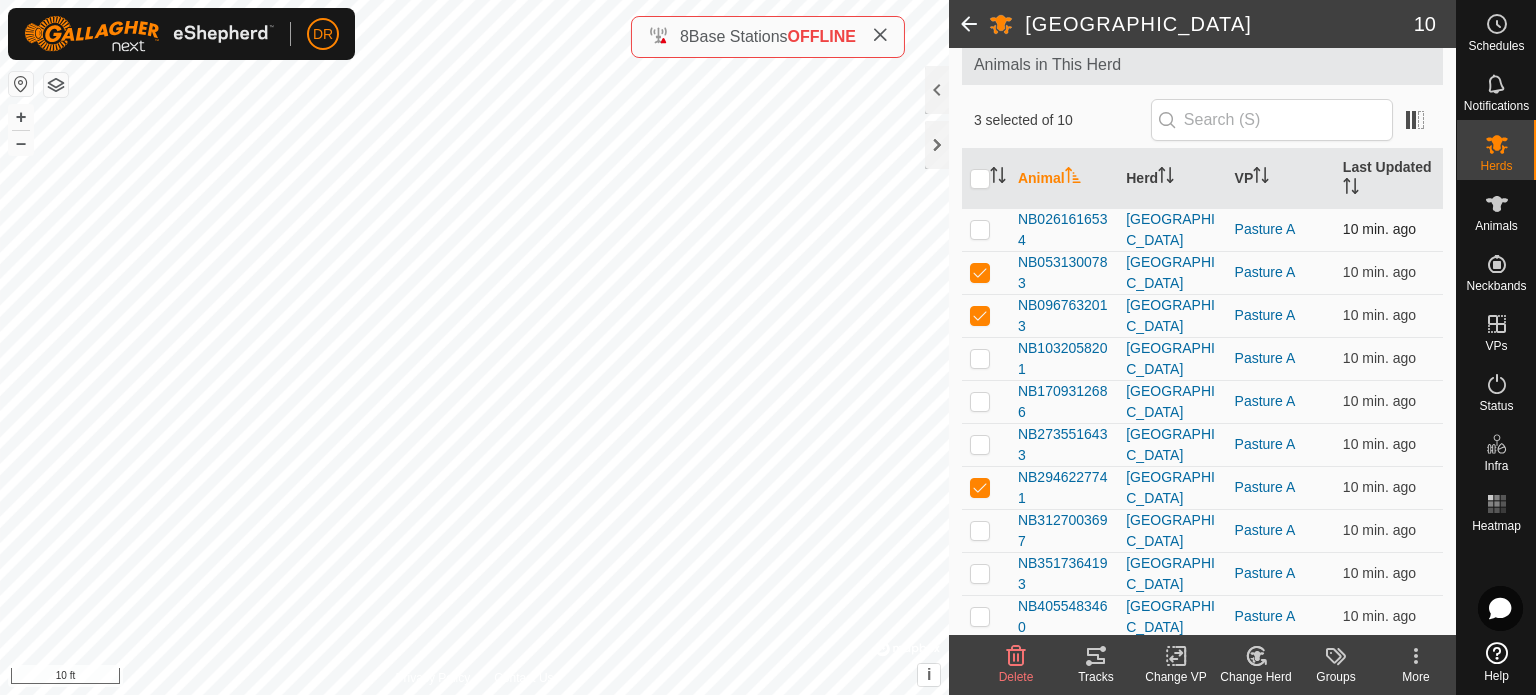 click at bounding box center (980, 229) 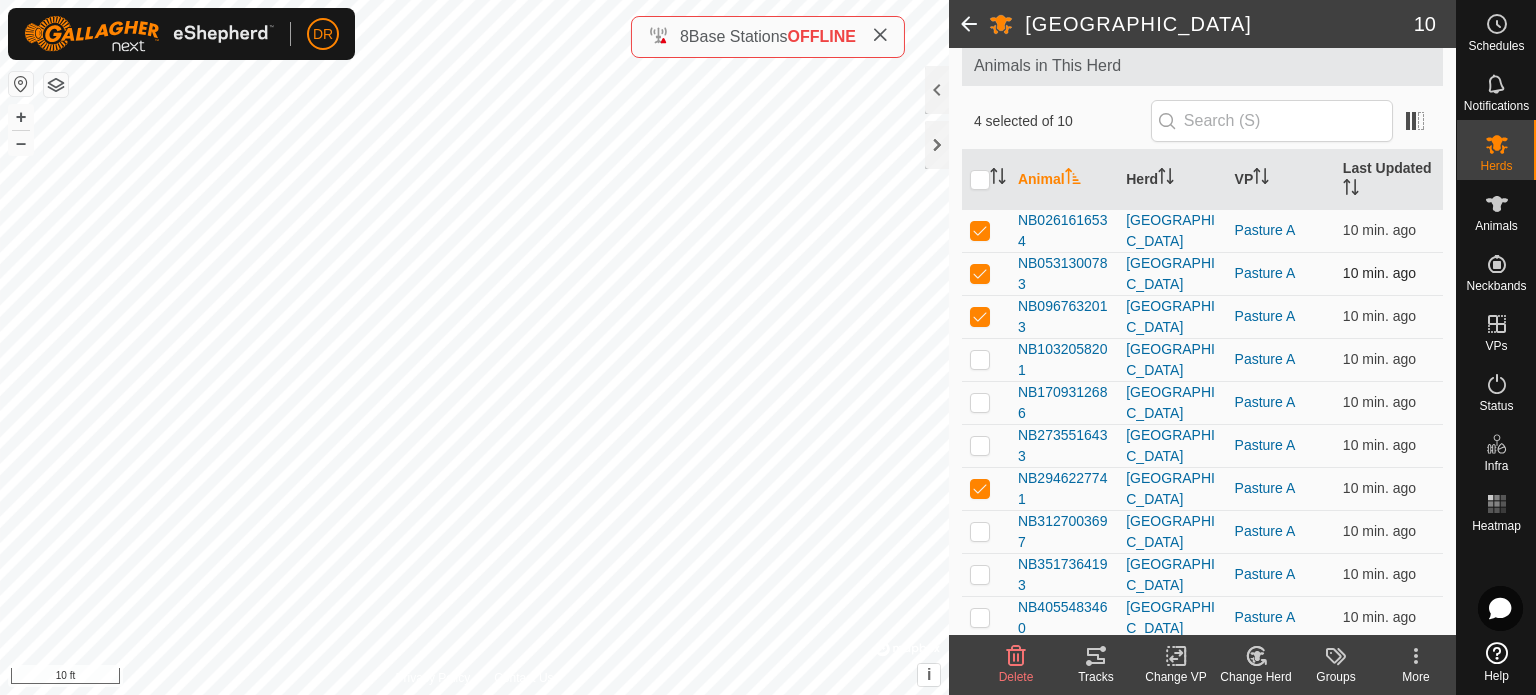 scroll, scrollTop: 113, scrollLeft: 0, axis: vertical 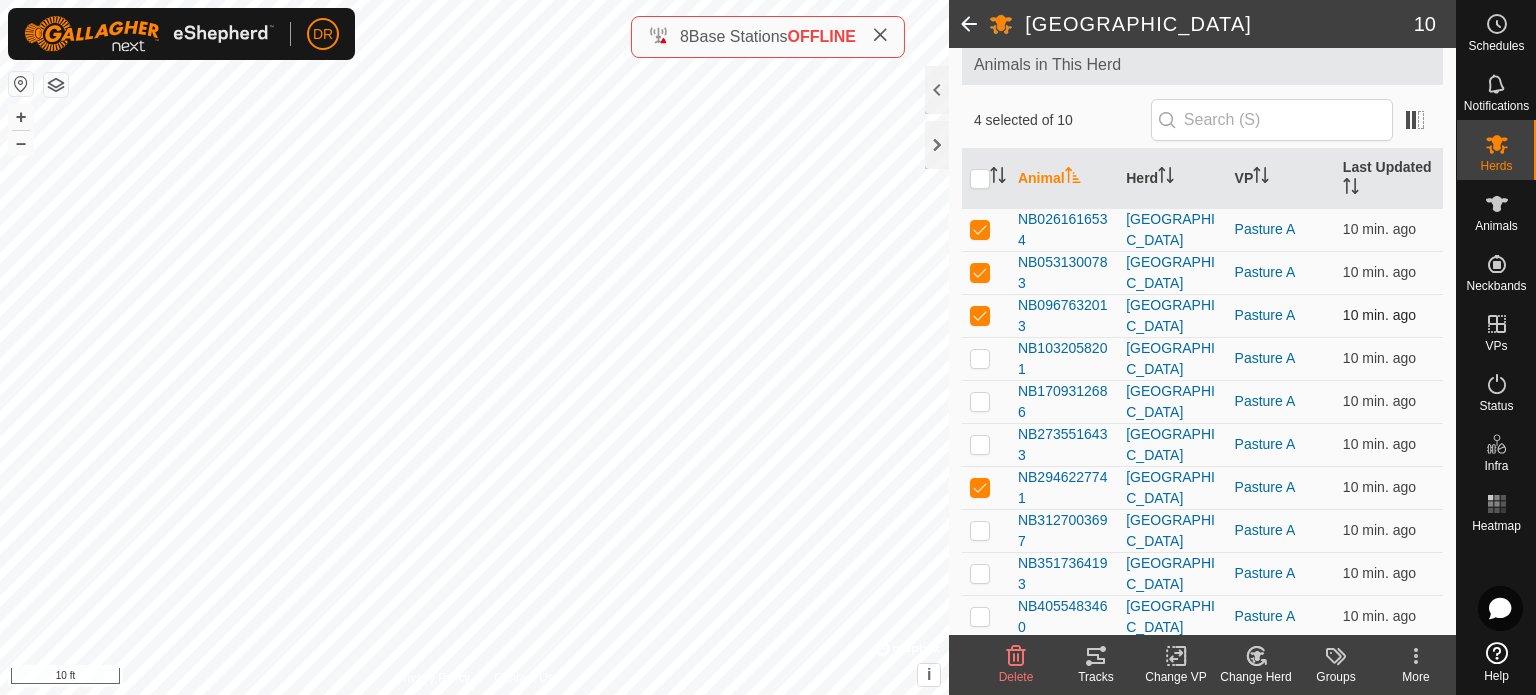 click at bounding box center (980, 315) 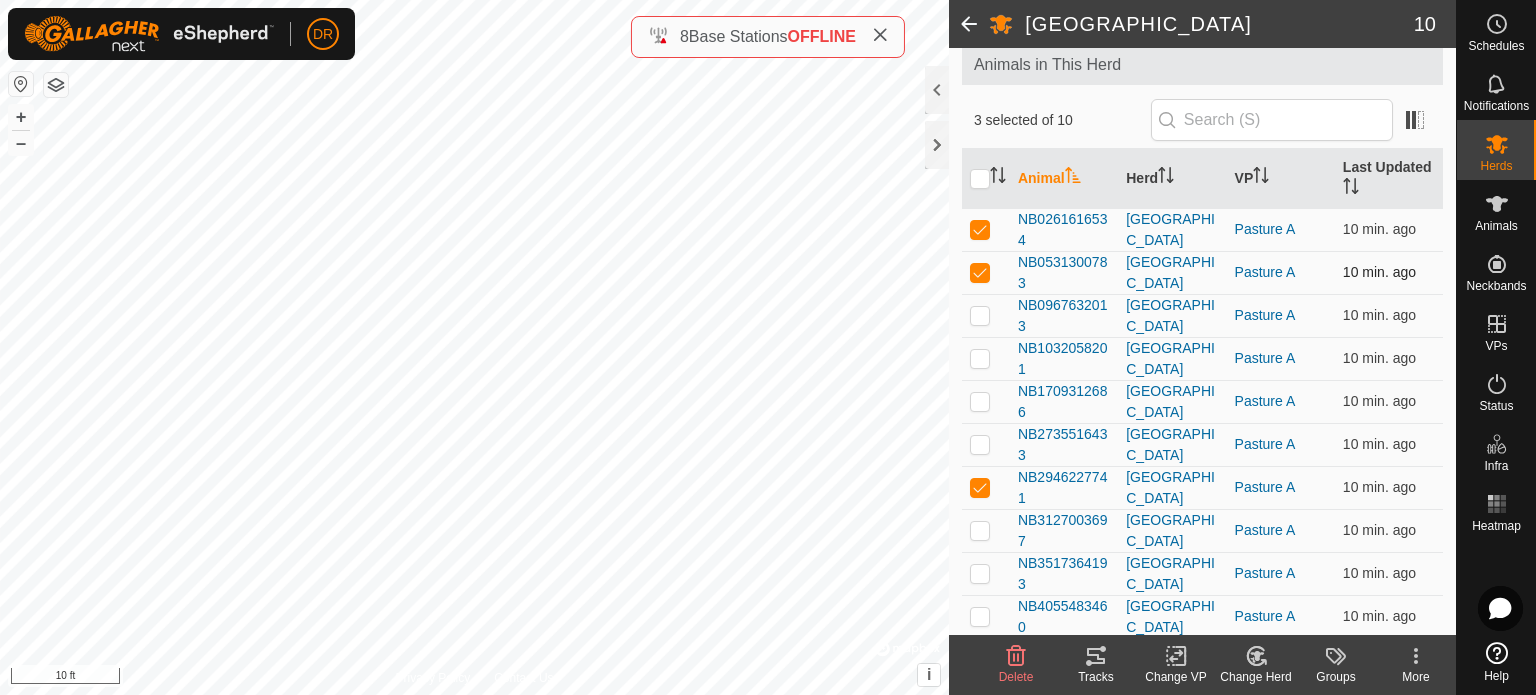 click at bounding box center [980, 272] 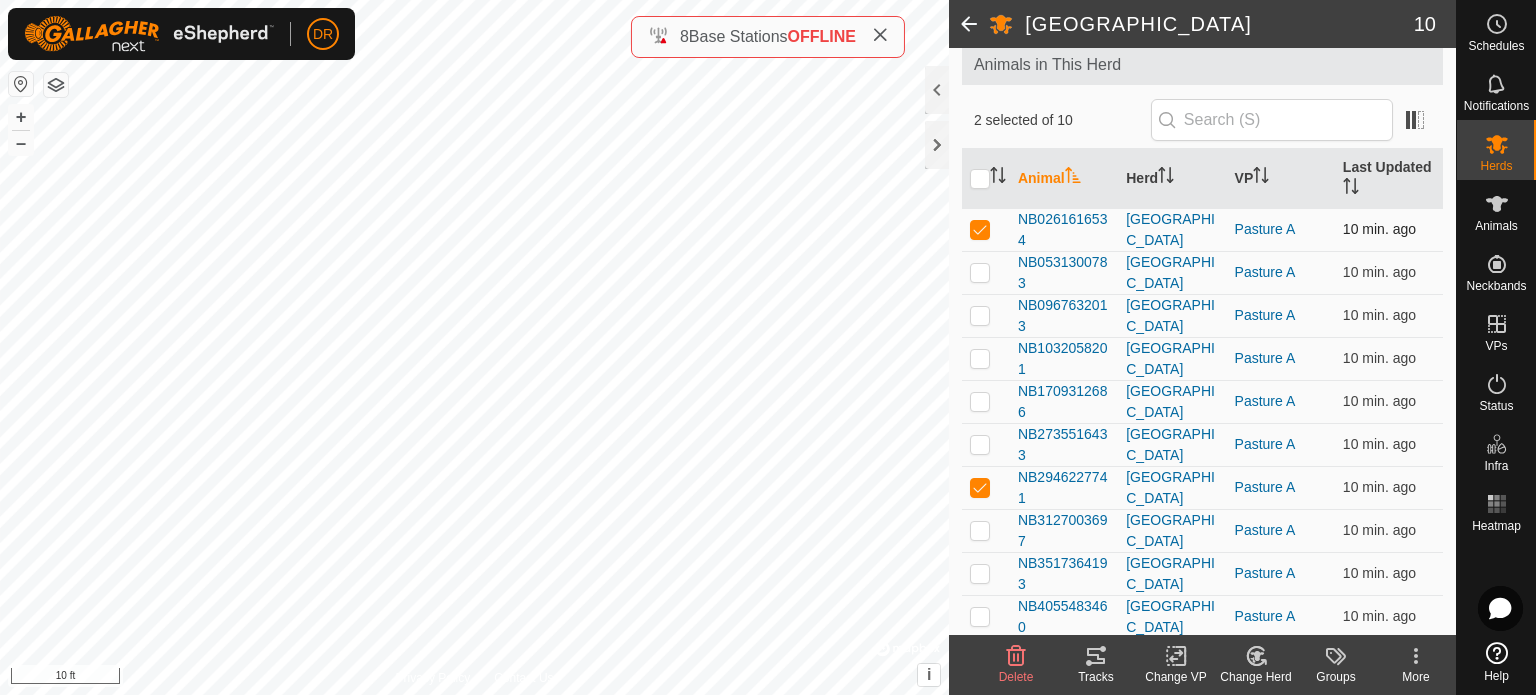 click at bounding box center (980, 229) 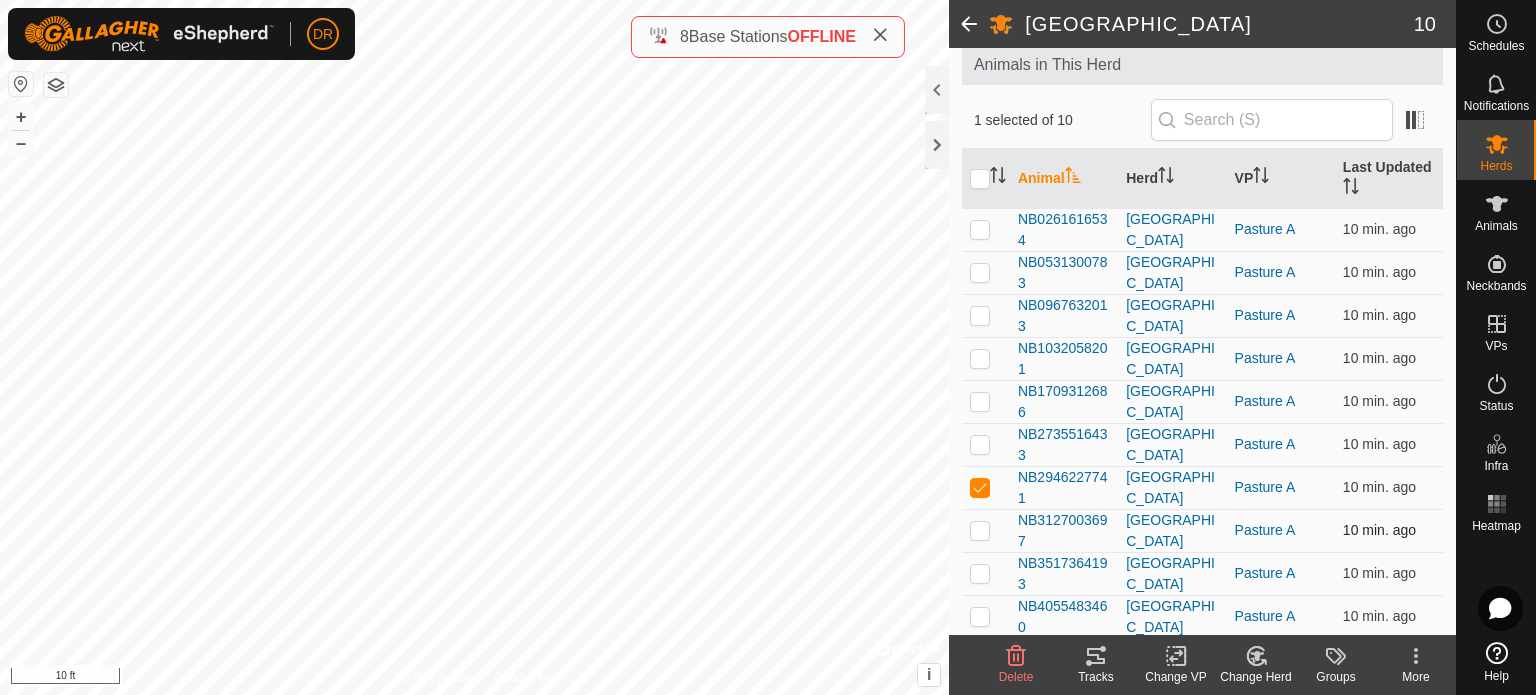 click at bounding box center (980, 530) 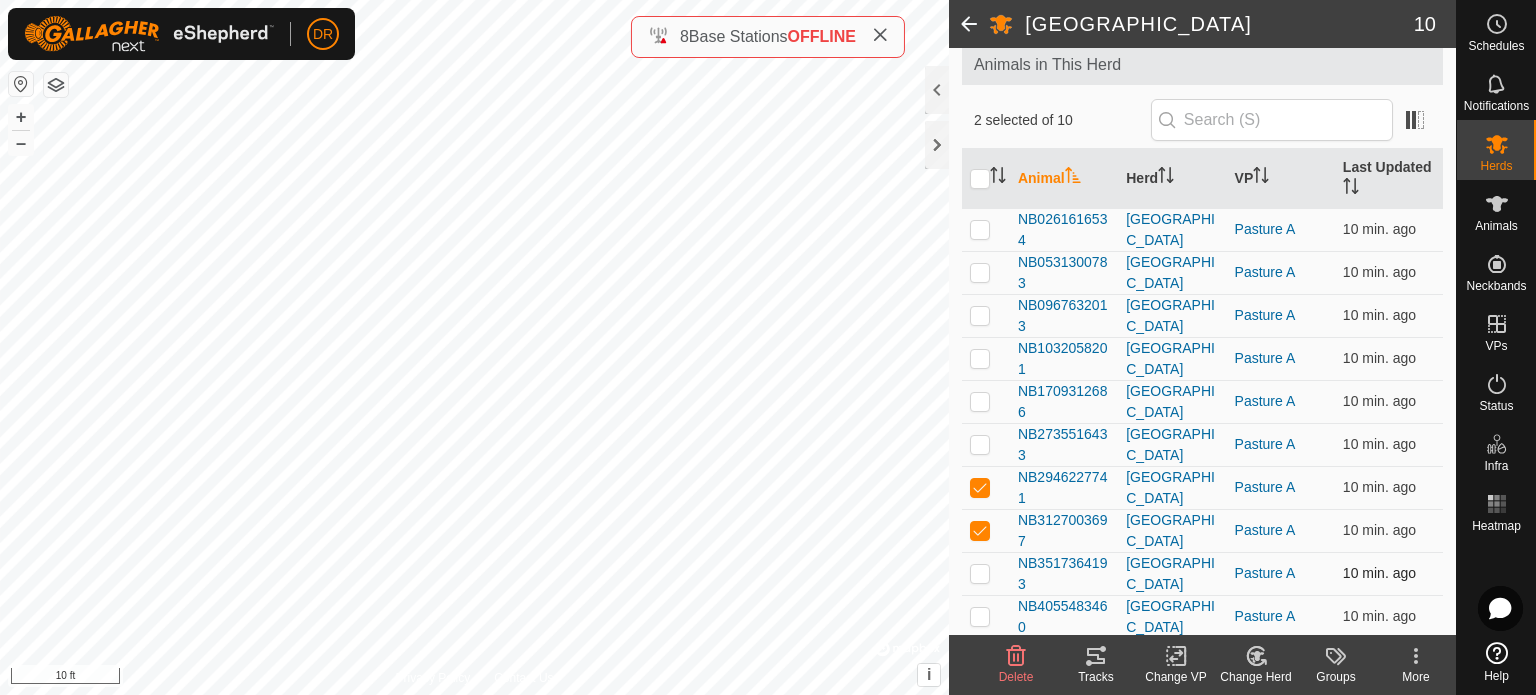click at bounding box center (980, 573) 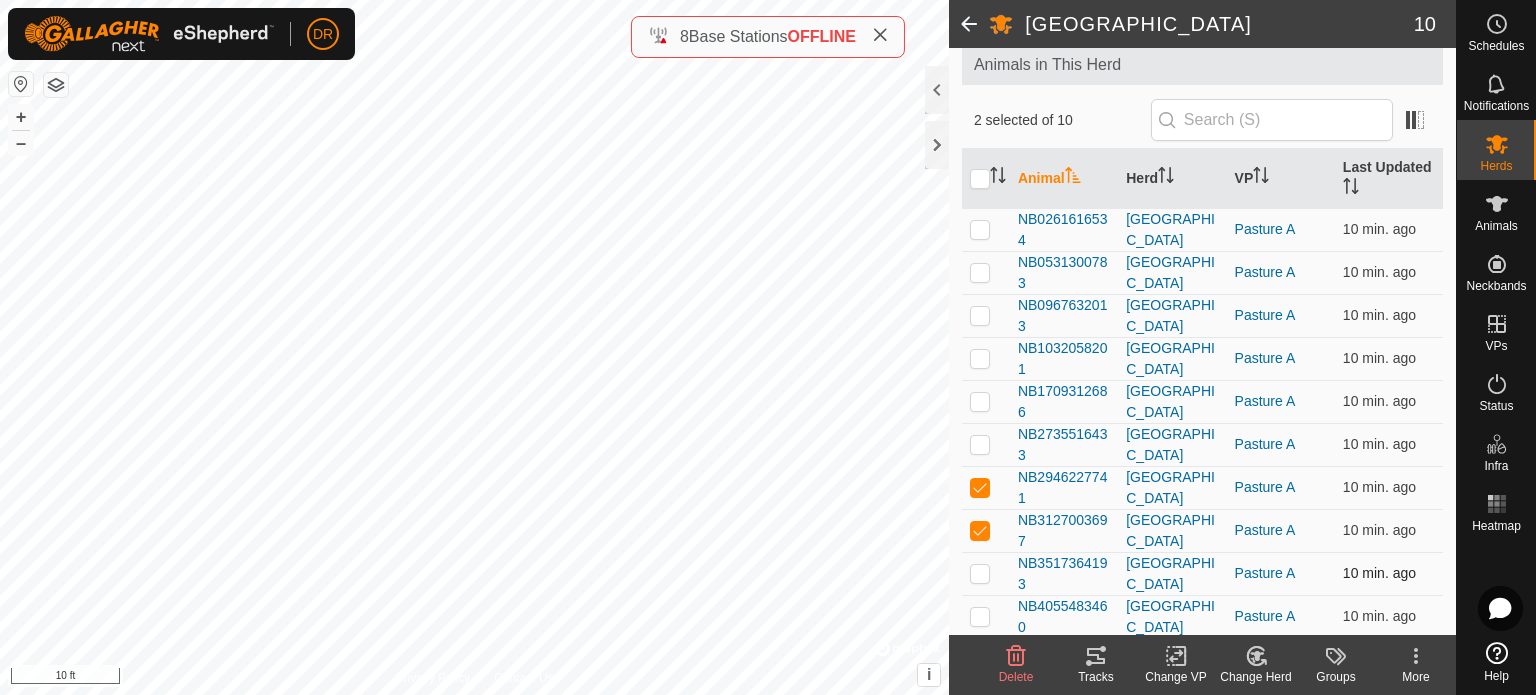 checkbox on "true" 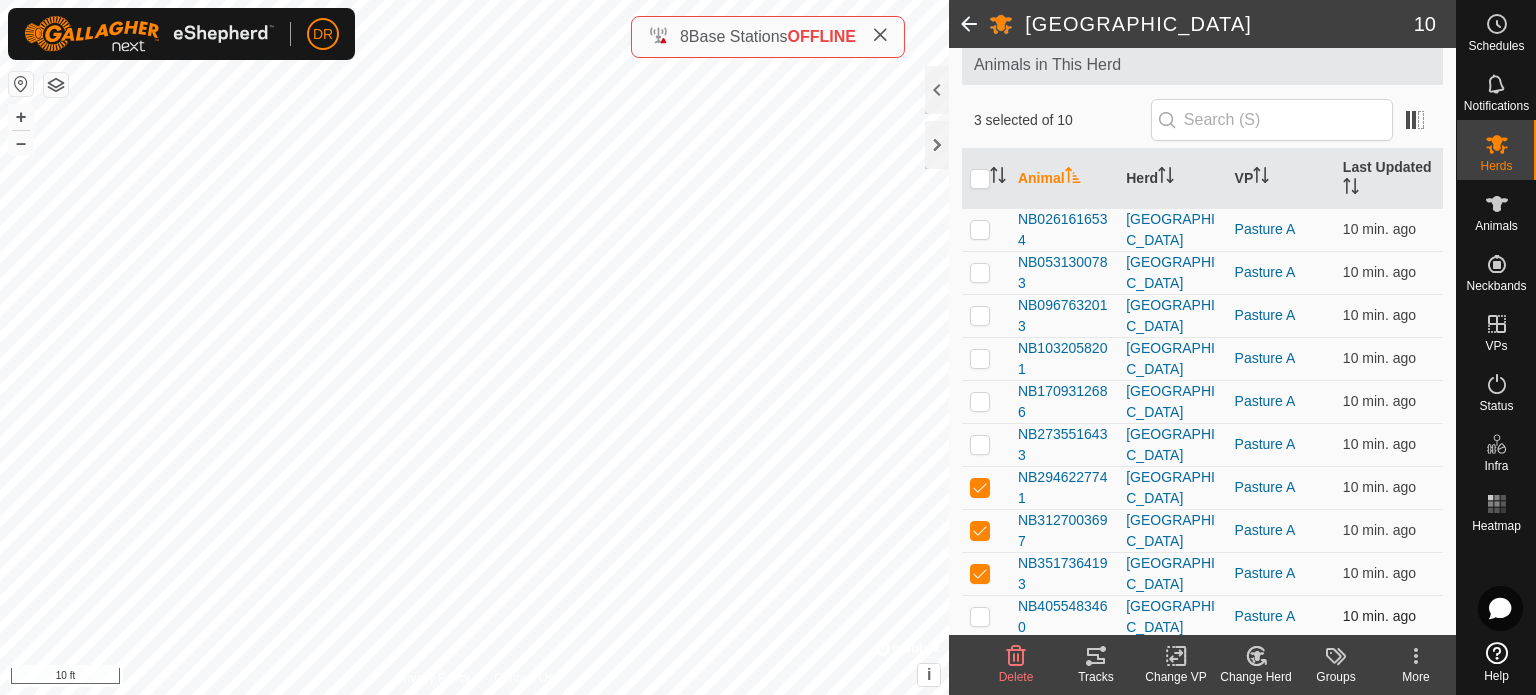 click at bounding box center (980, 616) 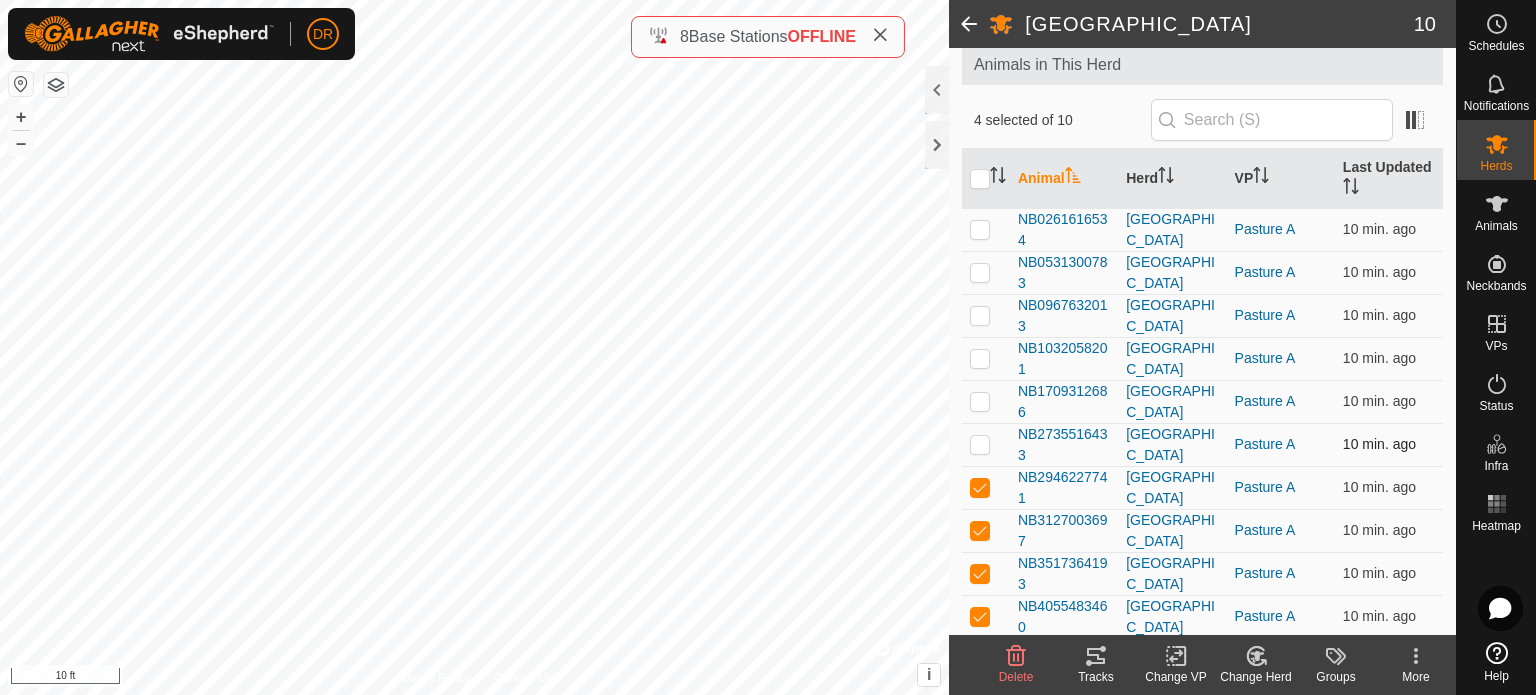 click at bounding box center [980, 444] 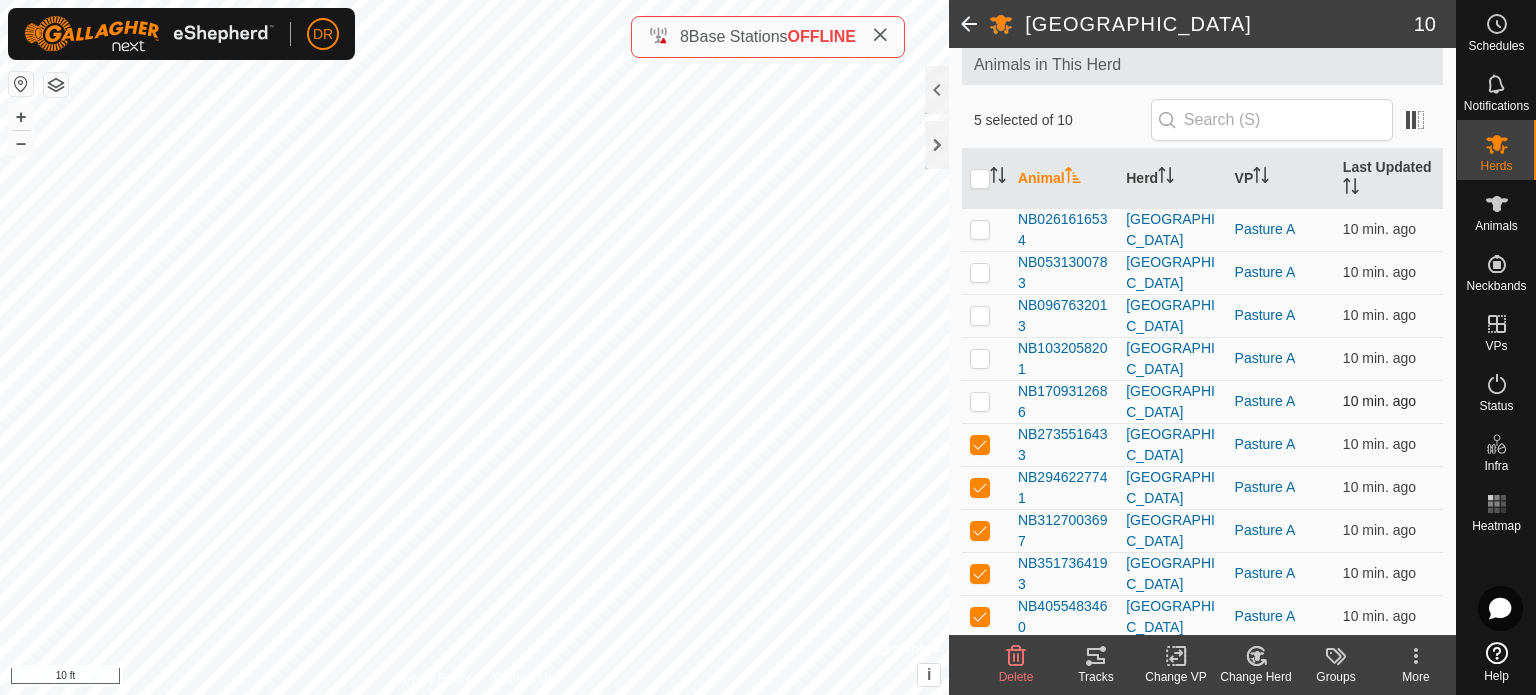 click at bounding box center (980, 401) 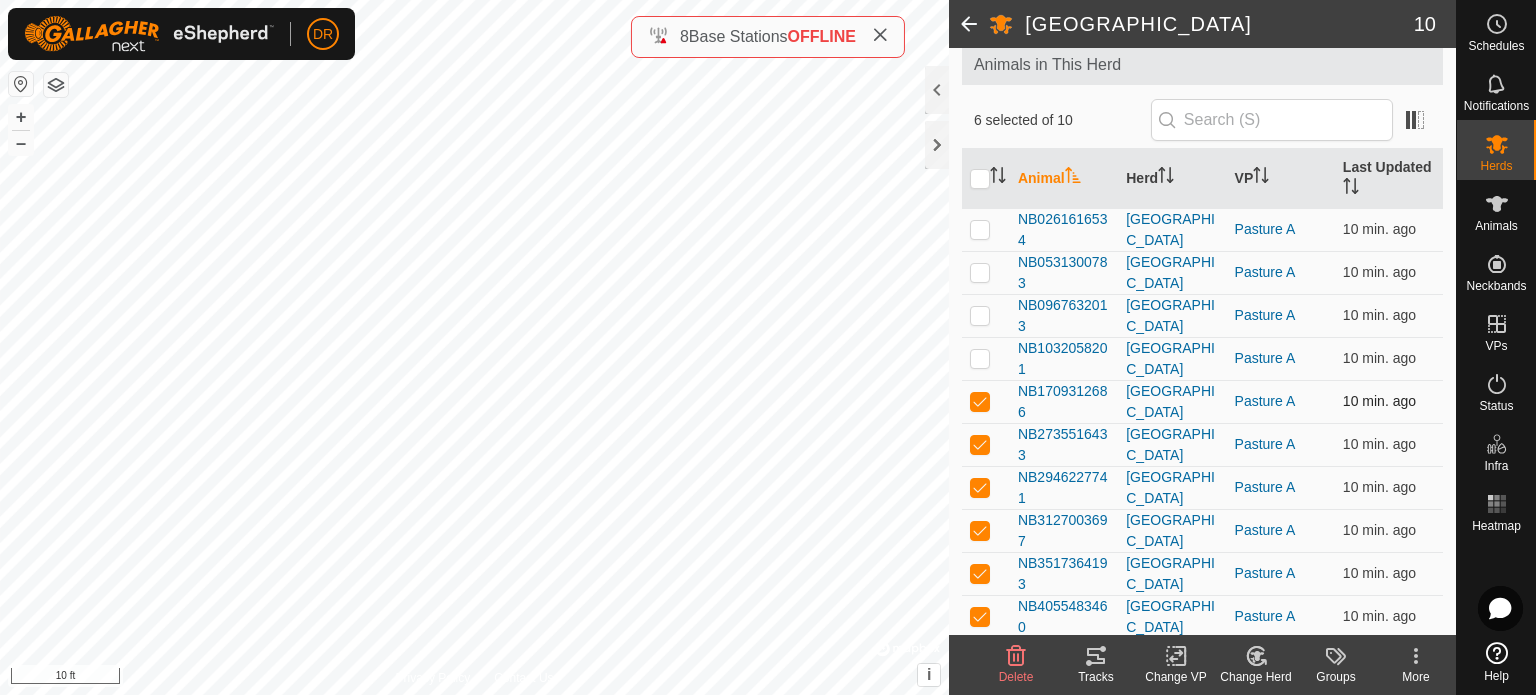 click at bounding box center [980, 401] 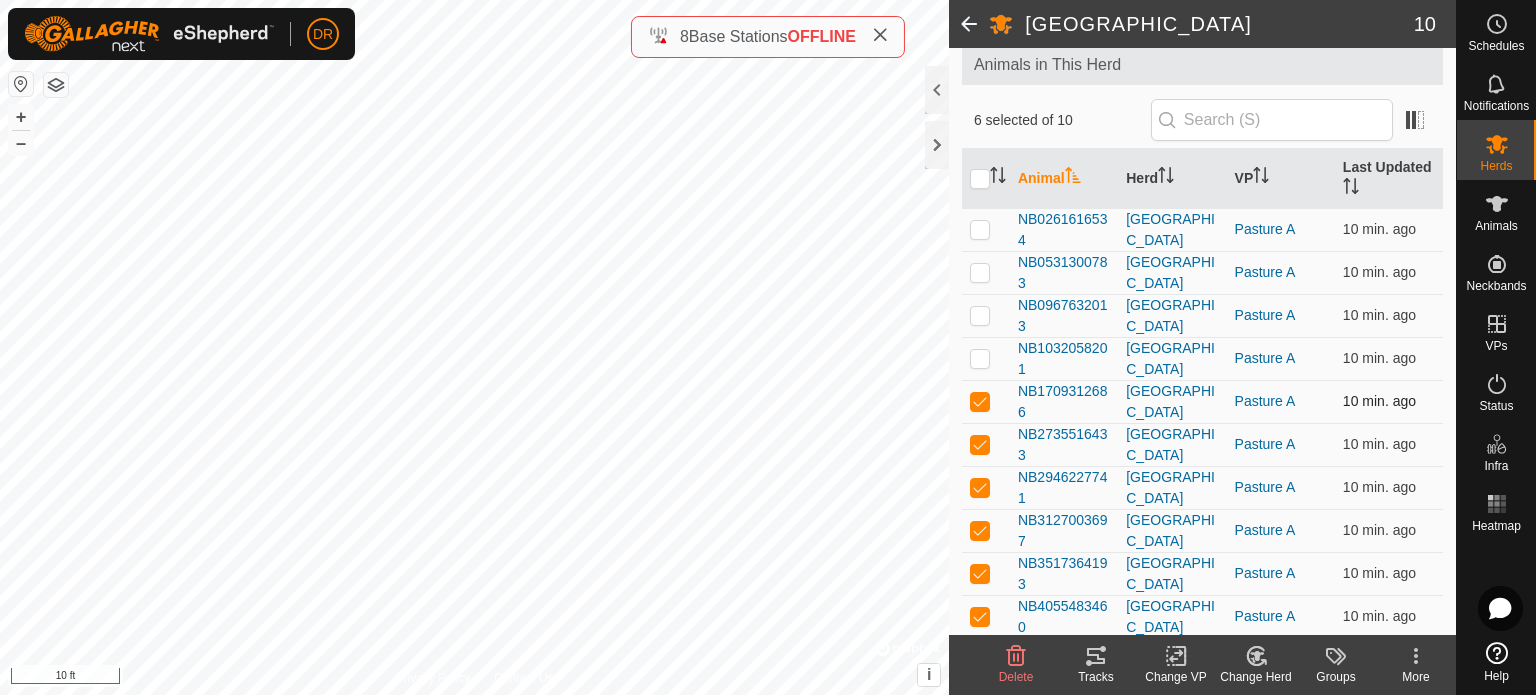 checkbox on "false" 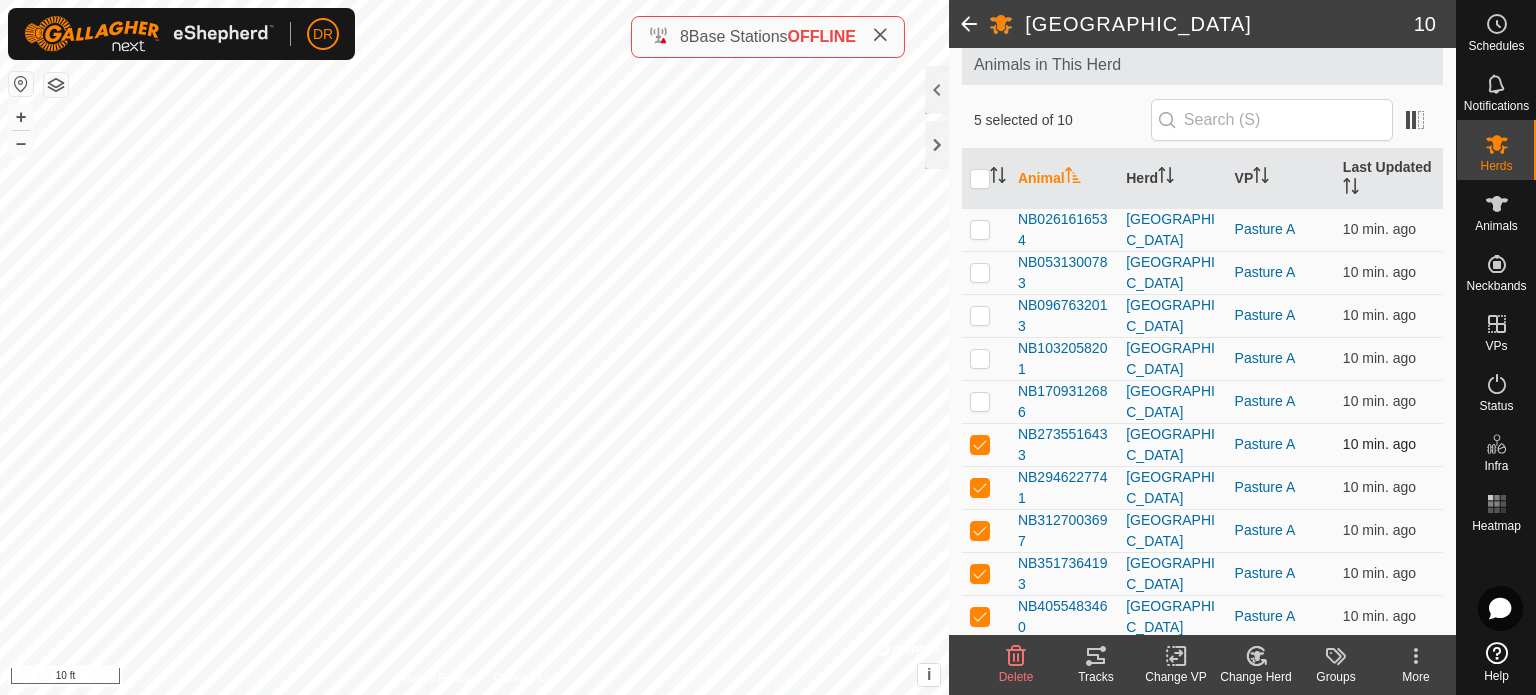 click at bounding box center (980, 444) 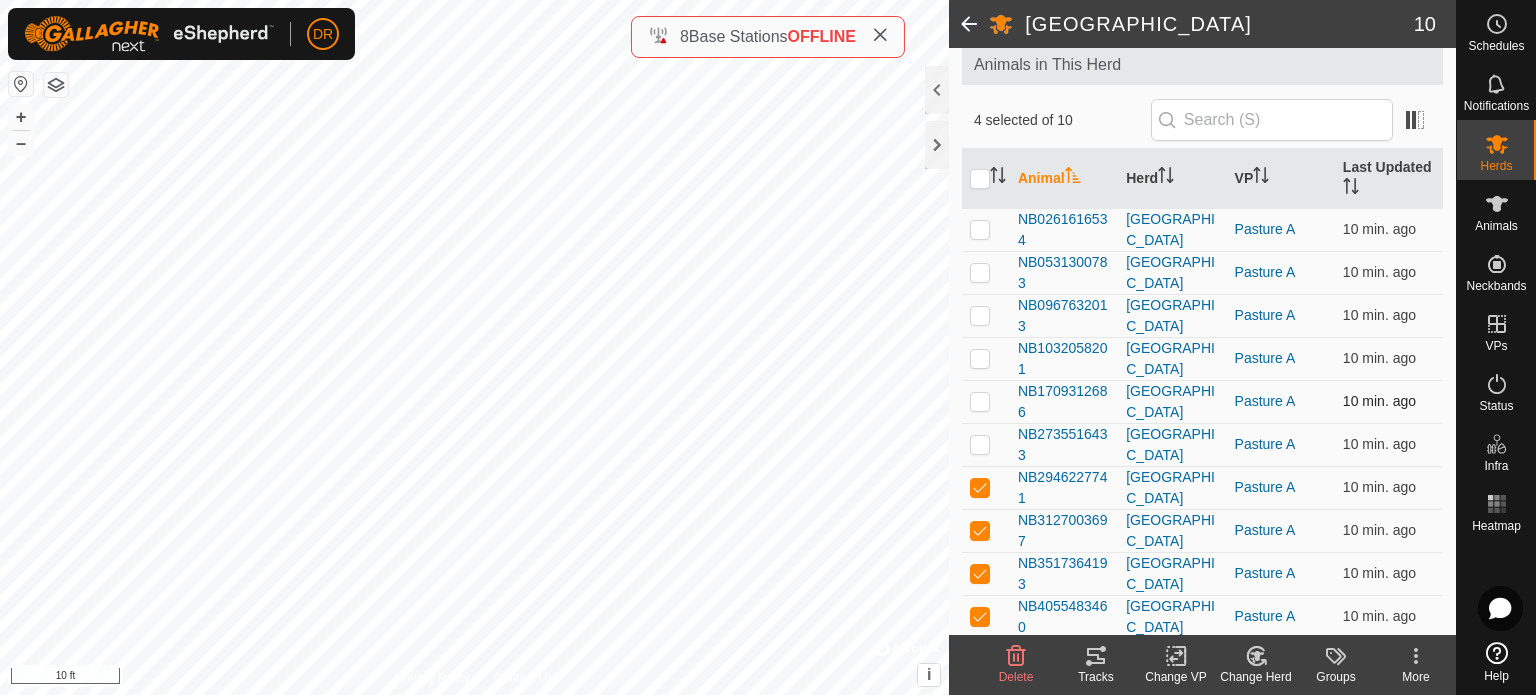 click at bounding box center [980, 401] 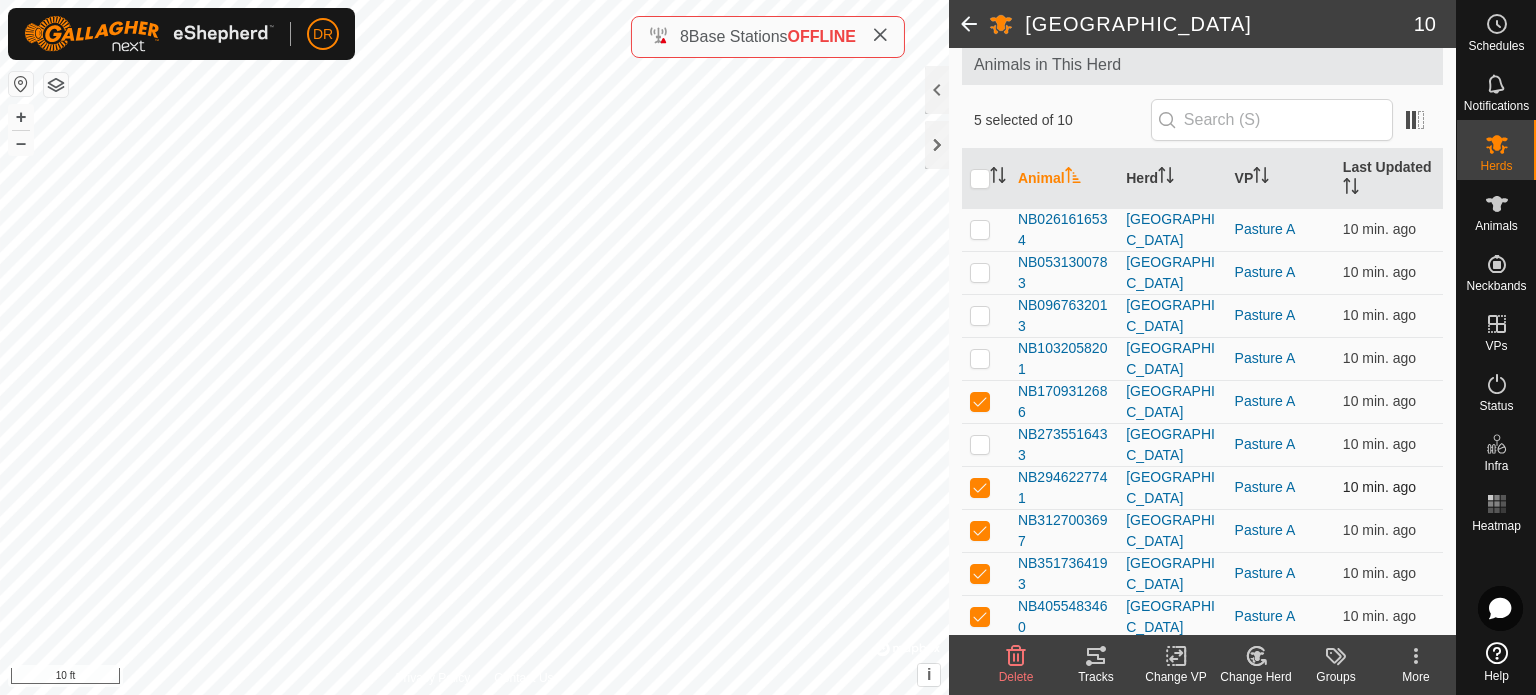 click at bounding box center (980, 487) 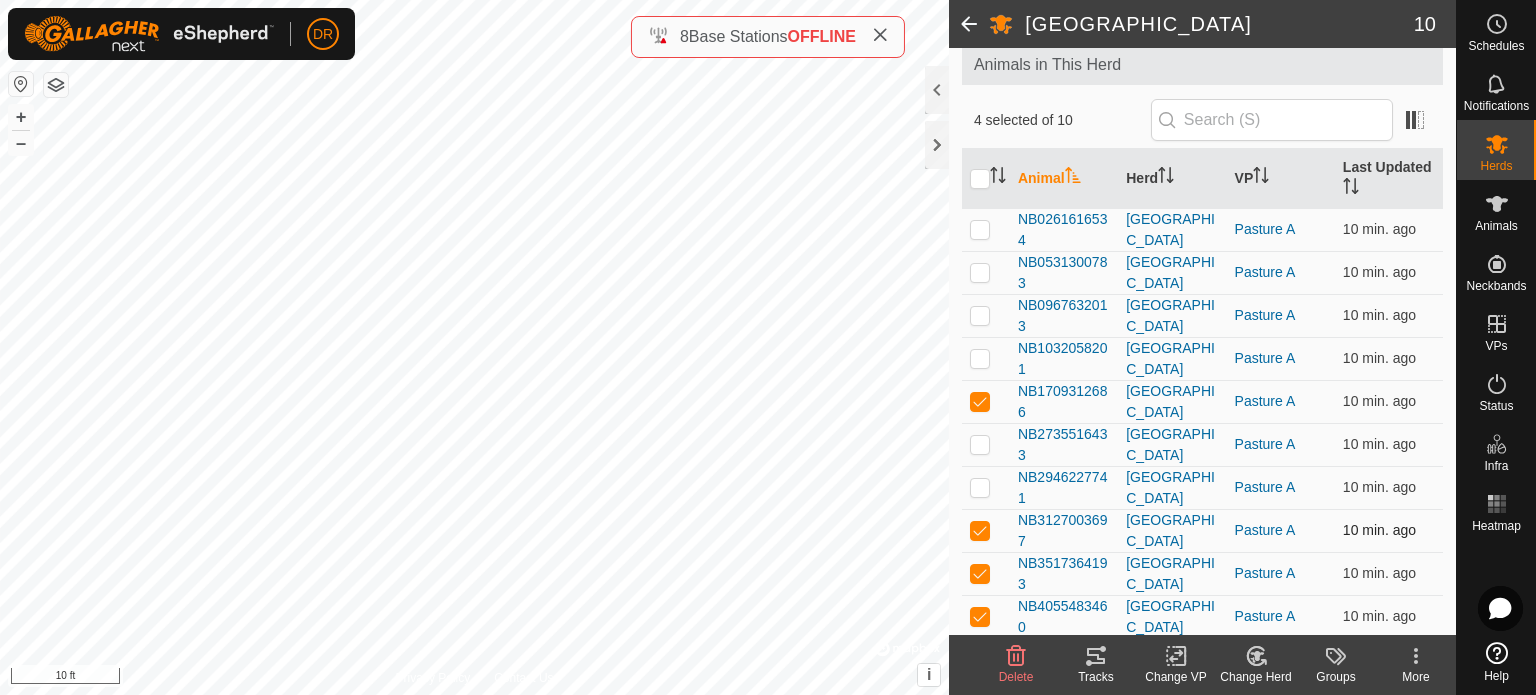 click at bounding box center (980, 530) 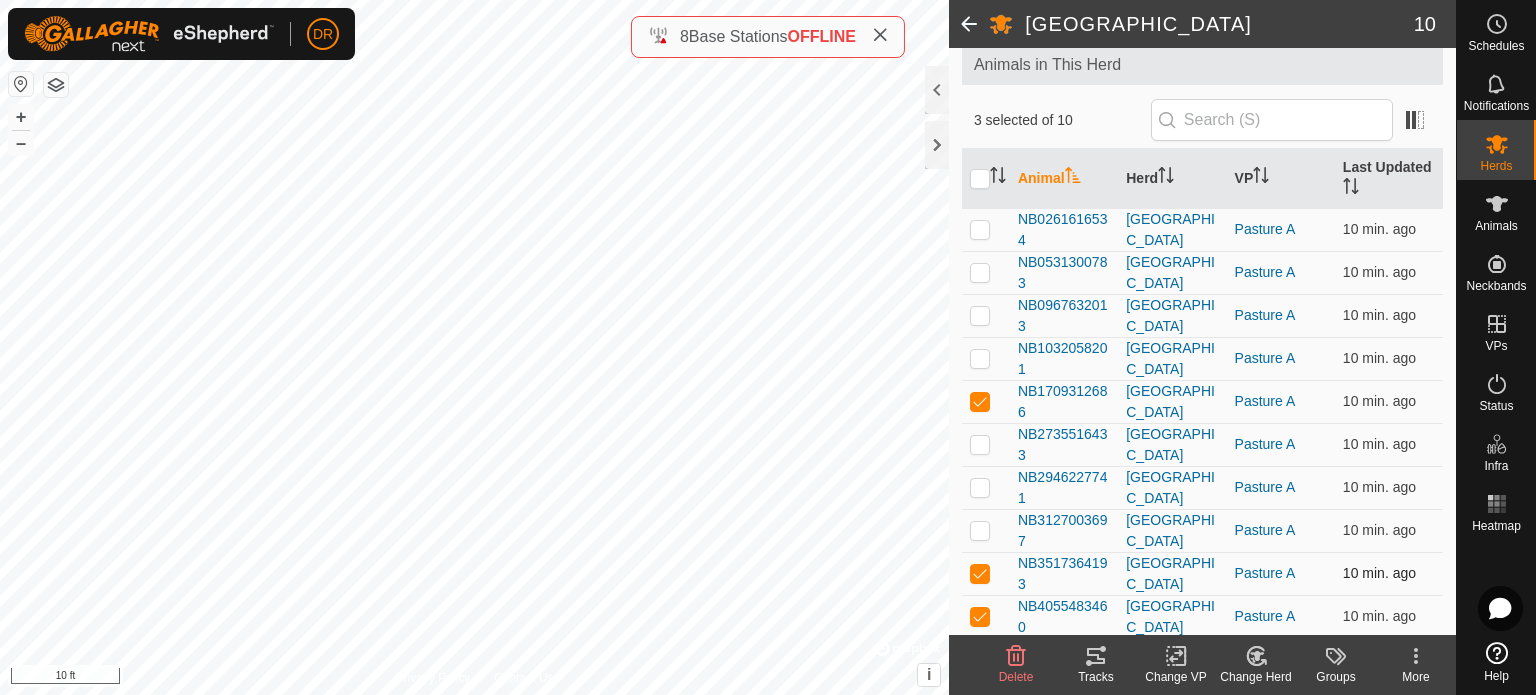 click at bounding box center [980, 573] 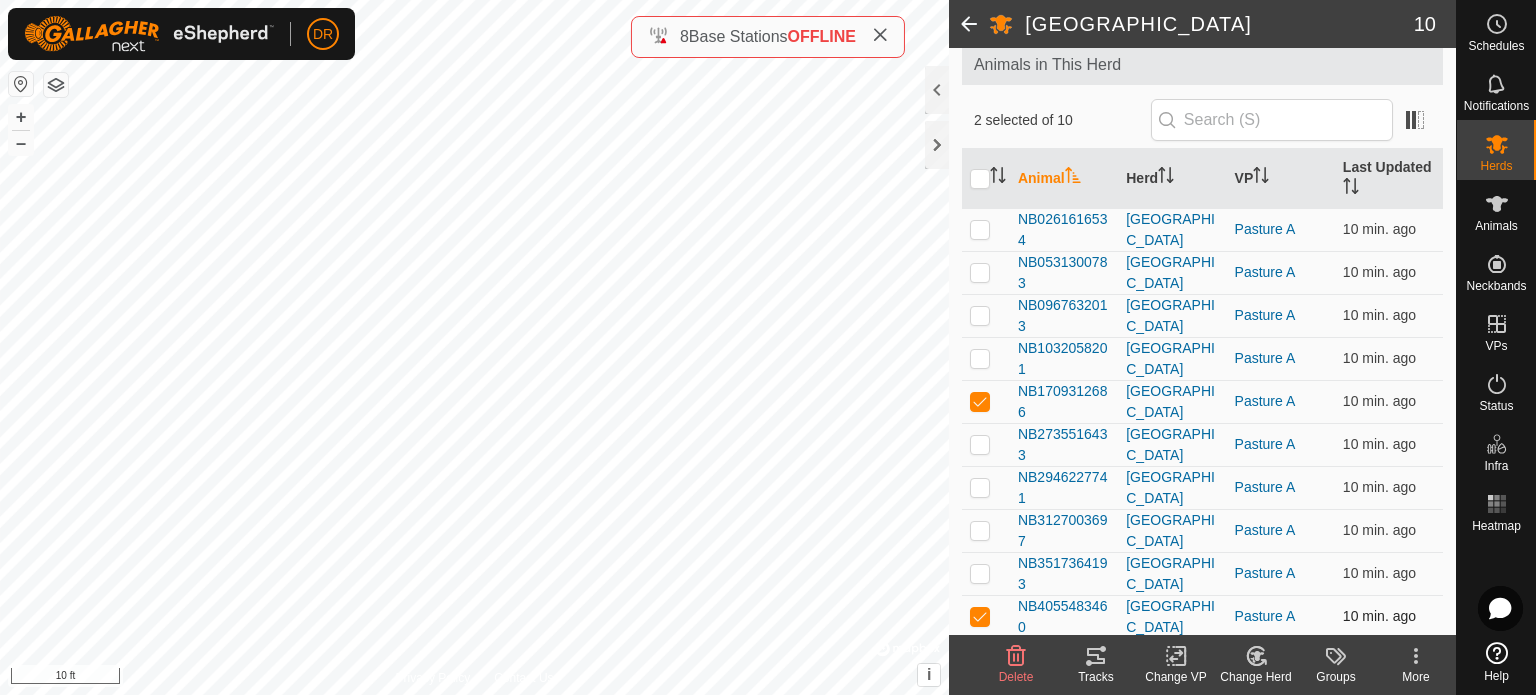 click at bounding box center (980, 616) 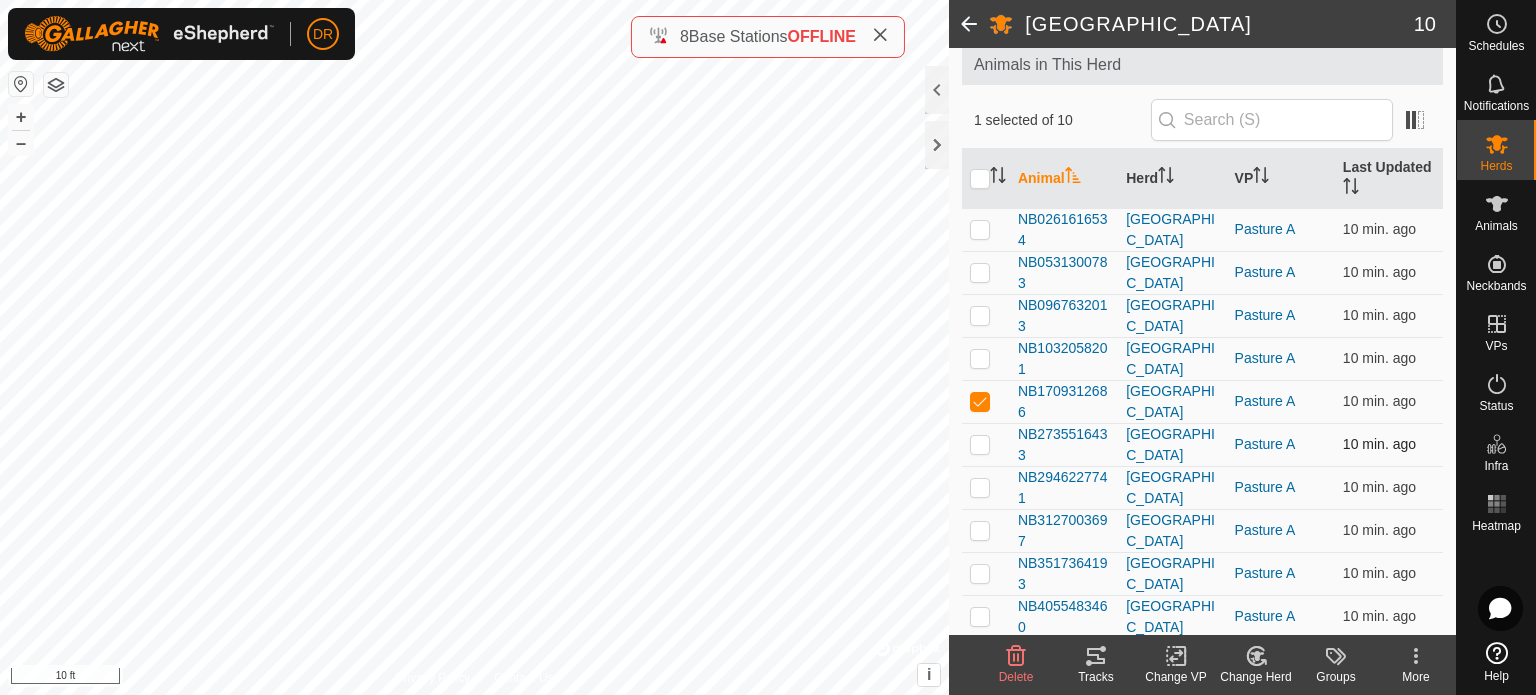 click at bounding box center [980, 444] 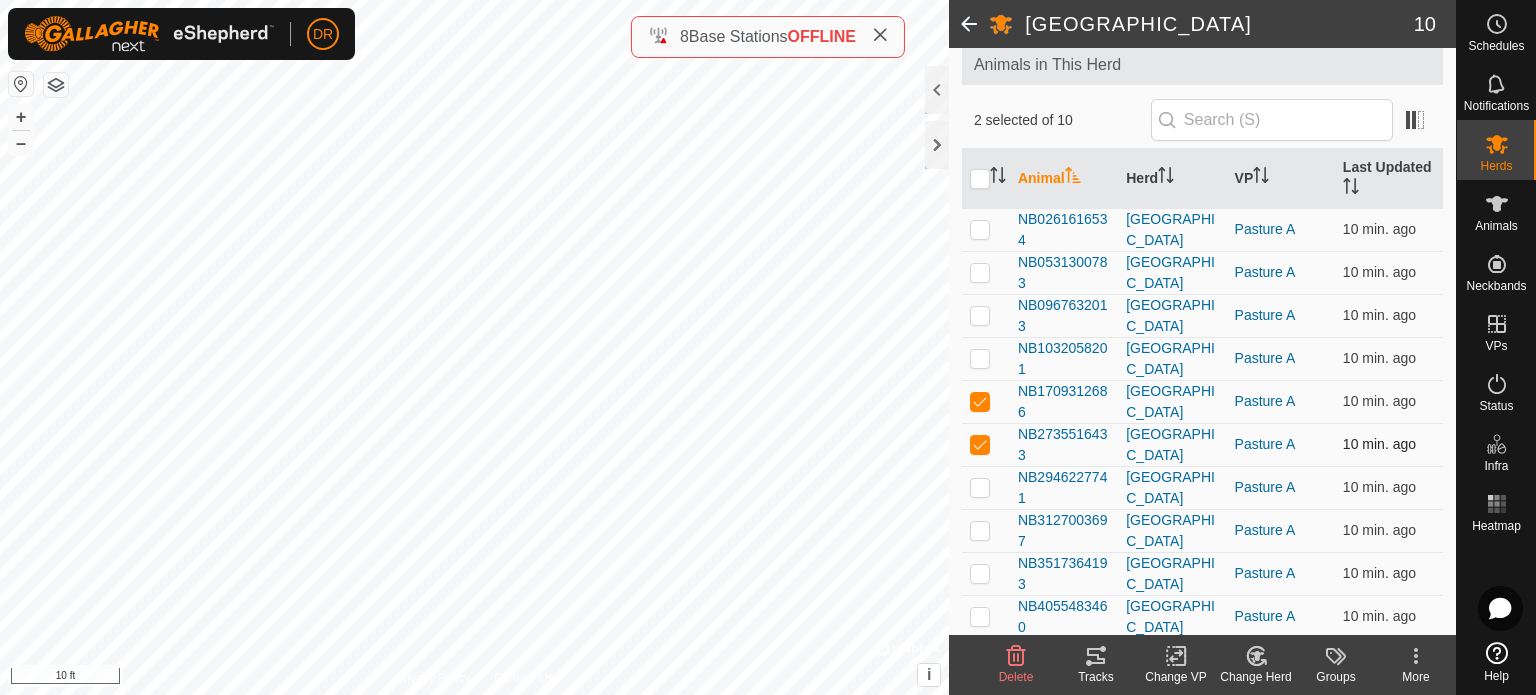 click at bounding box center (980, 444) 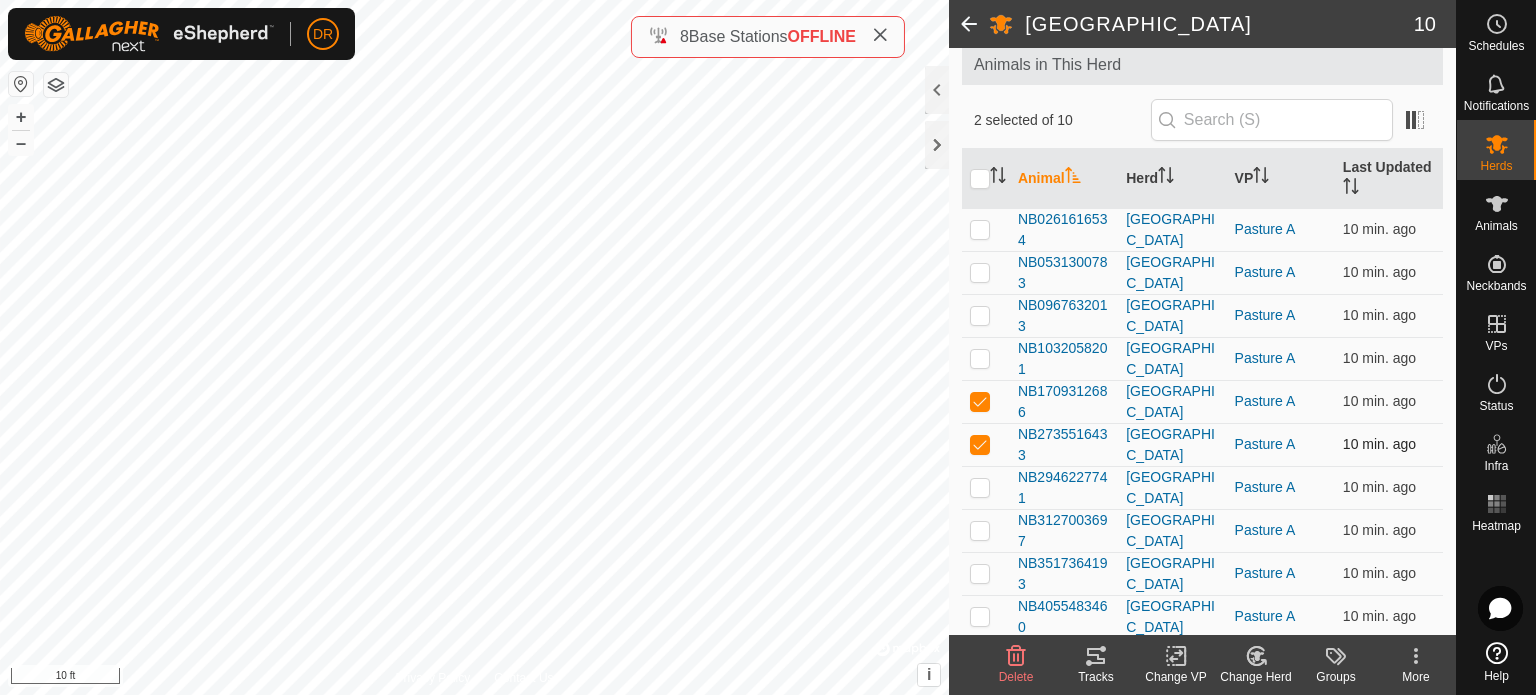 checkbox on "false" 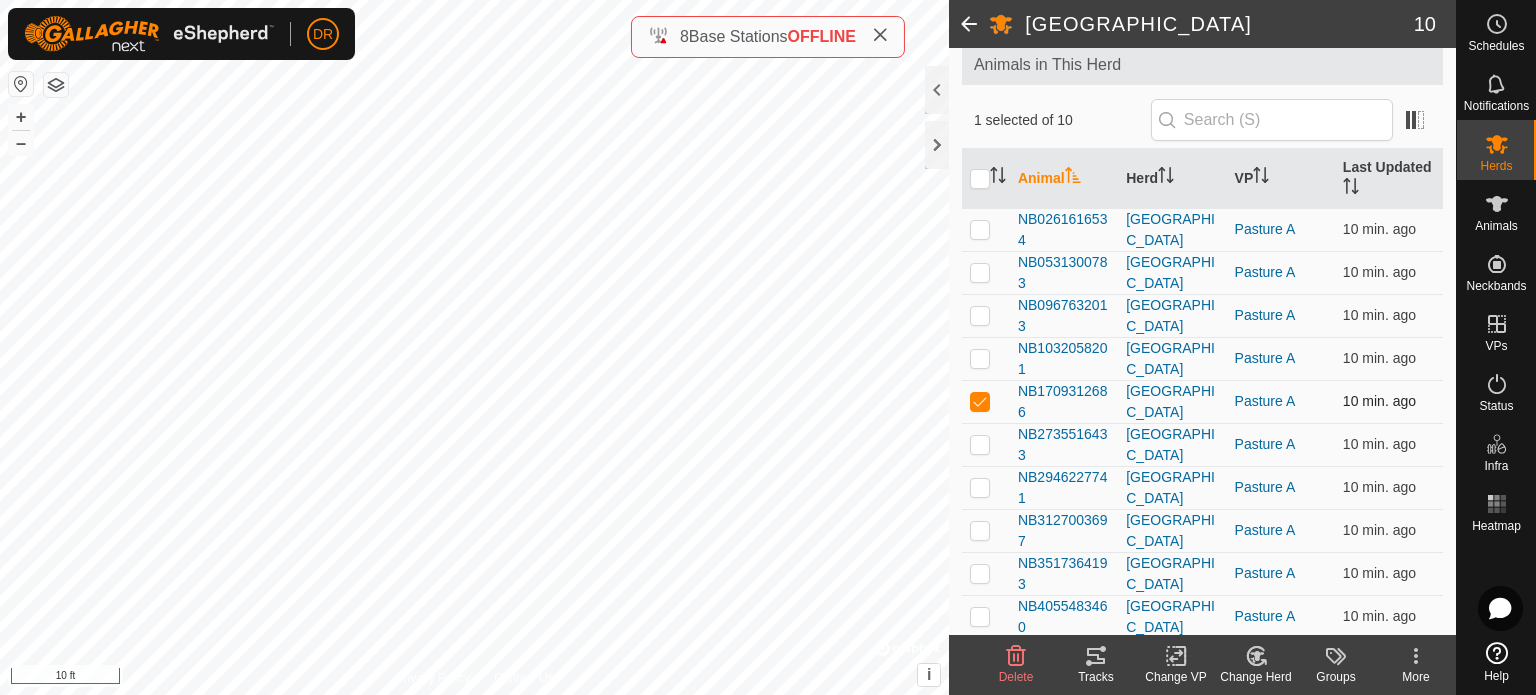 click at bounding box center (980, 401) 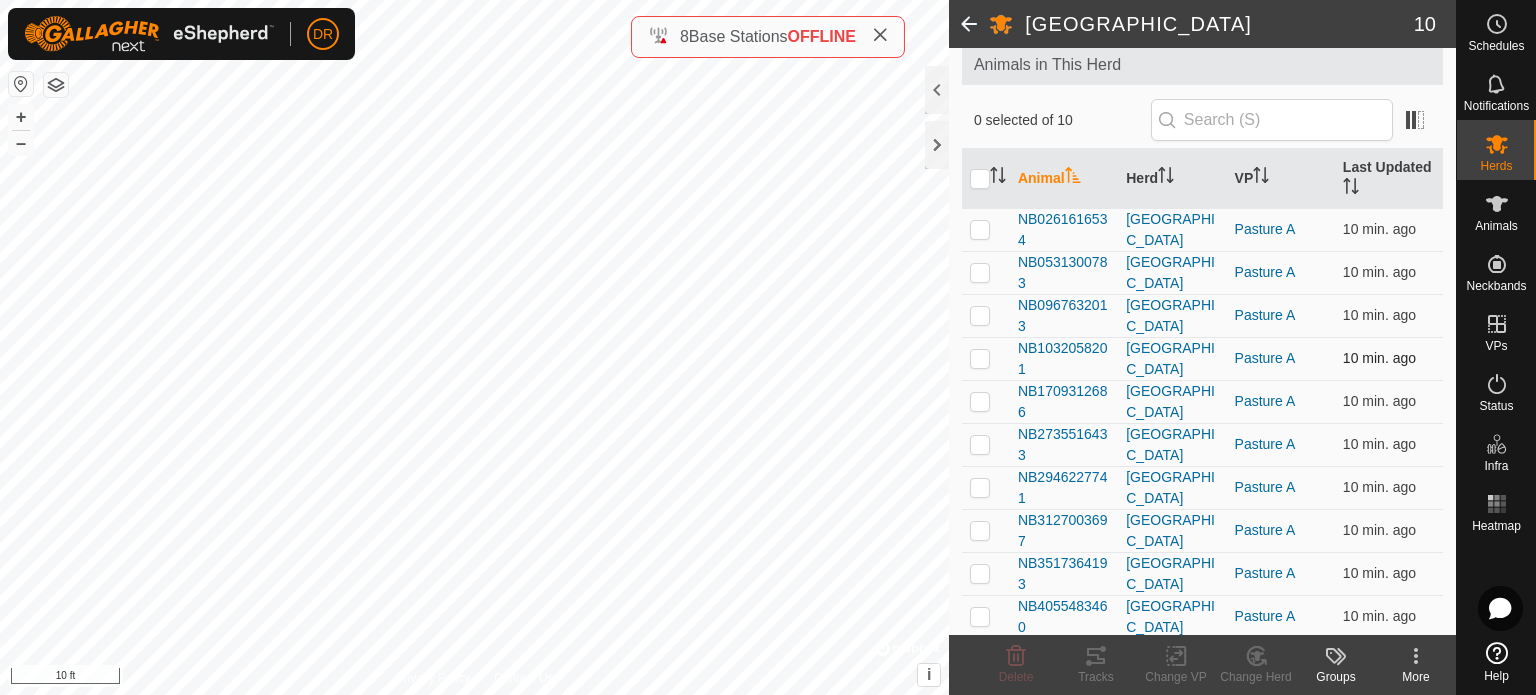 click at bounding box center [980, 358] 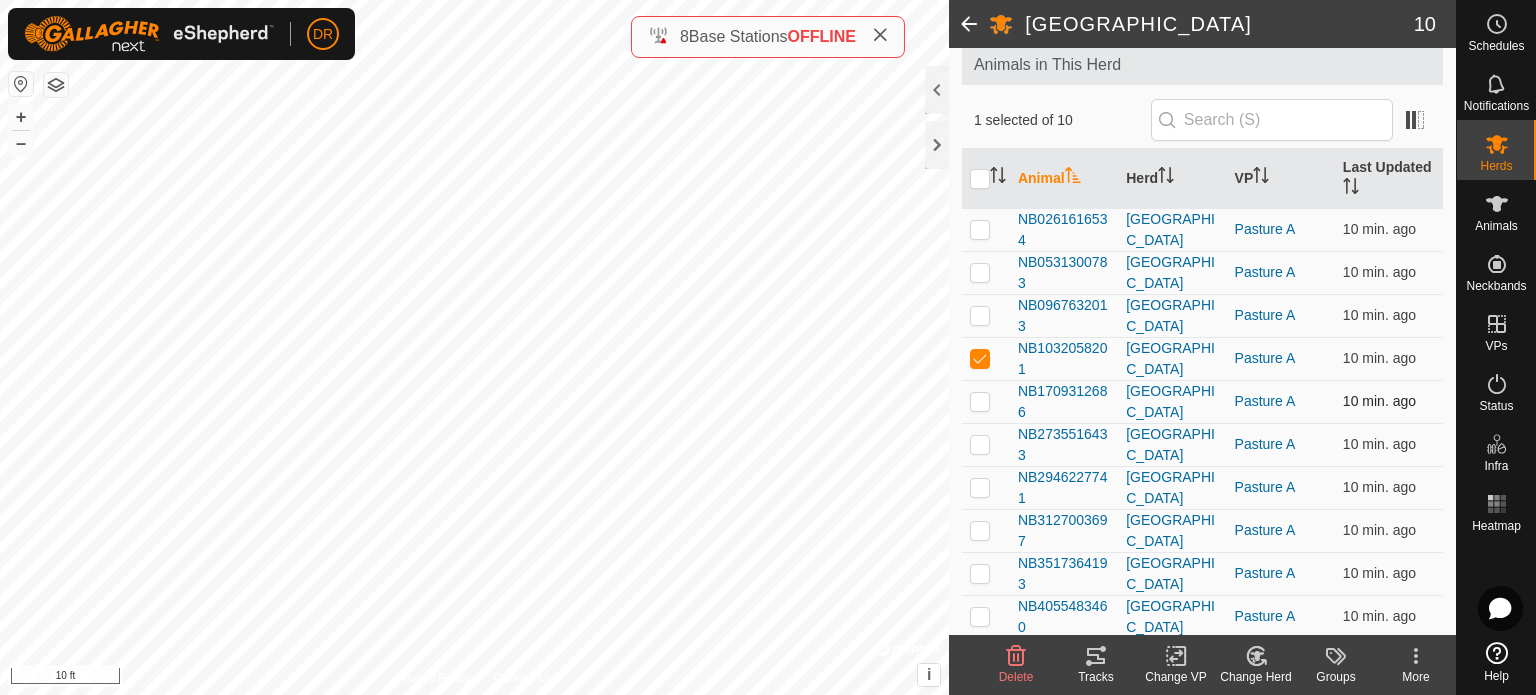 click at bounding box center (986, 401) 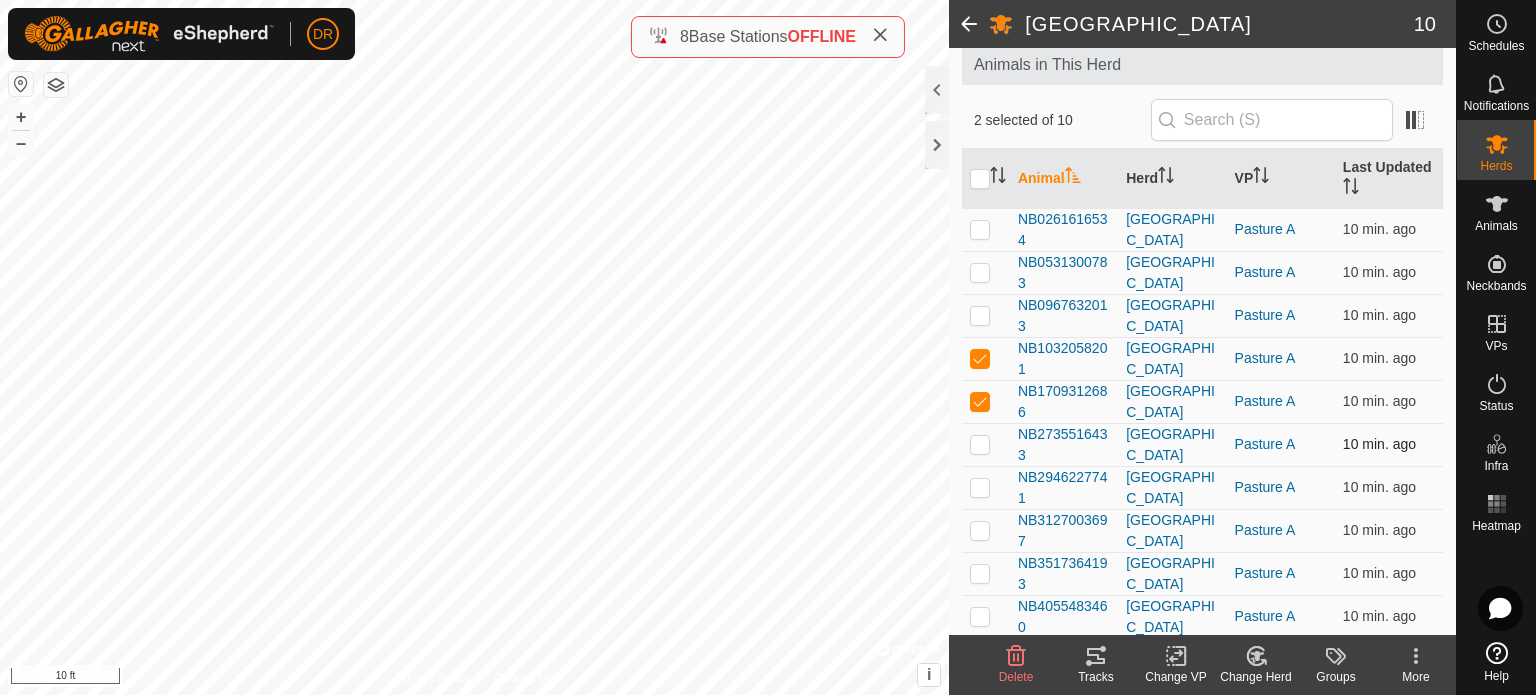 click at bounding box center [980, 444] 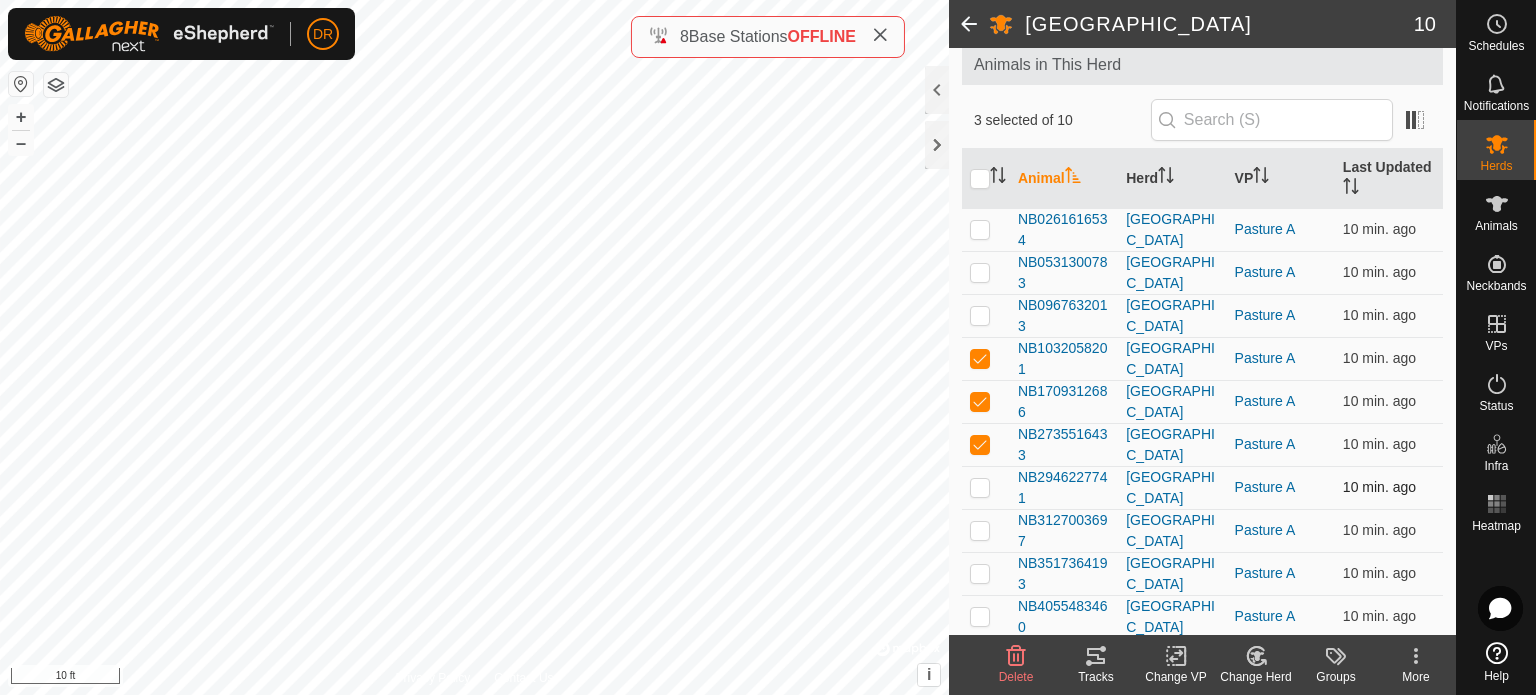 click at bounding box center [980, 487] 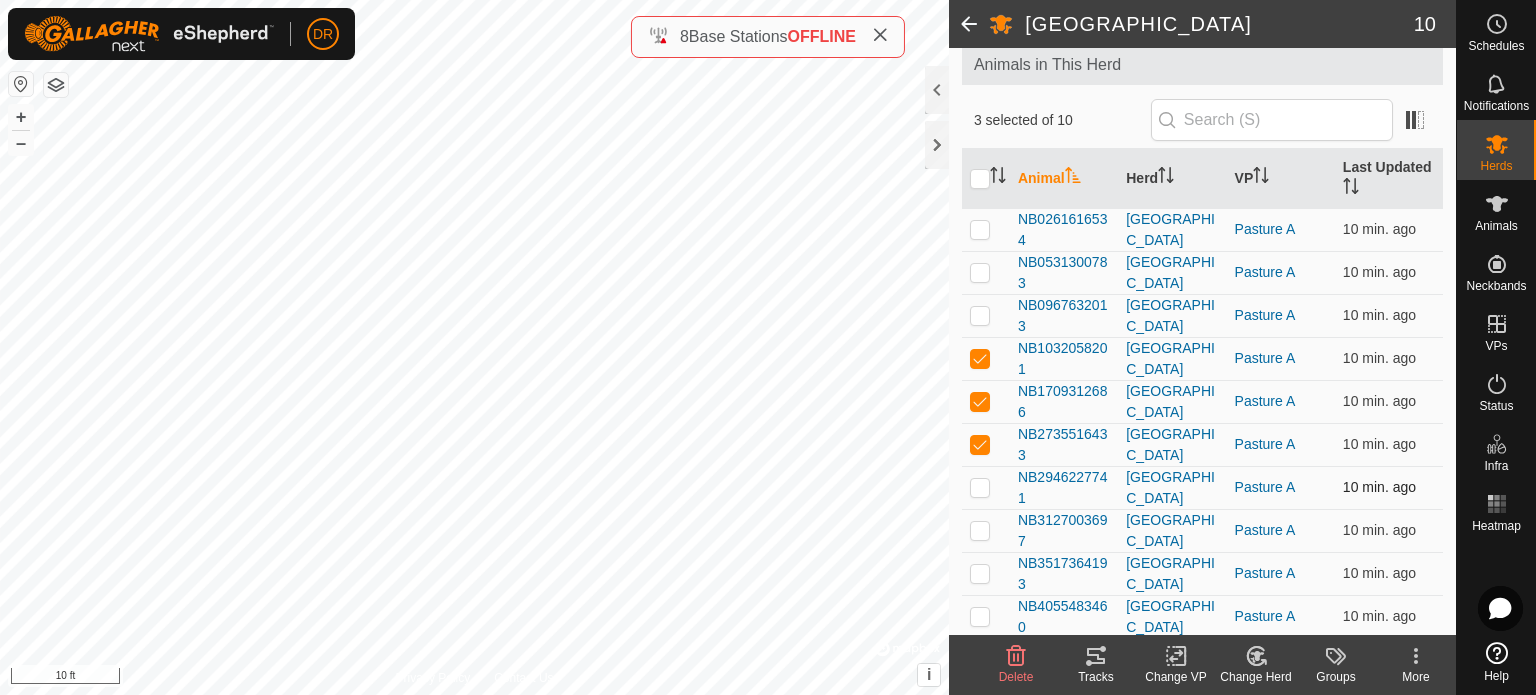checkbox on "true" 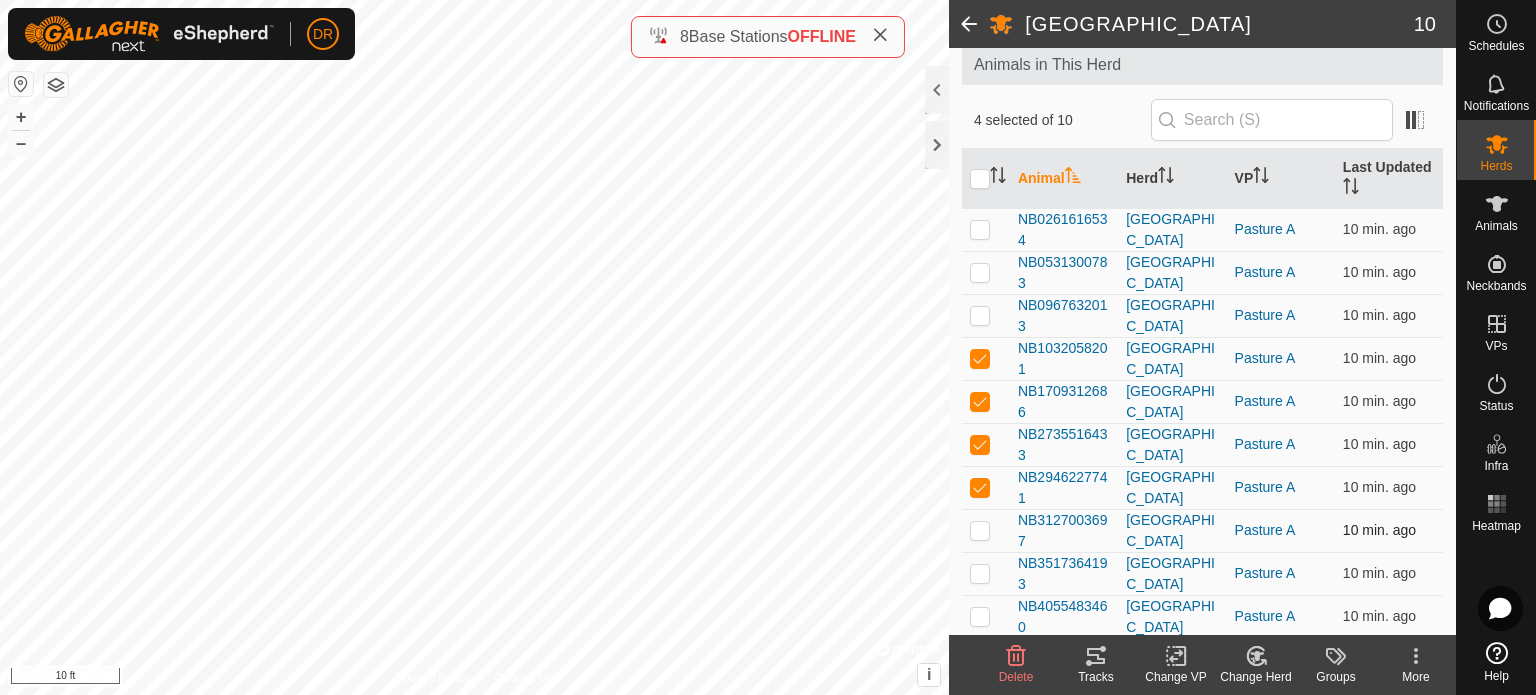 click at bounding box center [986, 530] 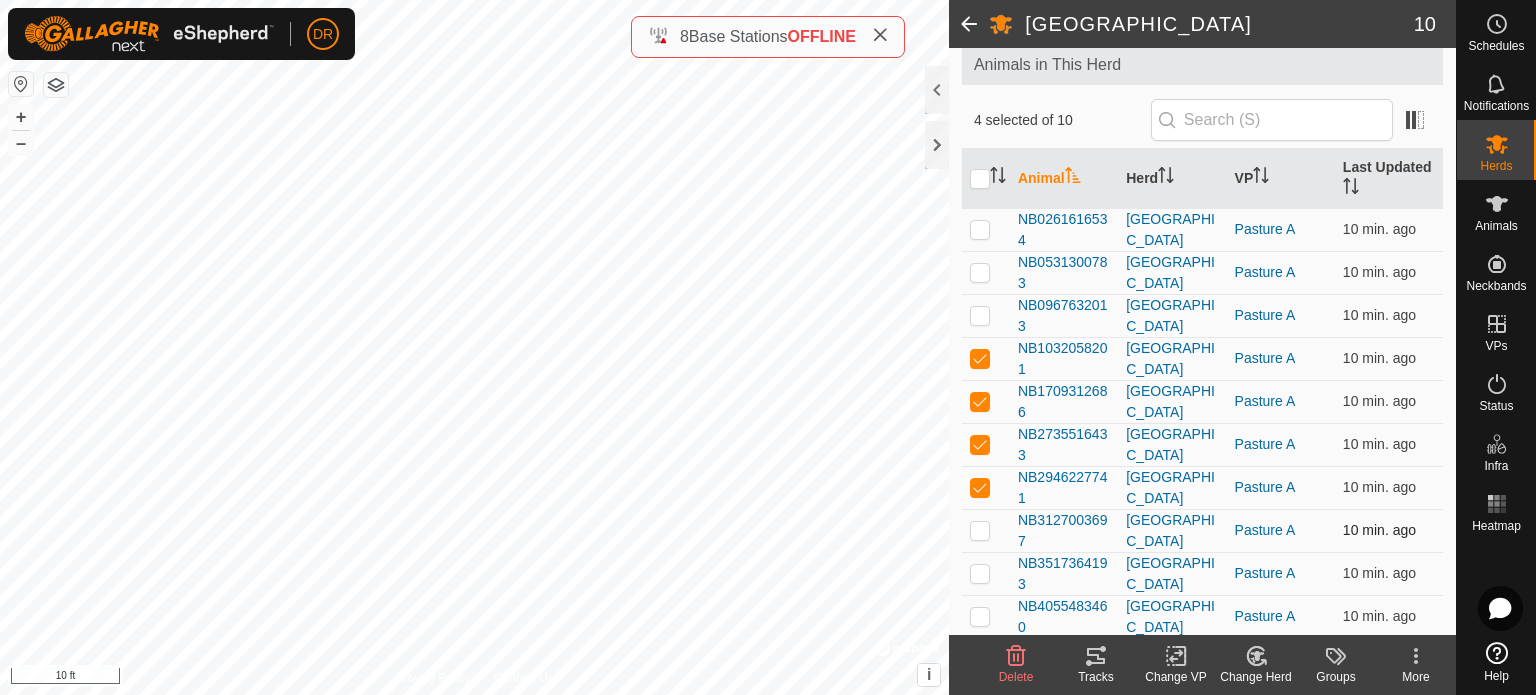 checkbox on "true" 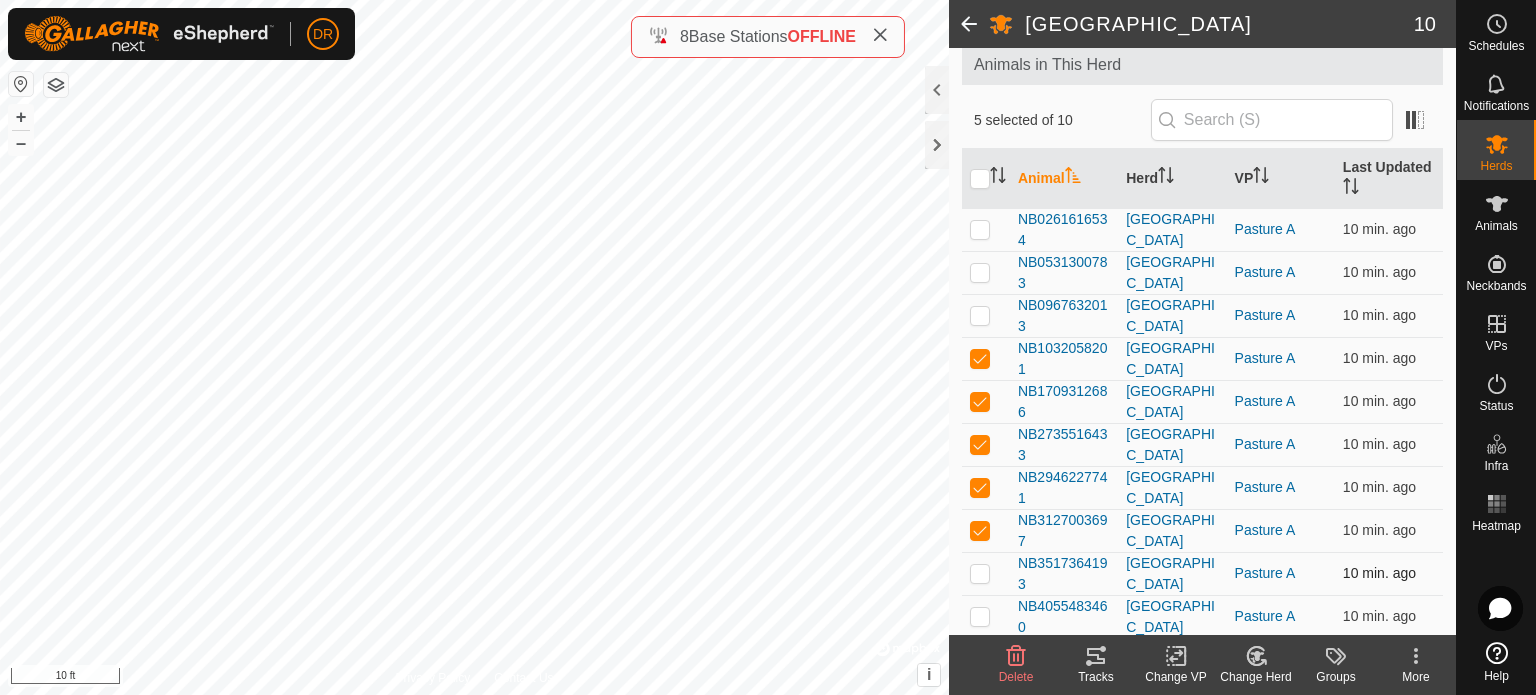 click at bounding box center (980, 573) 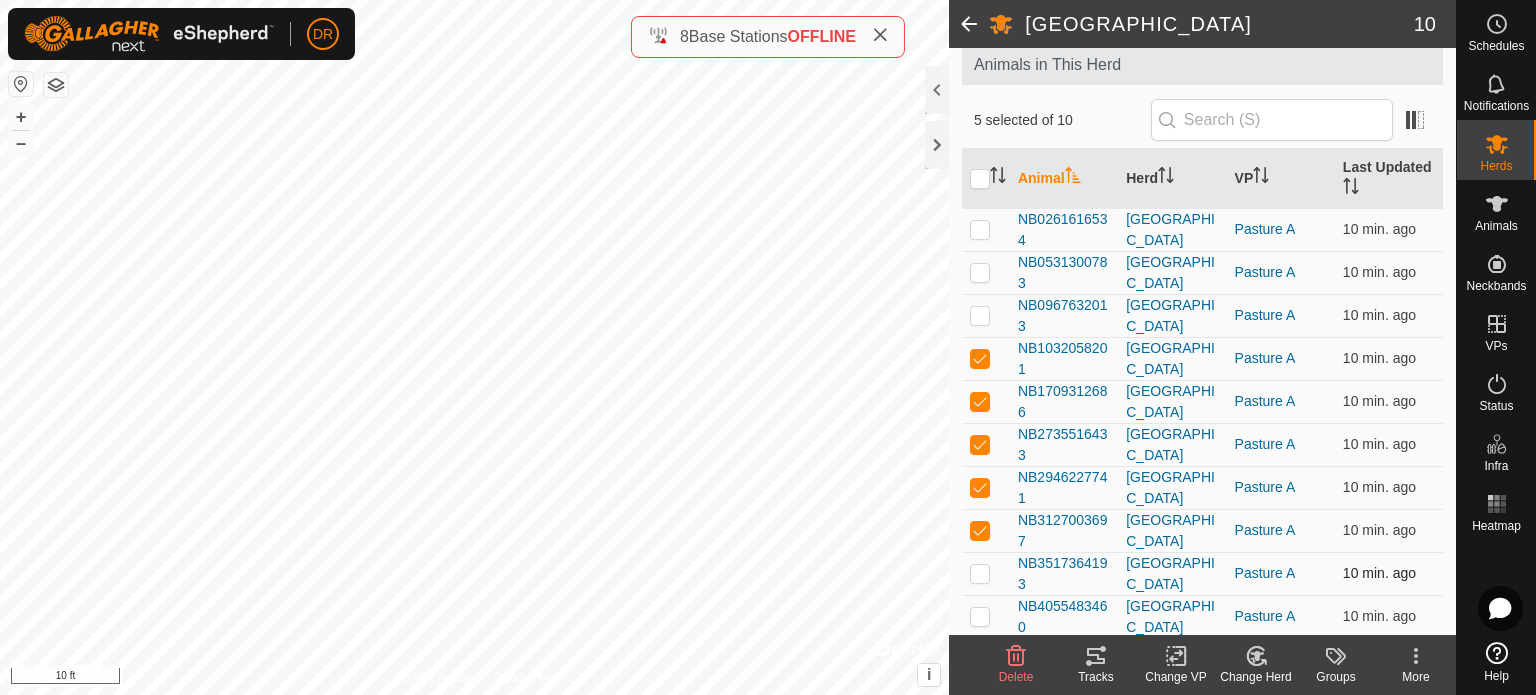 checkbox on "true" 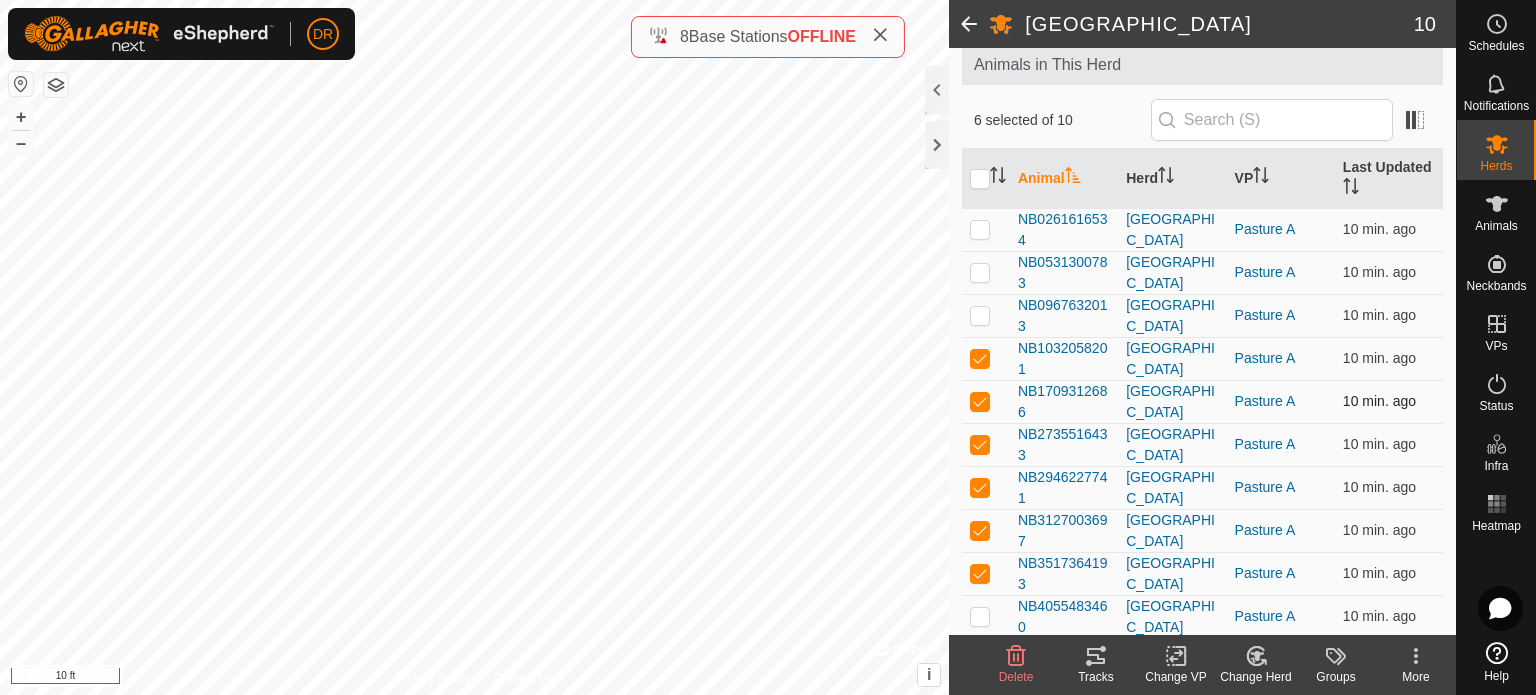 click at bounding box center [980, 401] 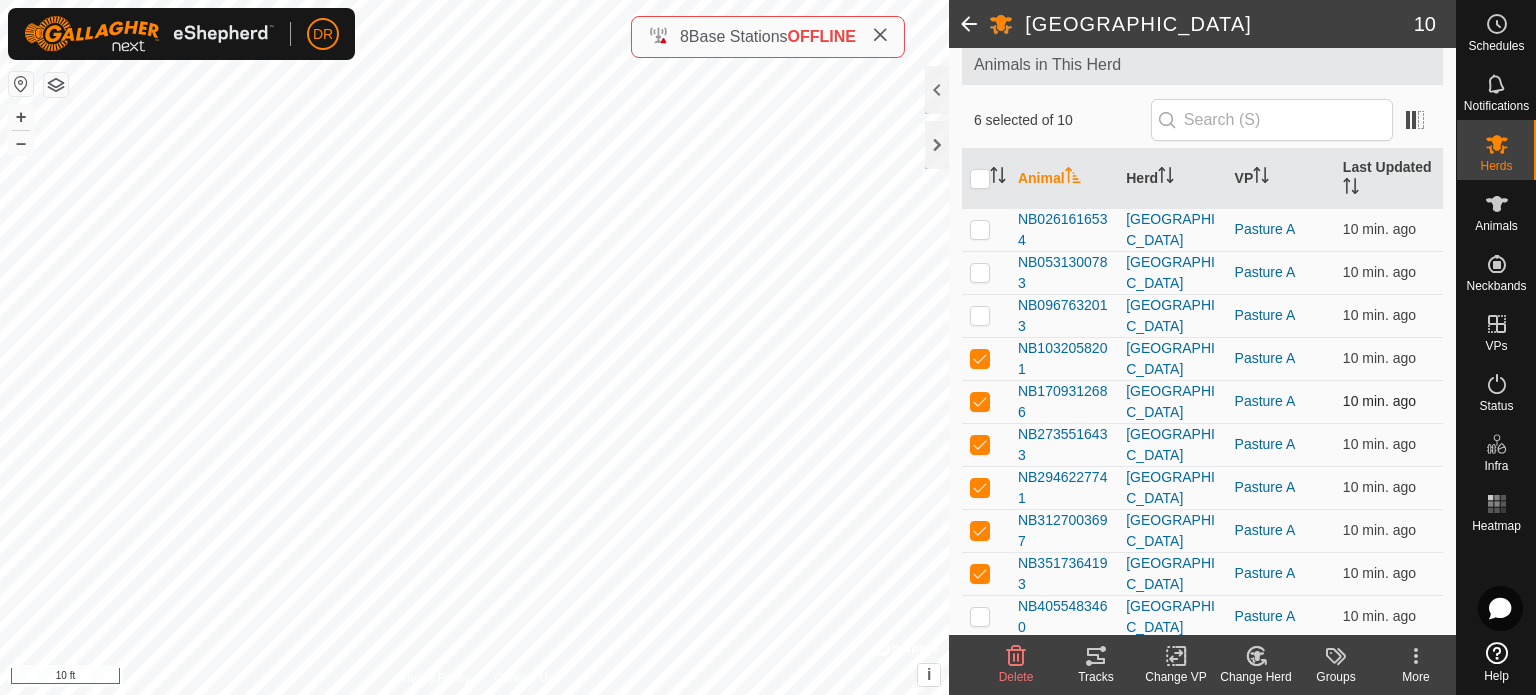 checkbox on "false" 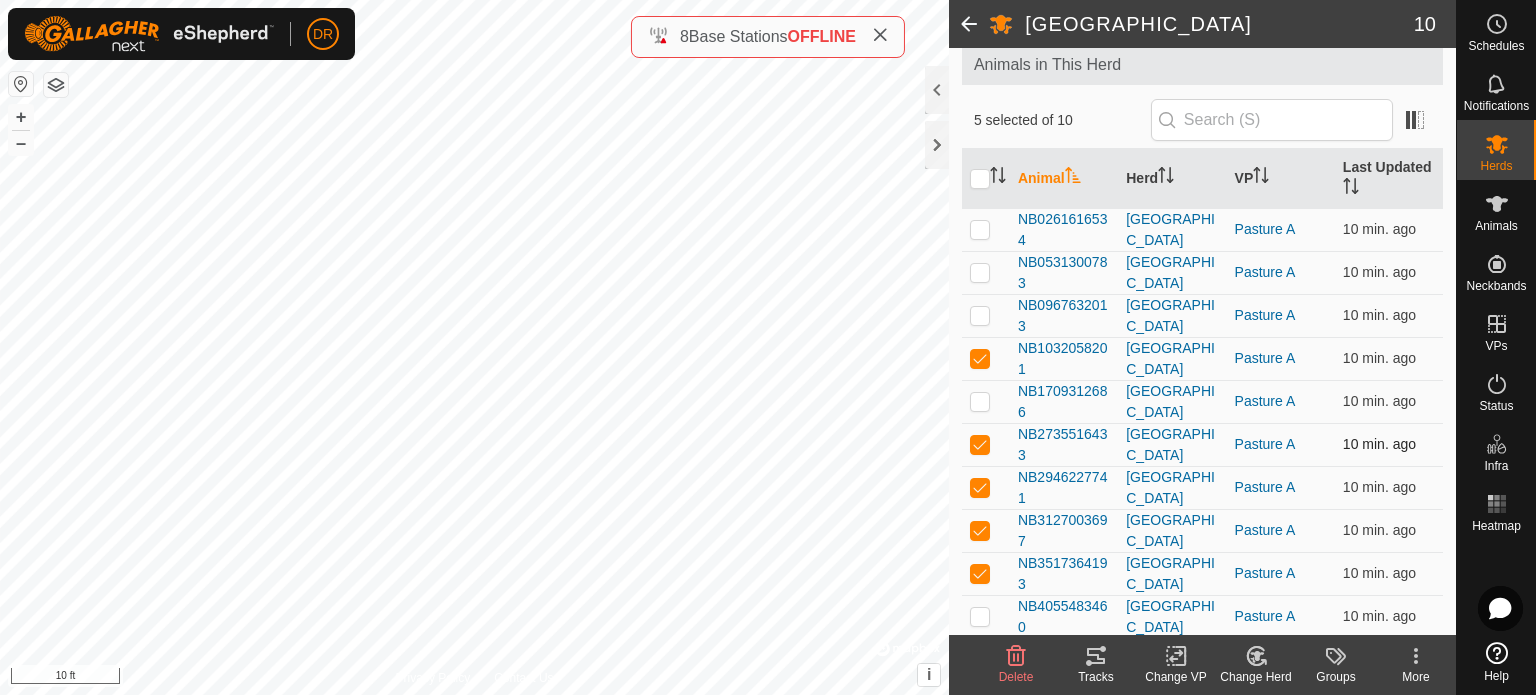 click at bounding box center [980, 444] 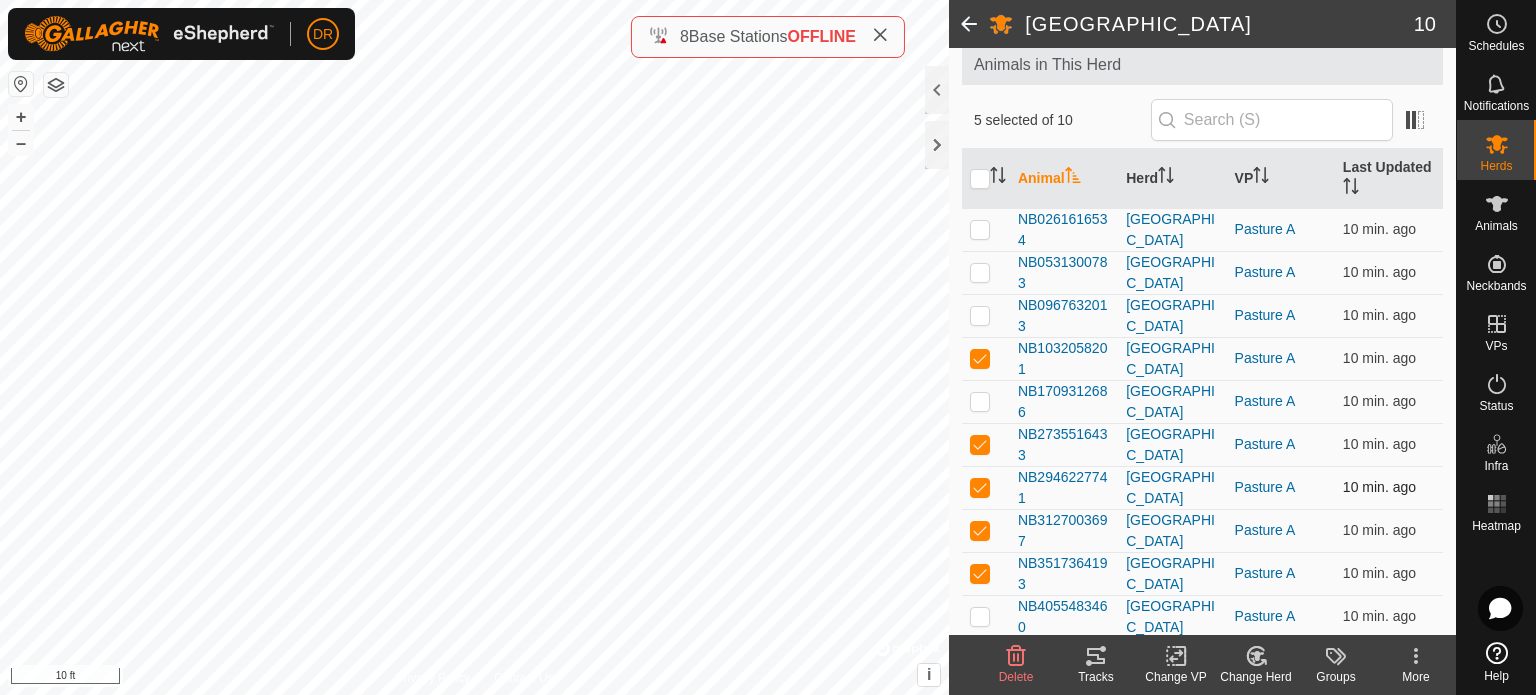 checkbox on "false" 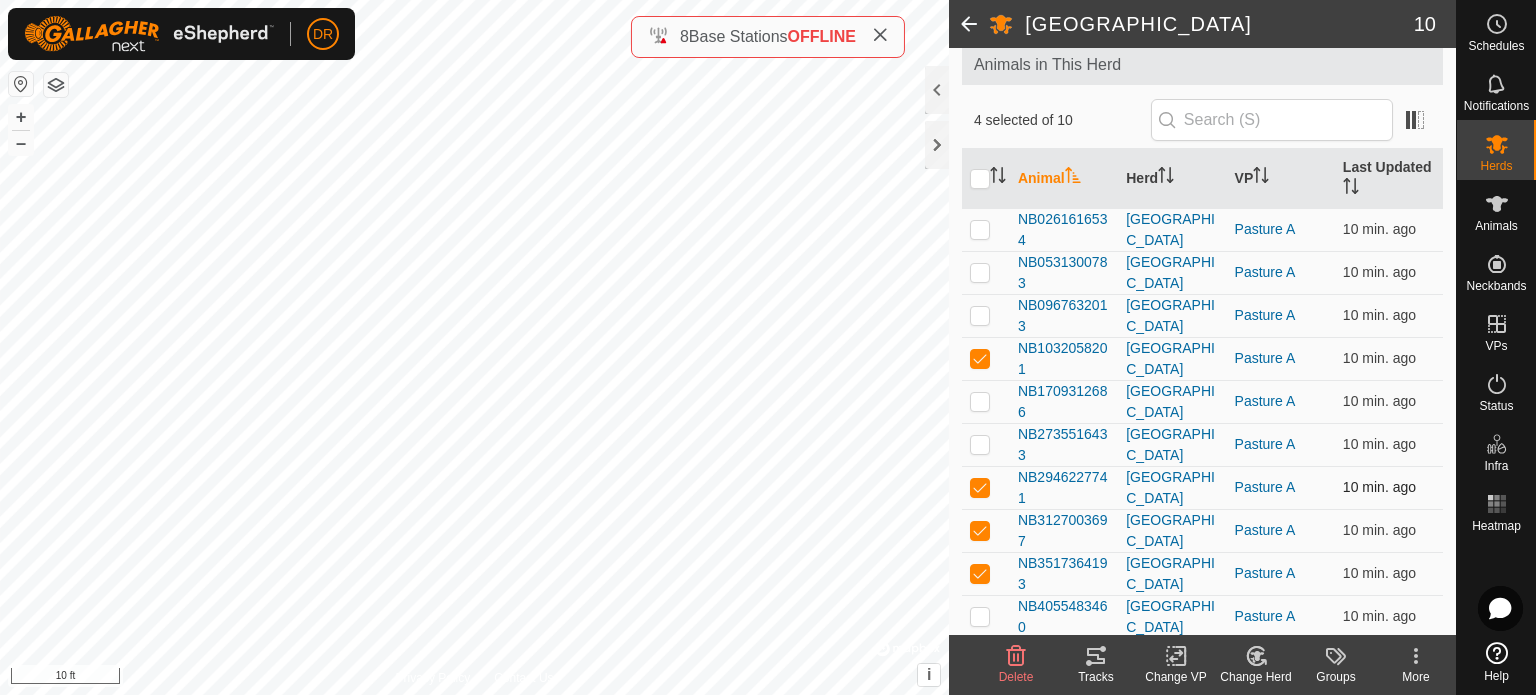 click at bounding box center [980, 487] 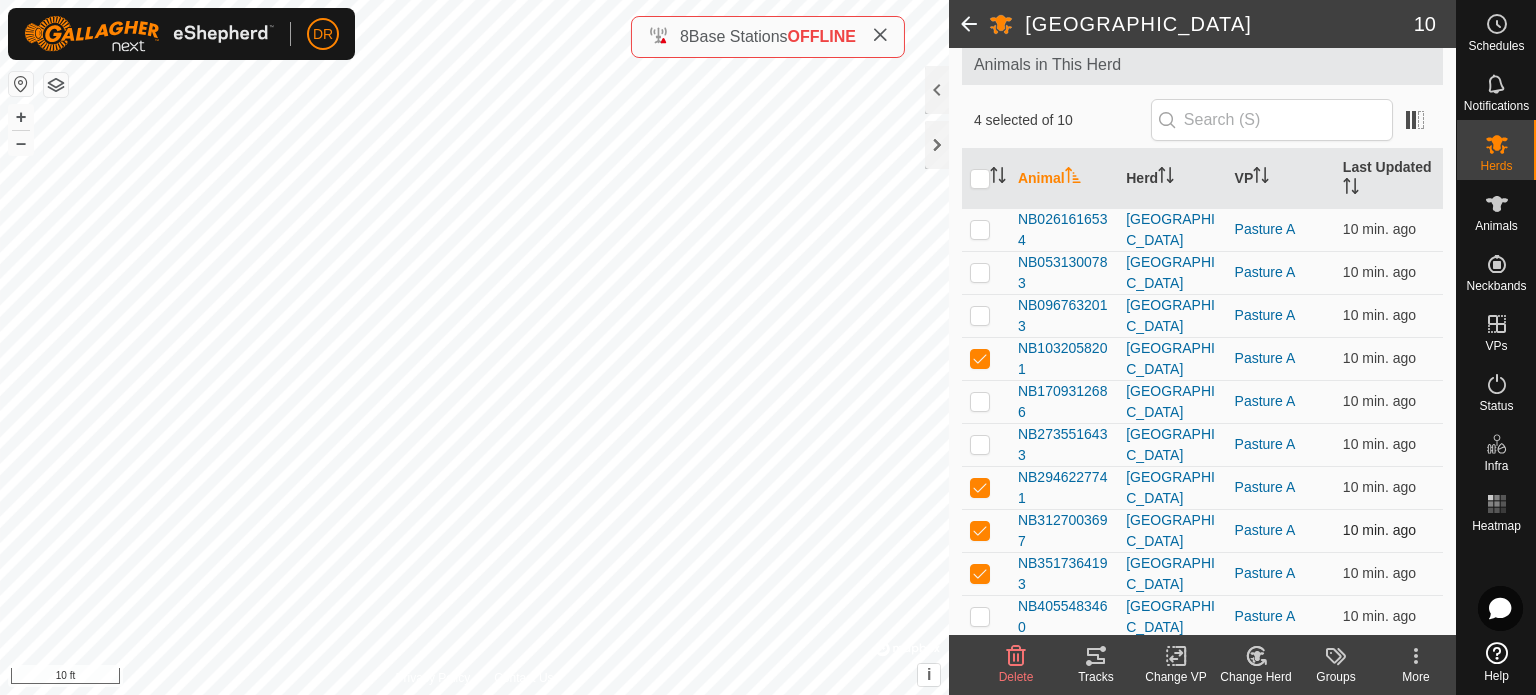 checkbox on "false" 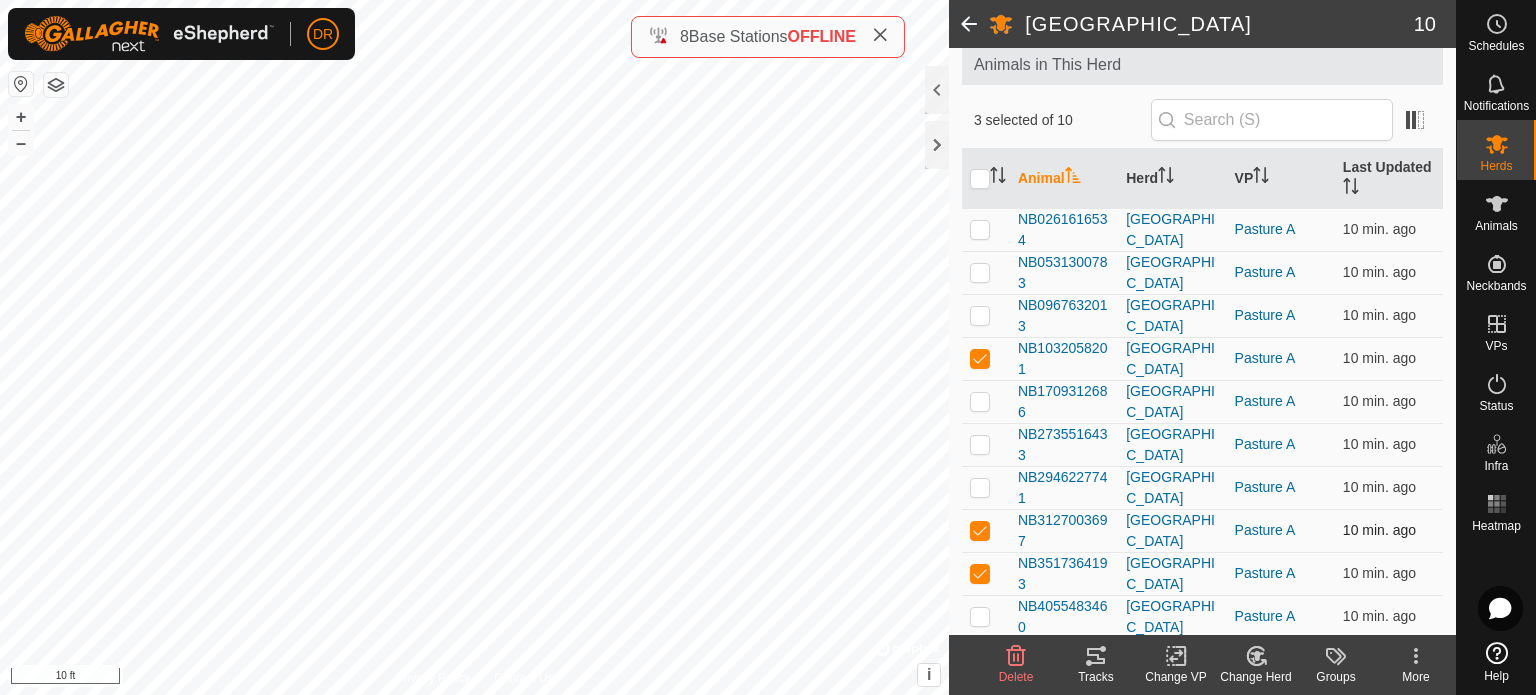 click at bounding box center [980, 530] 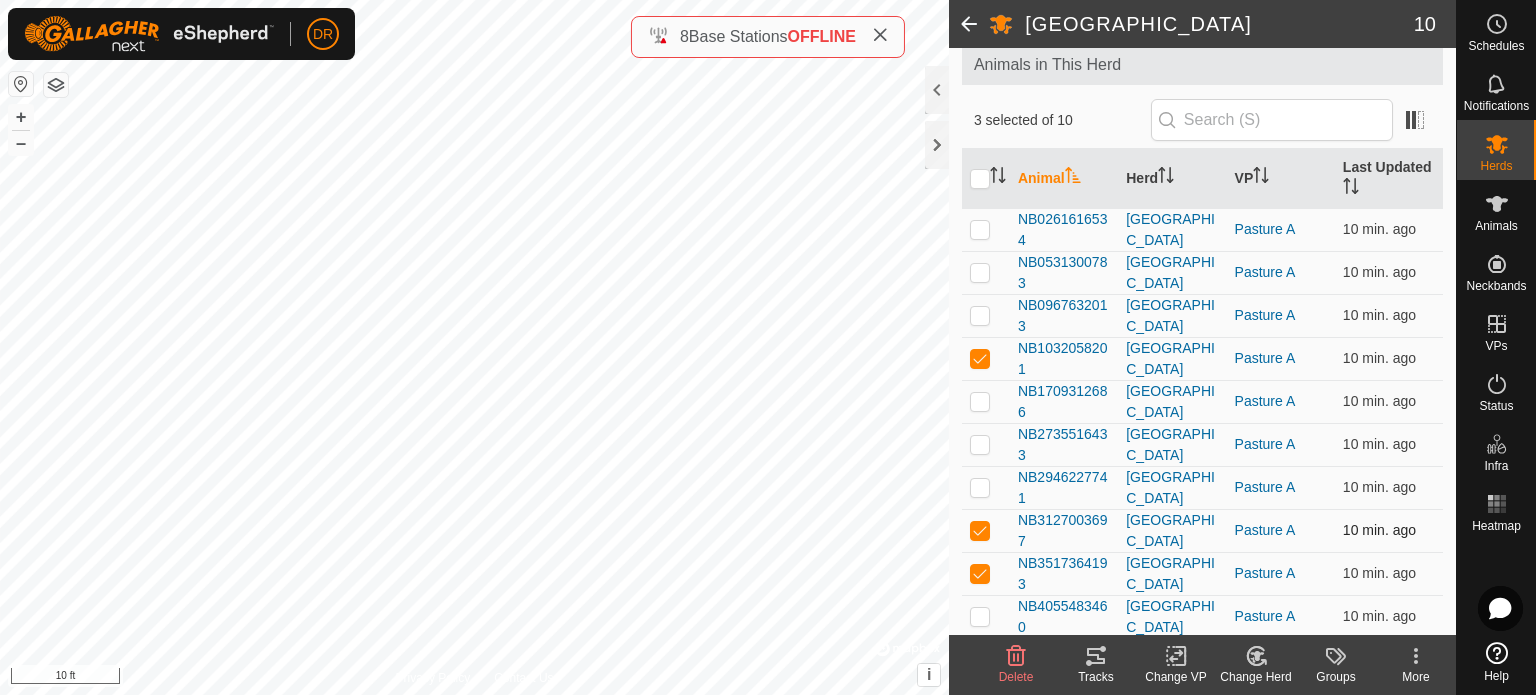 checkbox on "false" 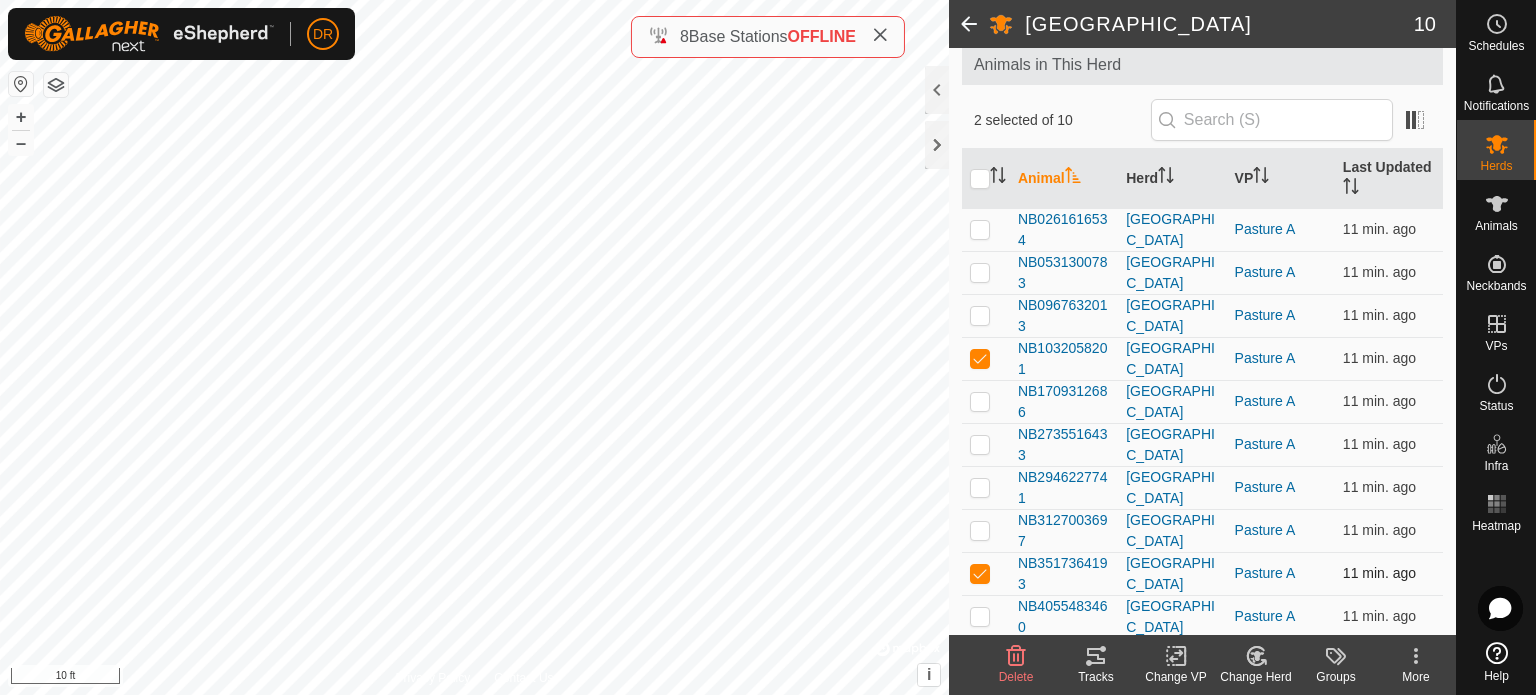 click at bounding box center (980, 573) 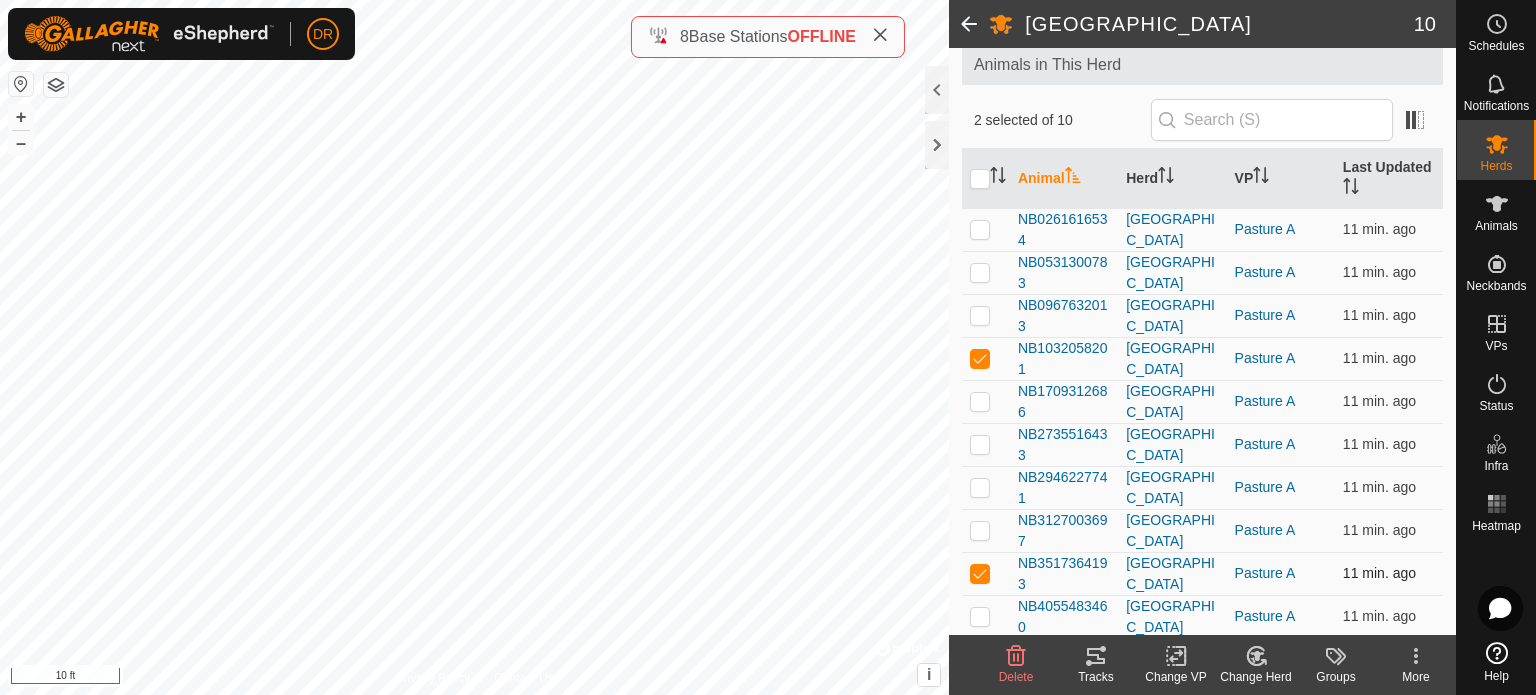 checkbox on "false" 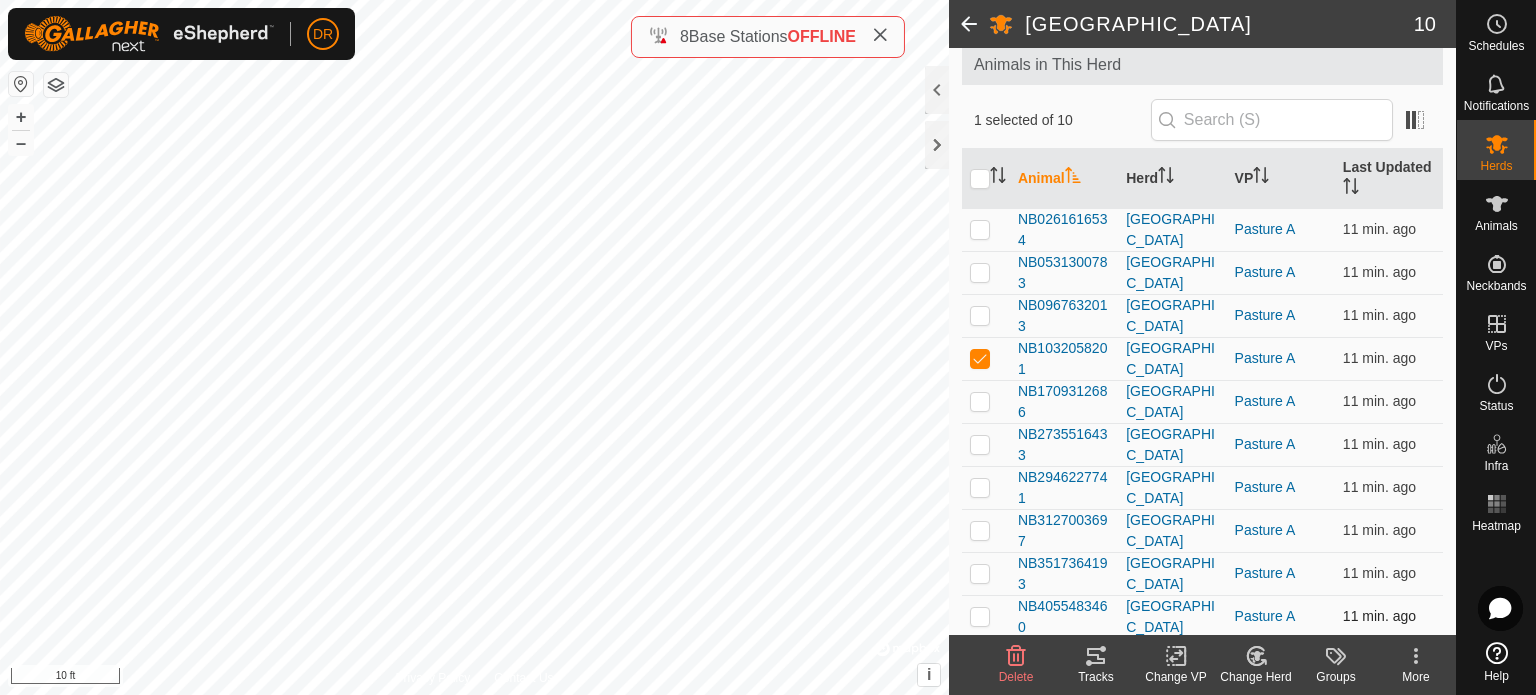 click at bounding box center [980, 616] 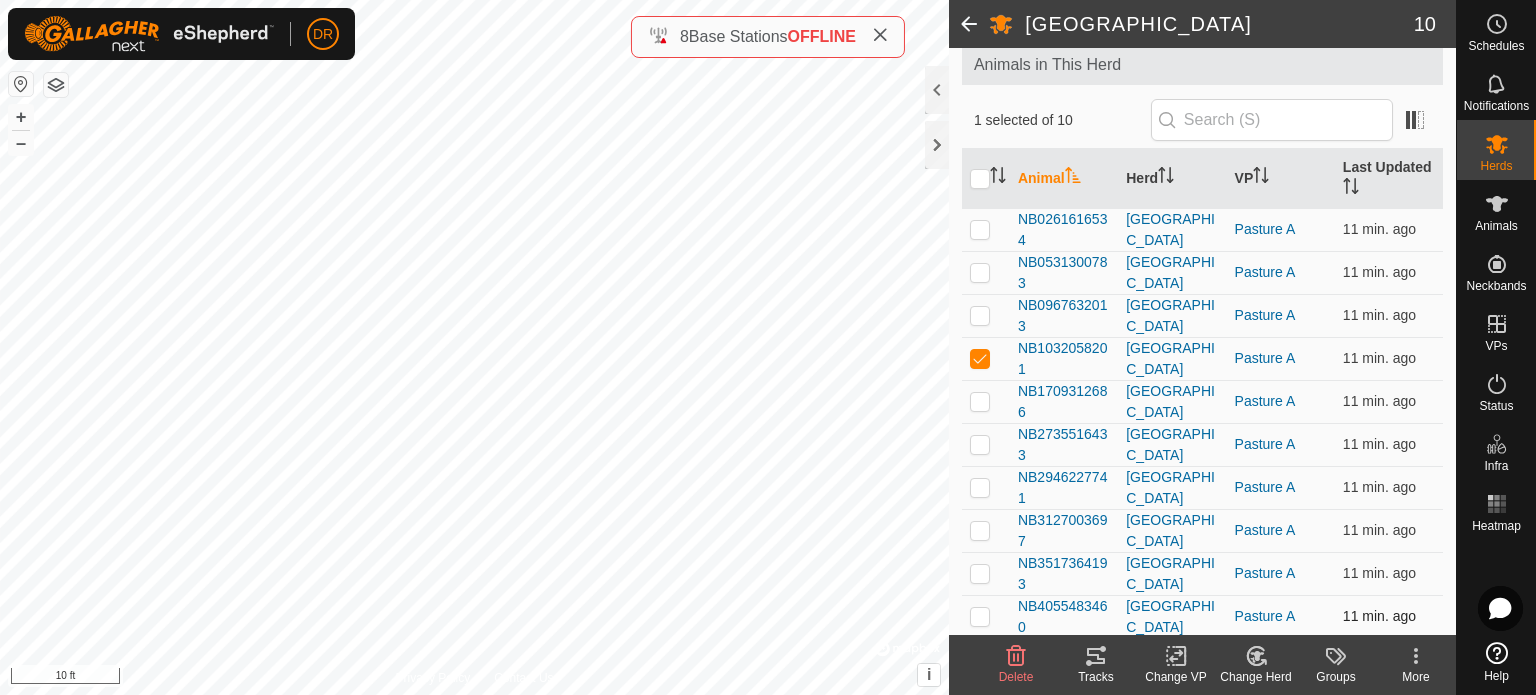 checkbox on "true" 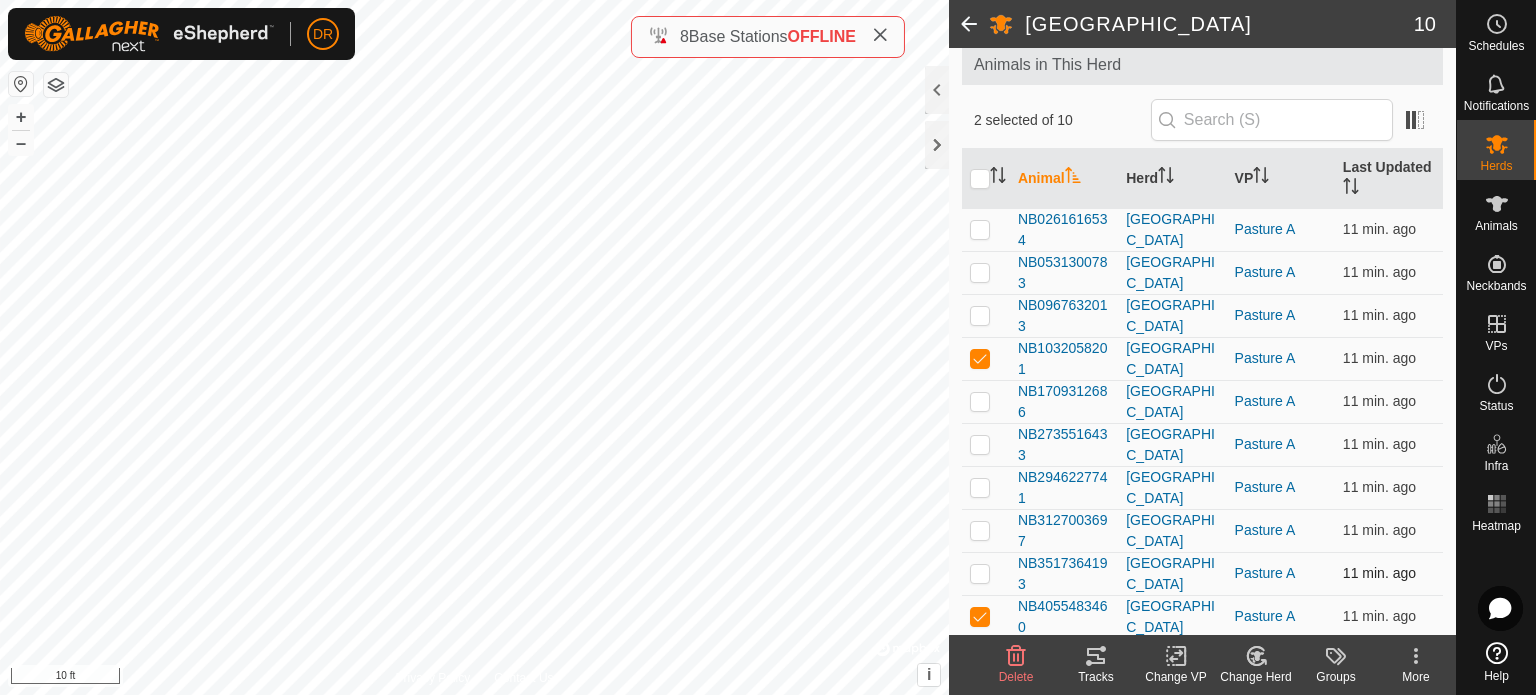 click at bounding box center [980, 573] 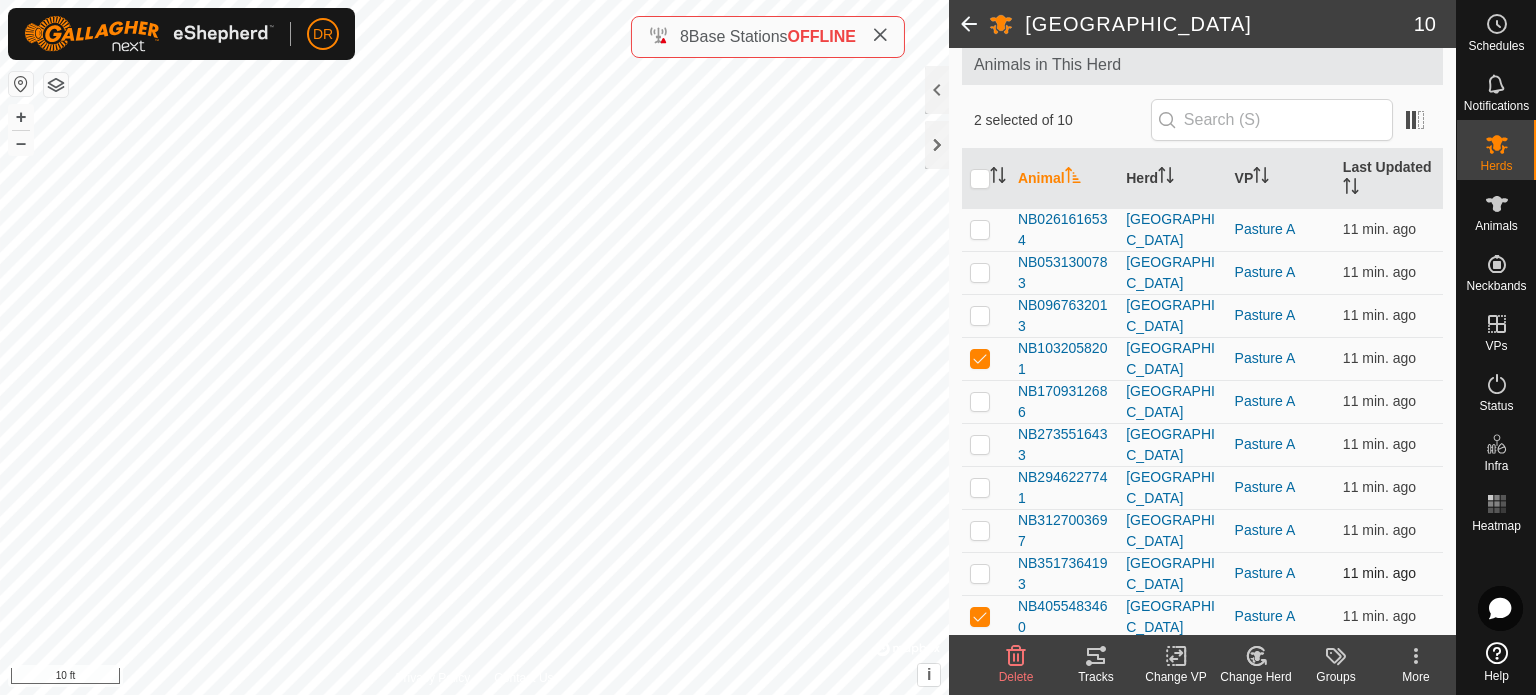 checkbox on "true" 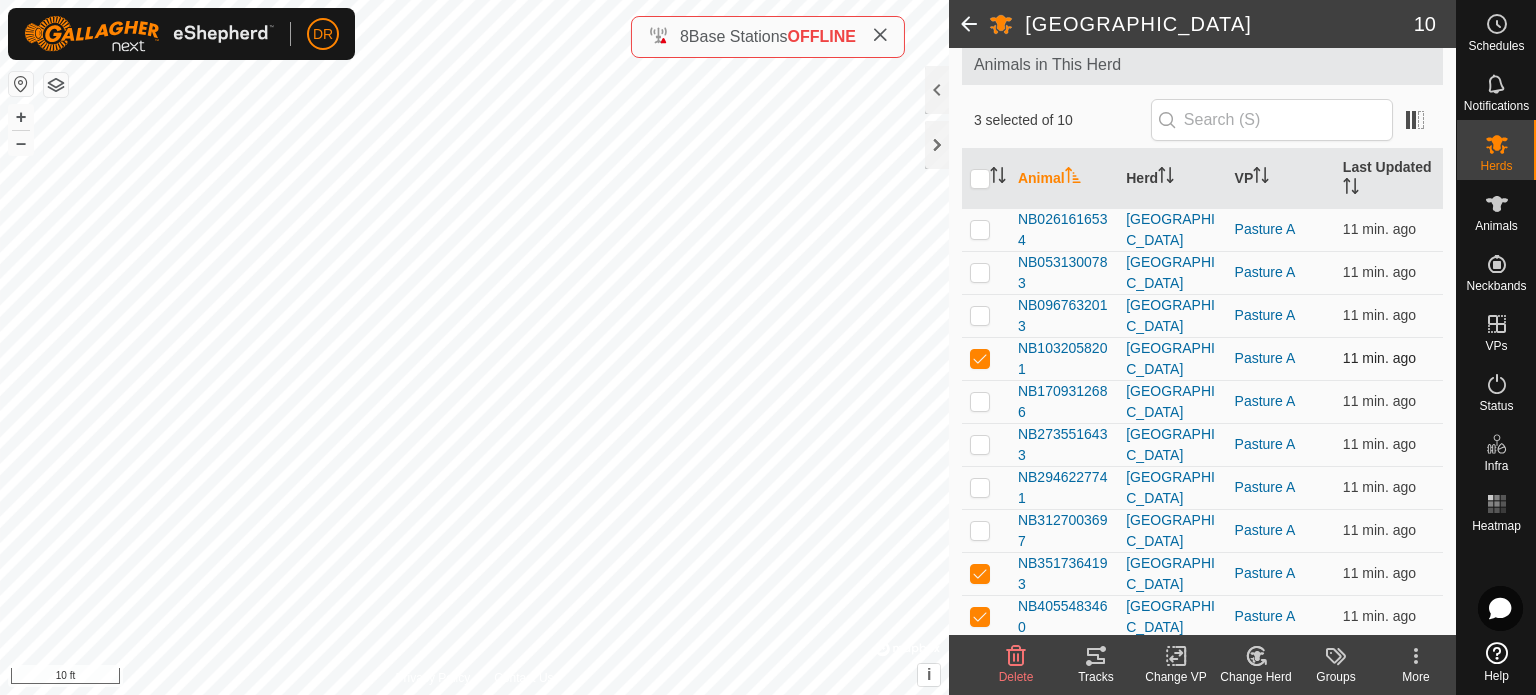 click at bounding box center (980, 358) 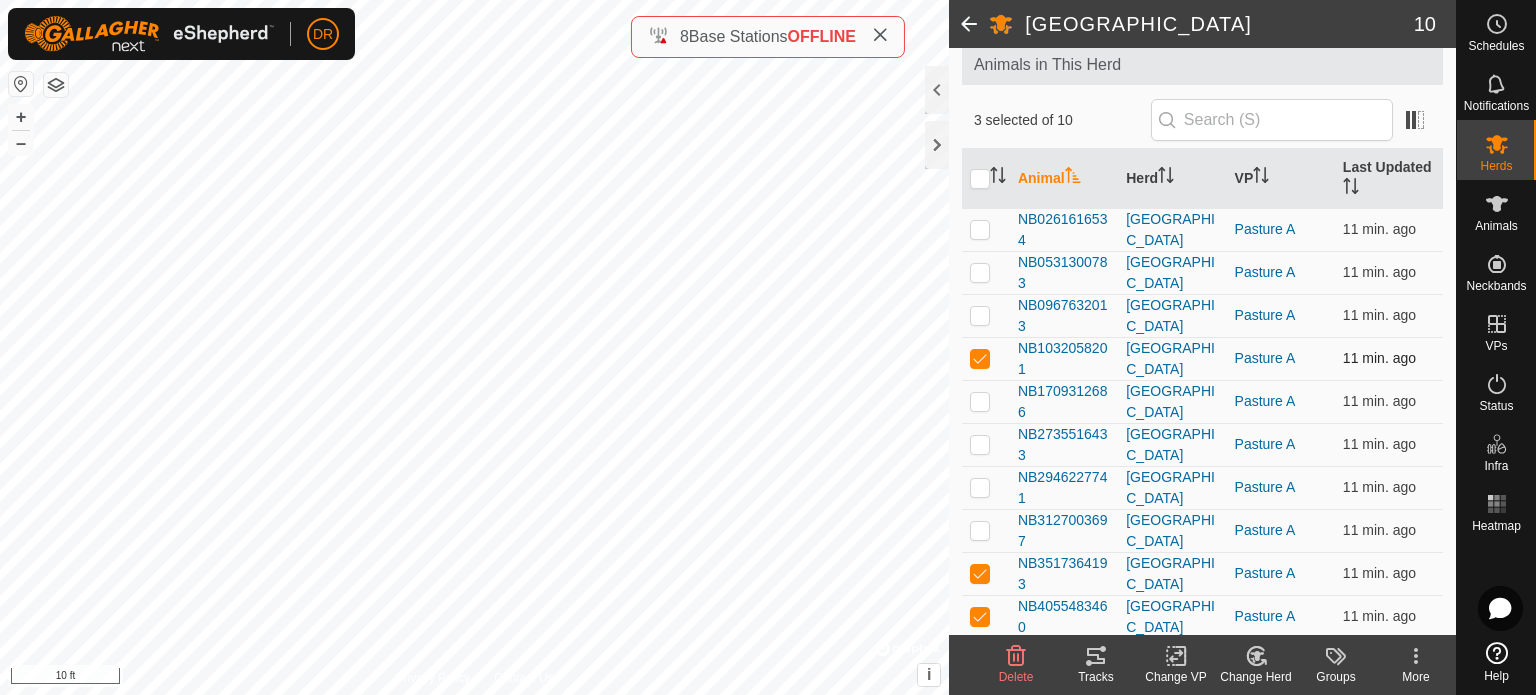 checkbox on "false" 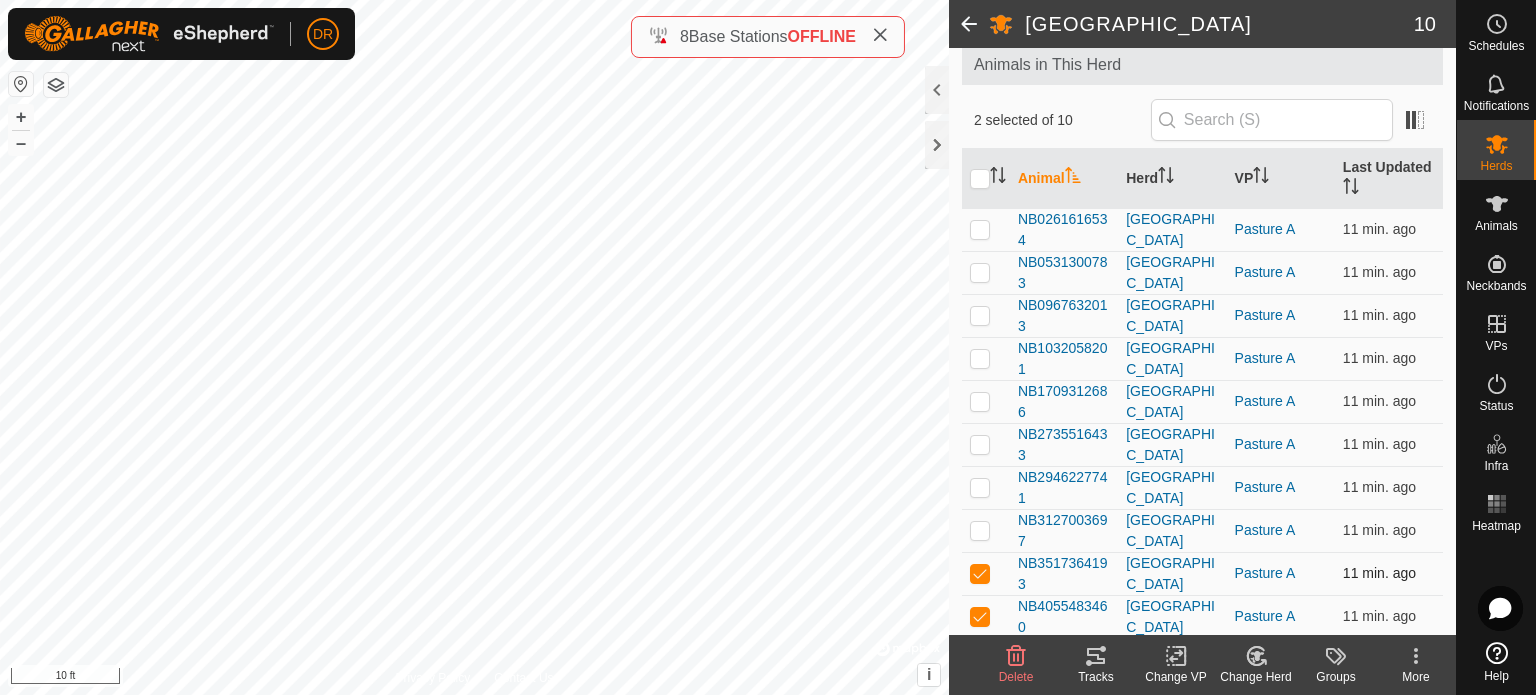 click at bounding box center (980, 573) 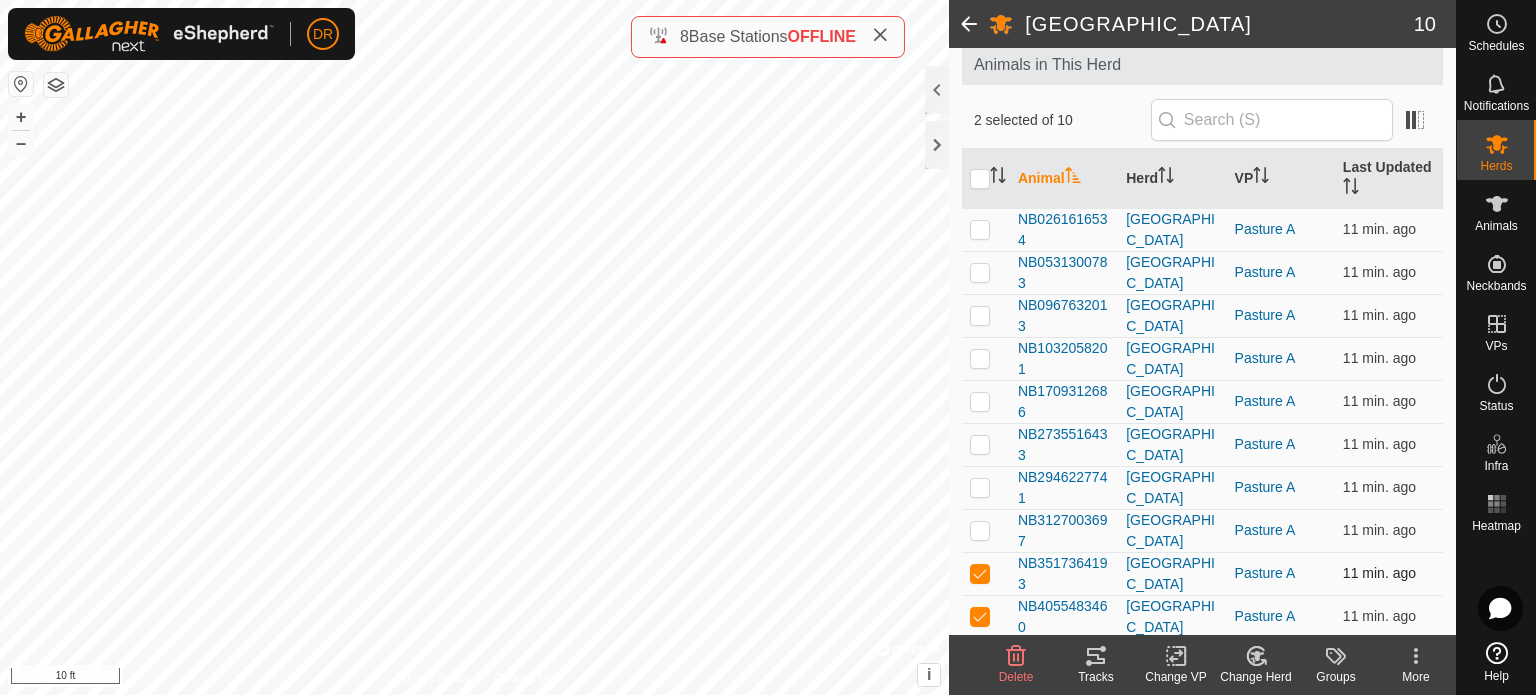 checkbox on "false" 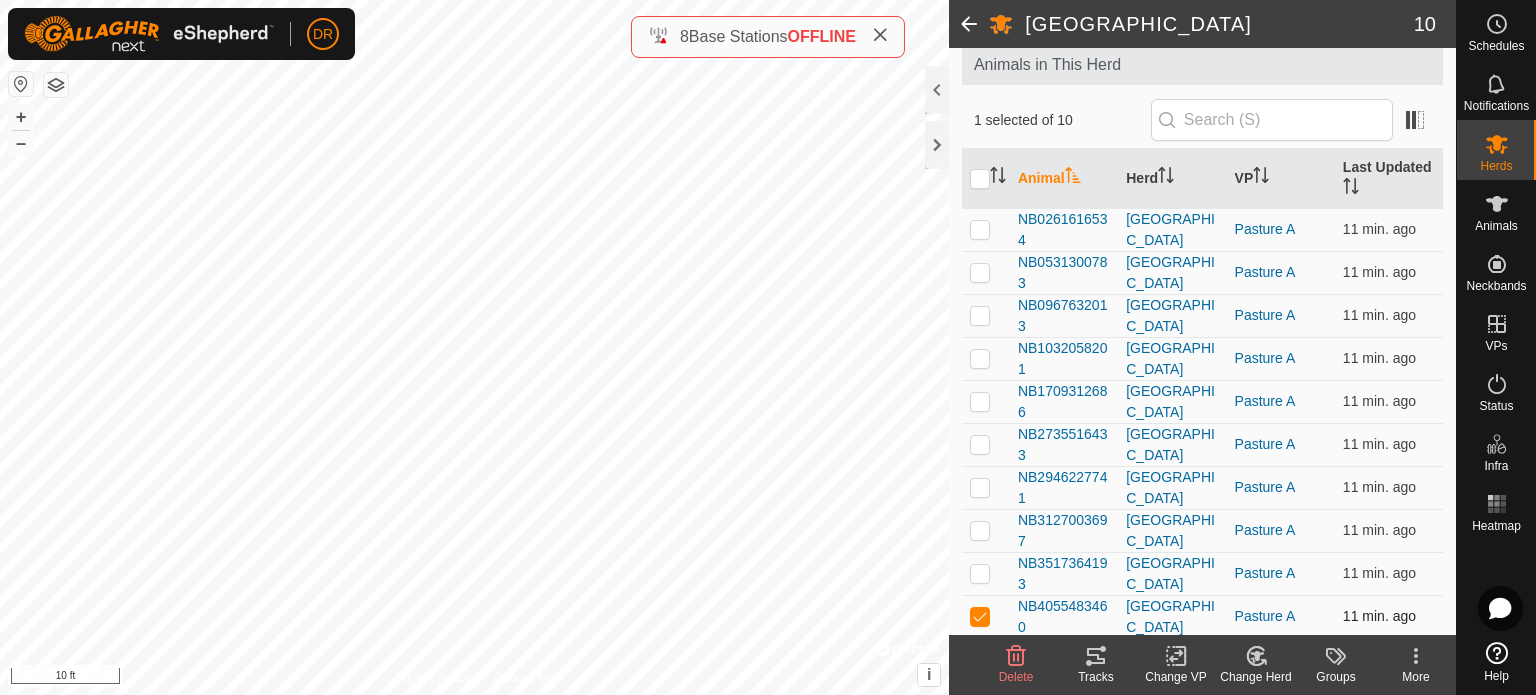 click at bounding box center (980, 616) 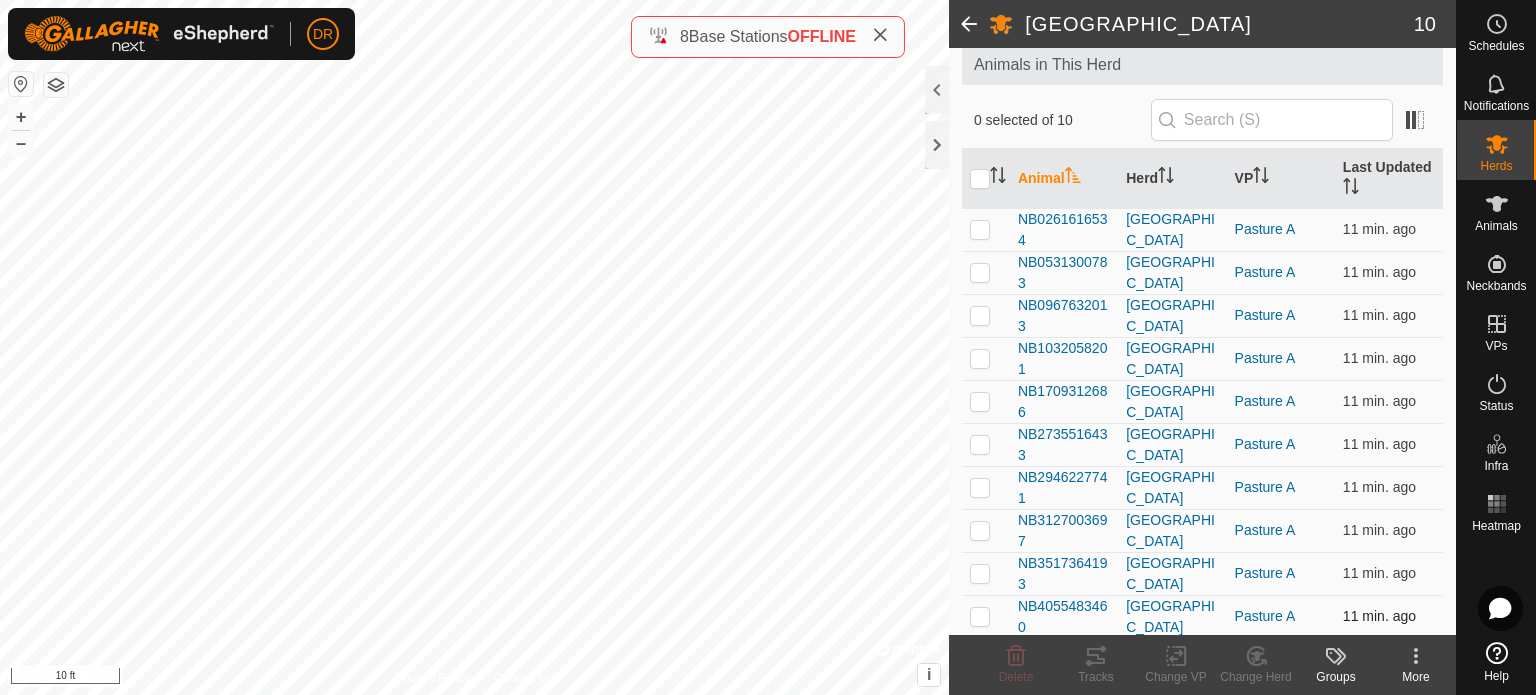 click at bounding box center (980, 616) 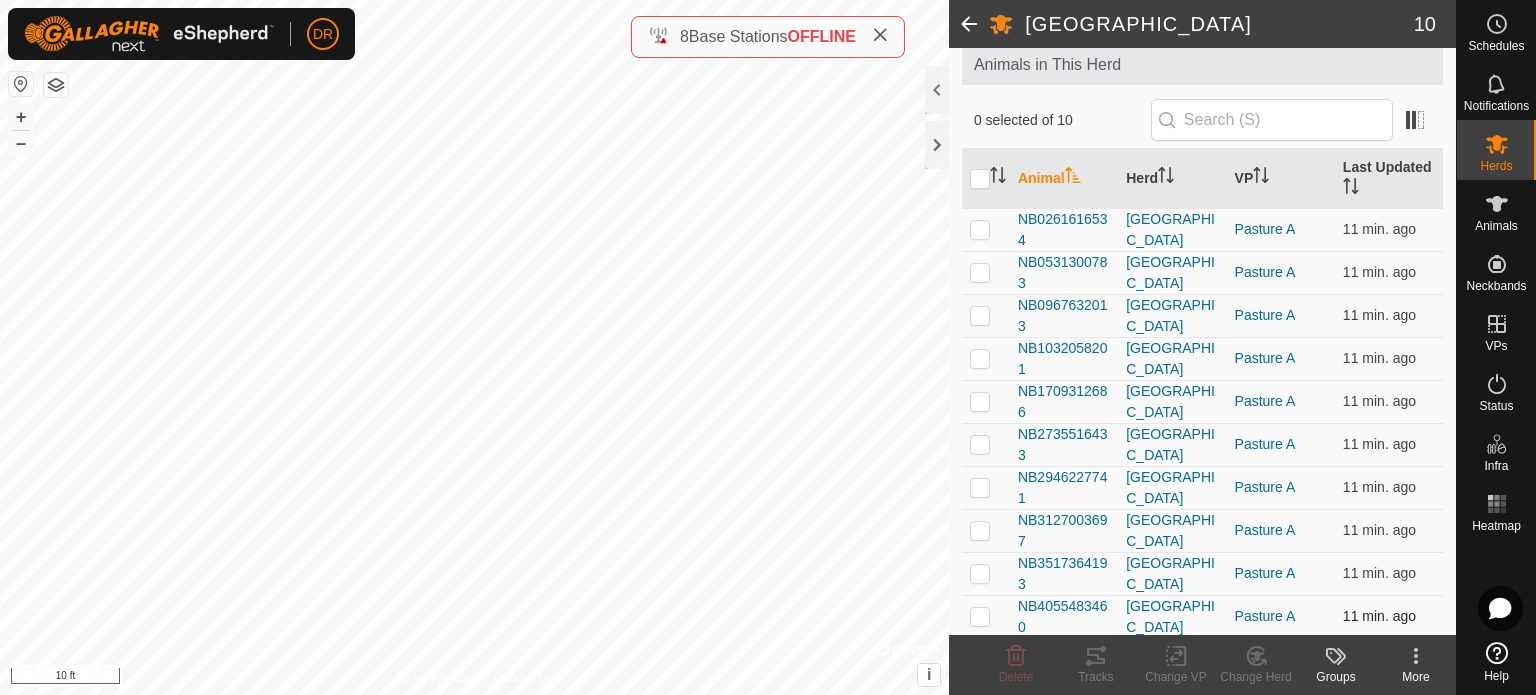 checkbox on "true" 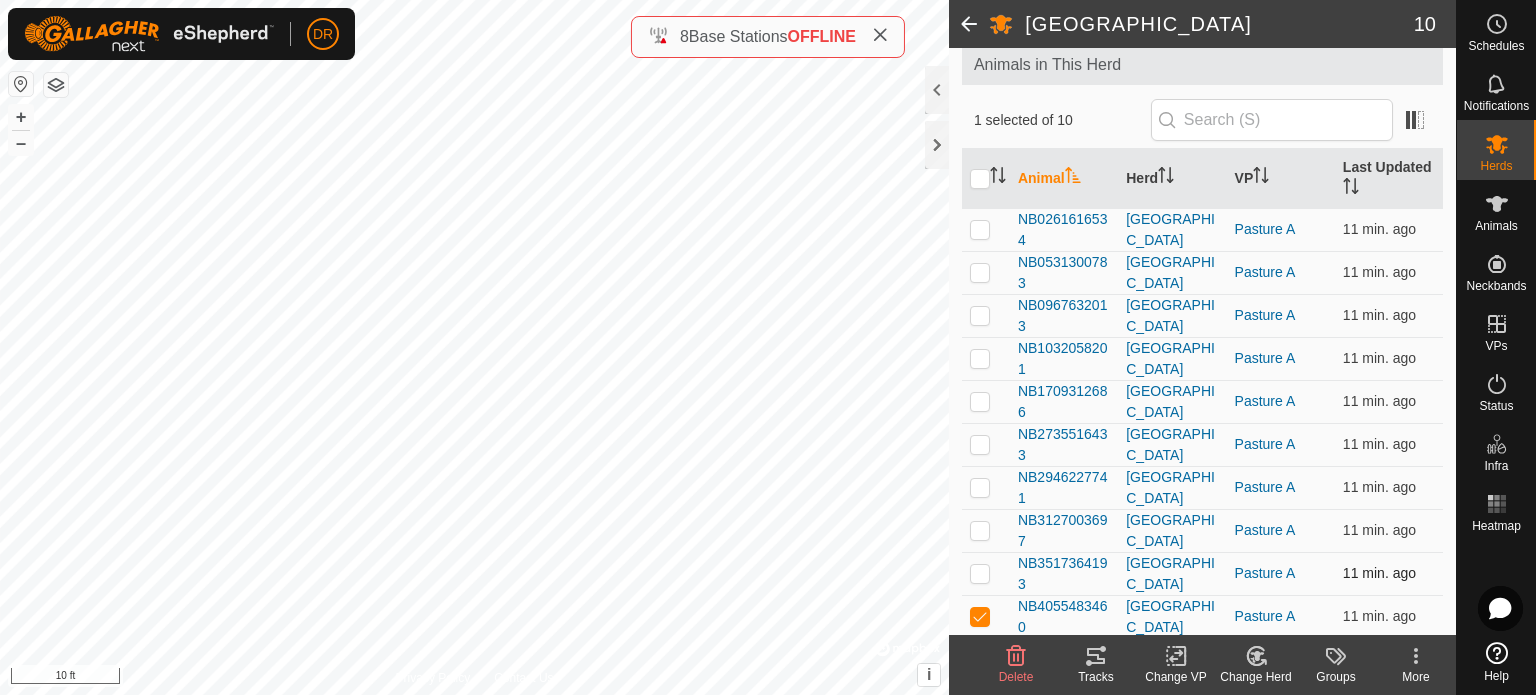 click at bounding box center (980, 573) 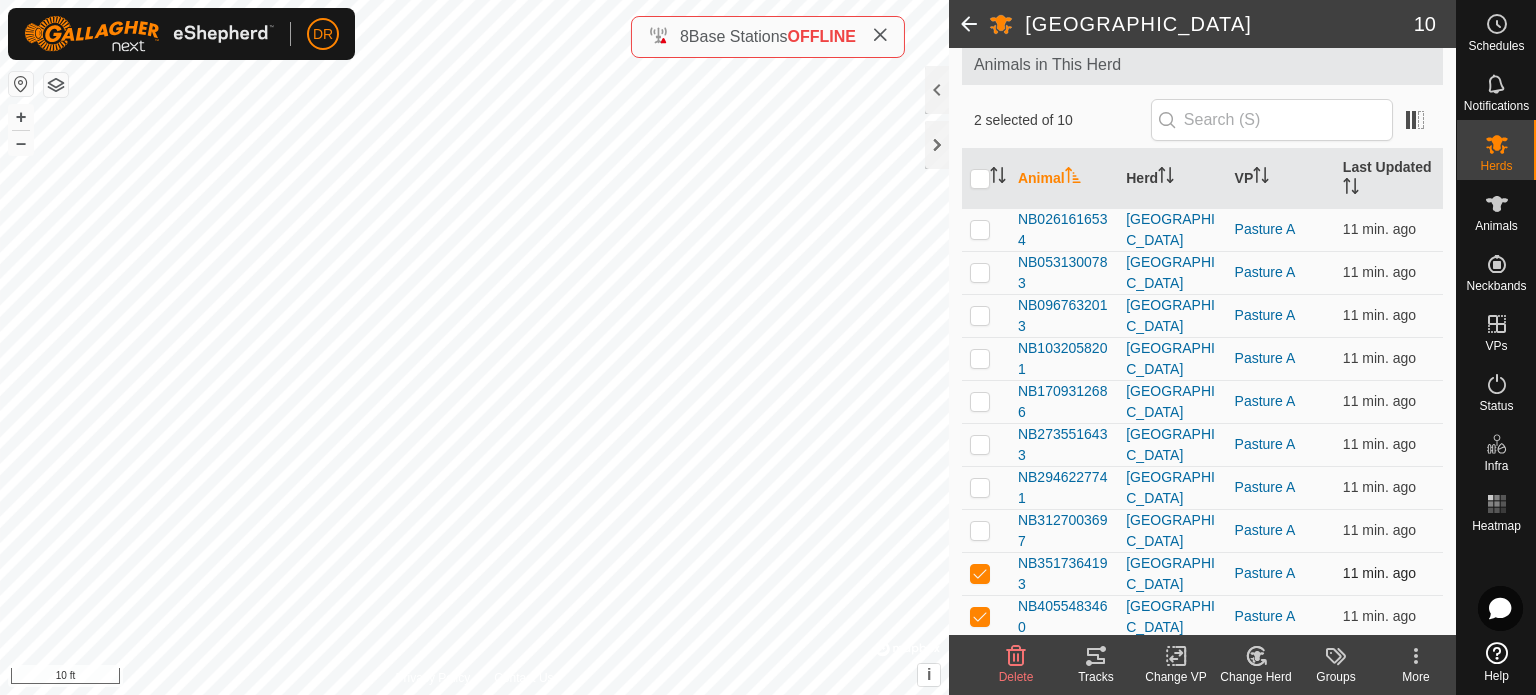 checkbox on "true" 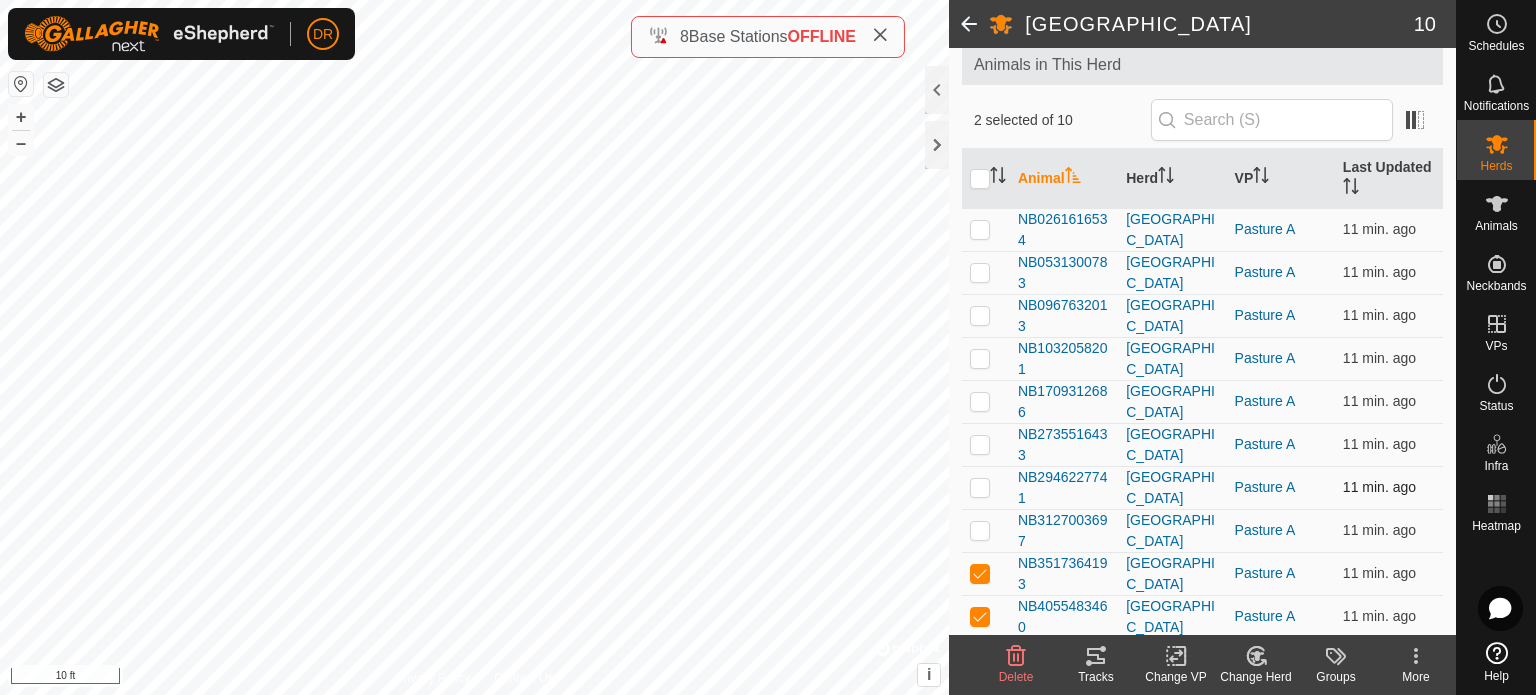 click at bounding box center [980, 530] 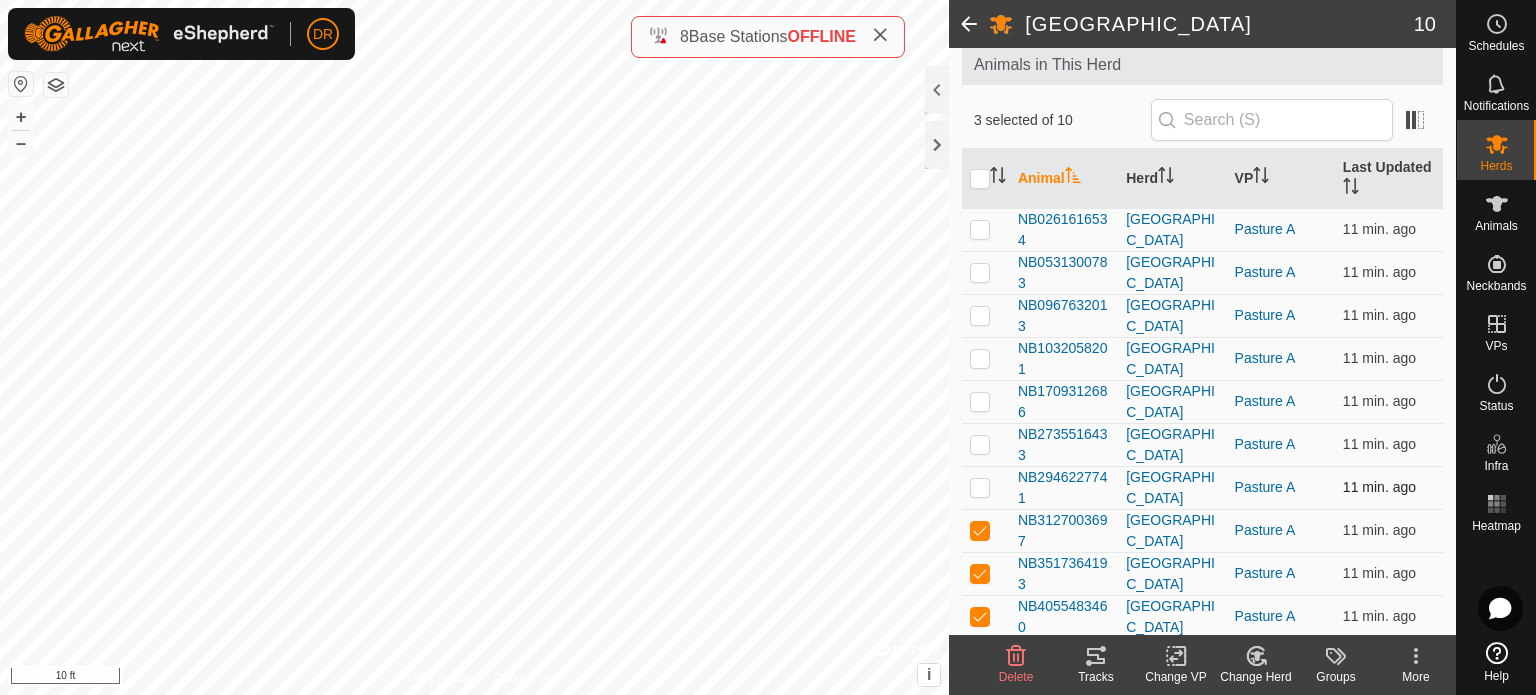checkbox on "true" 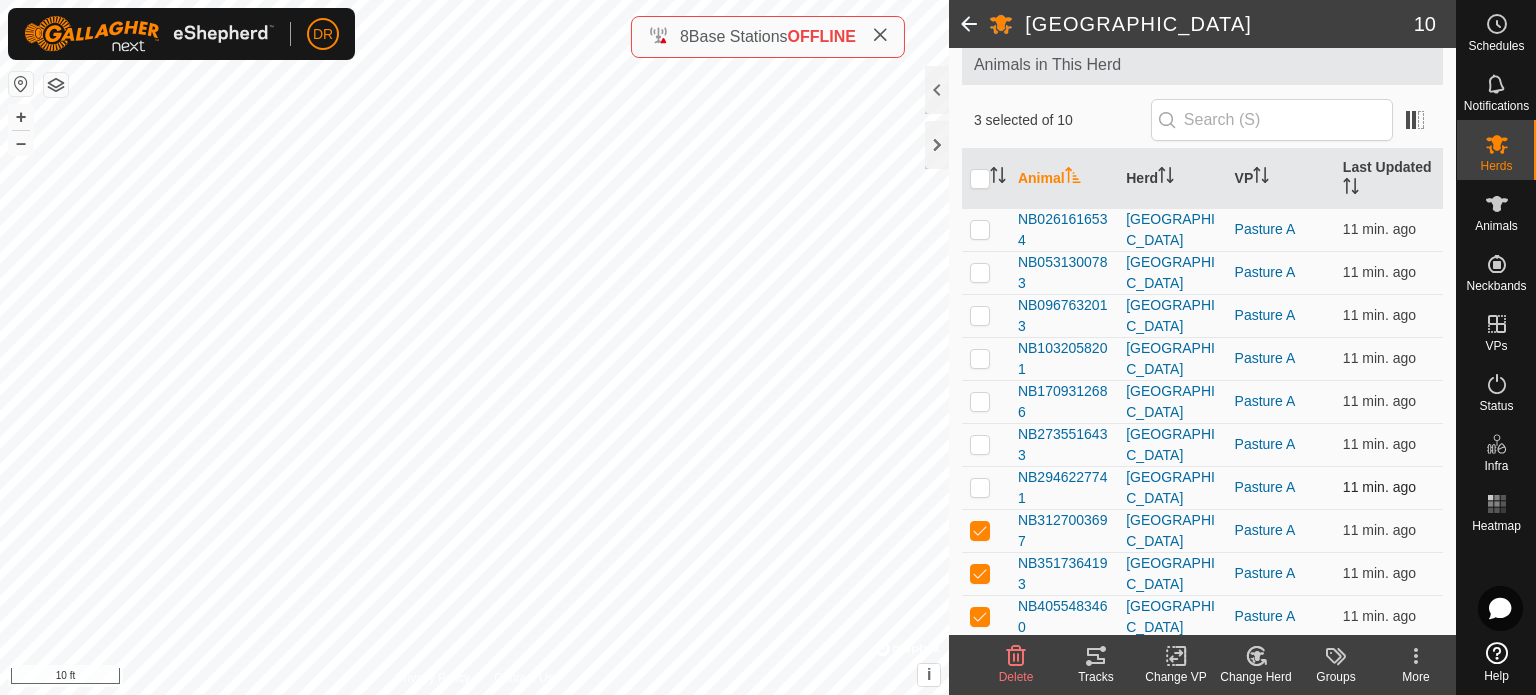 checkbox on "true" 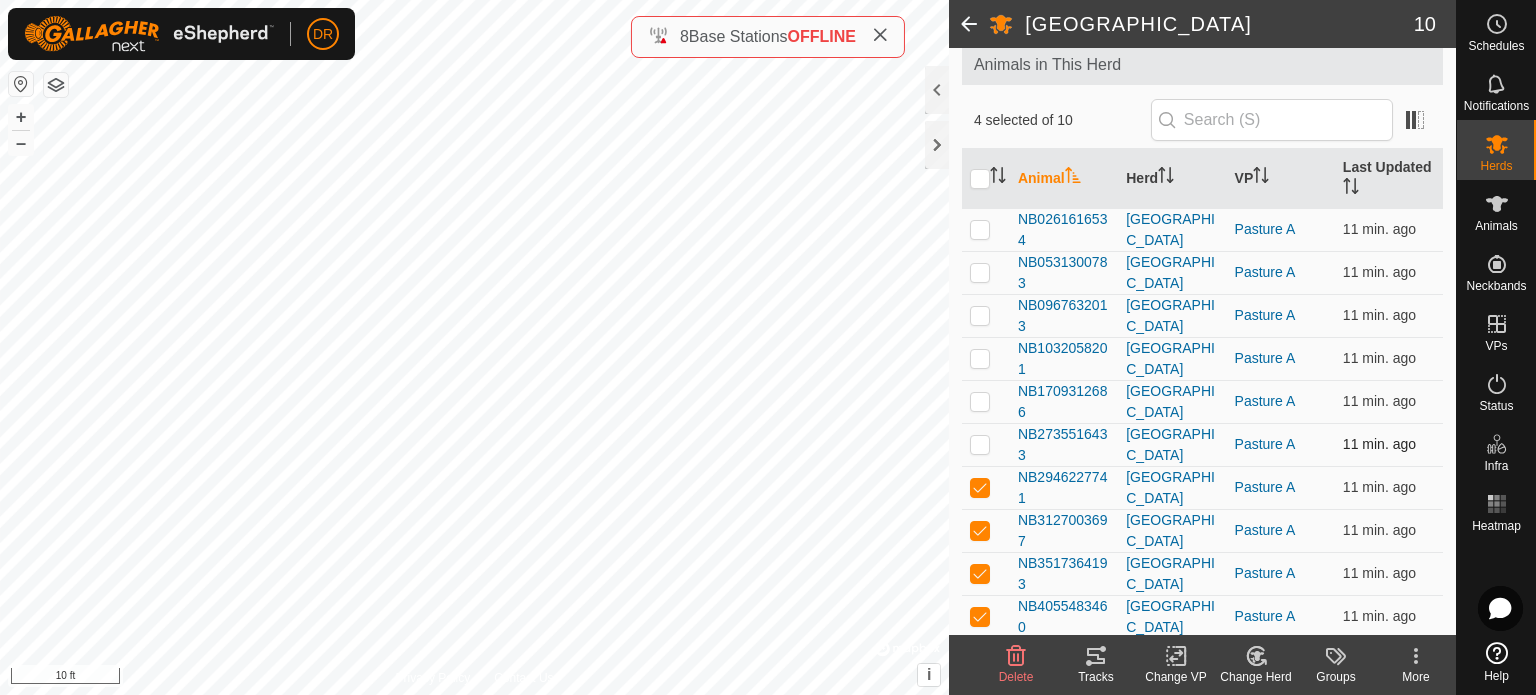 click at bounding box center (980, 444) 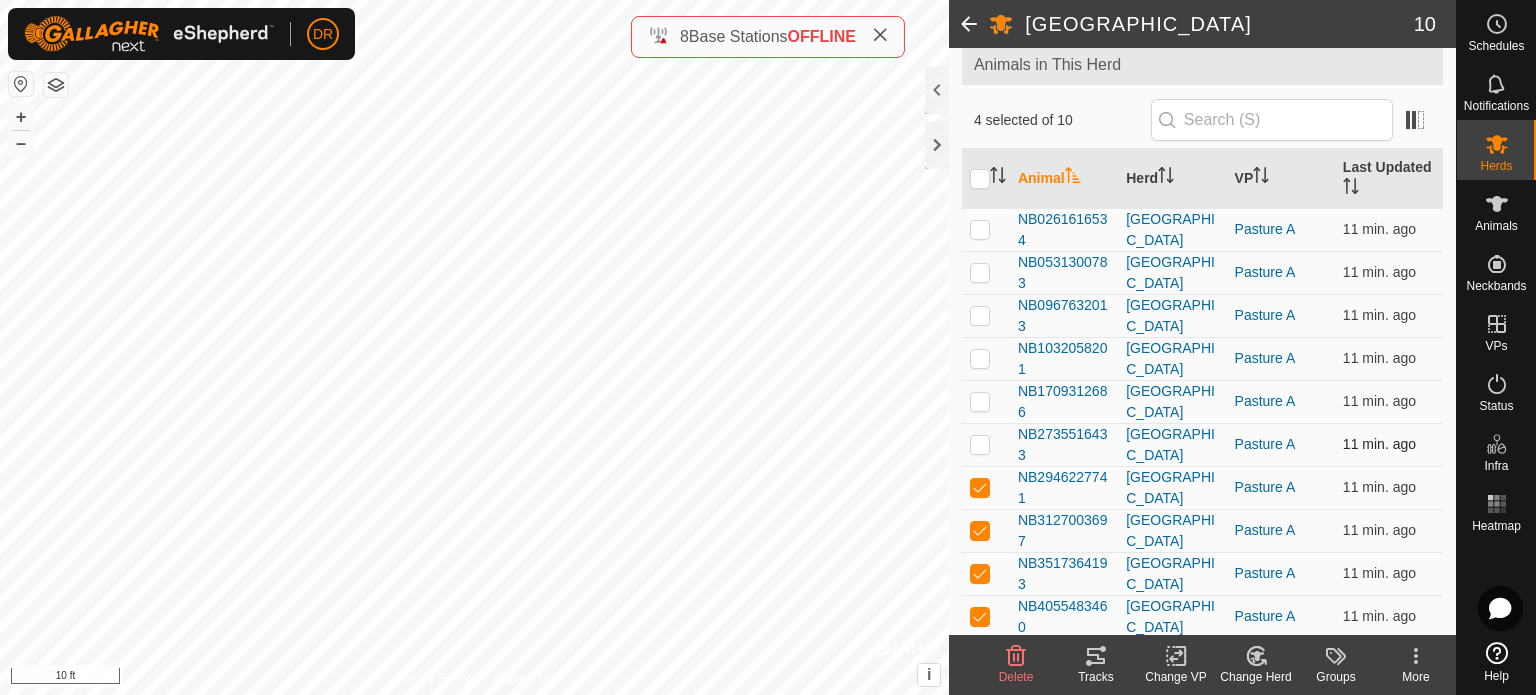 checkbox on "true" 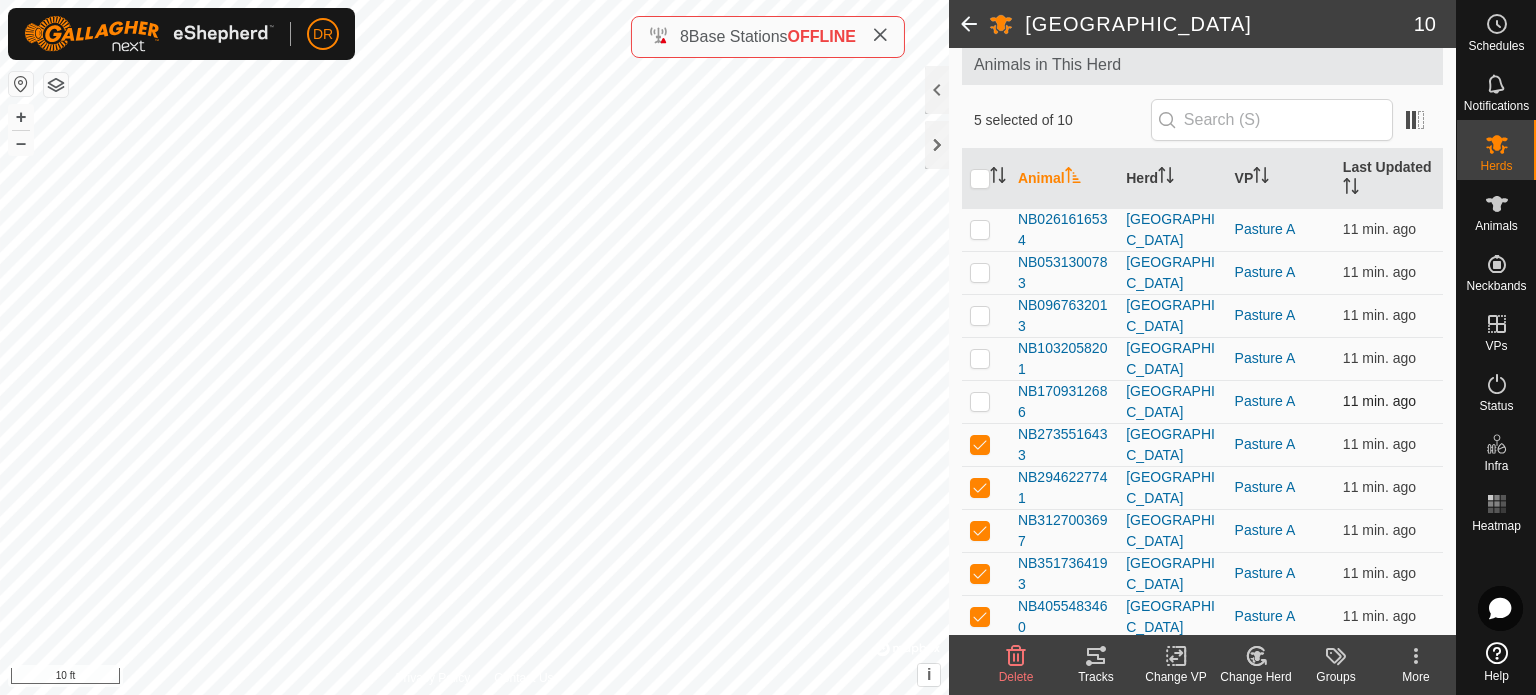 click at bounding box center (980, 401) 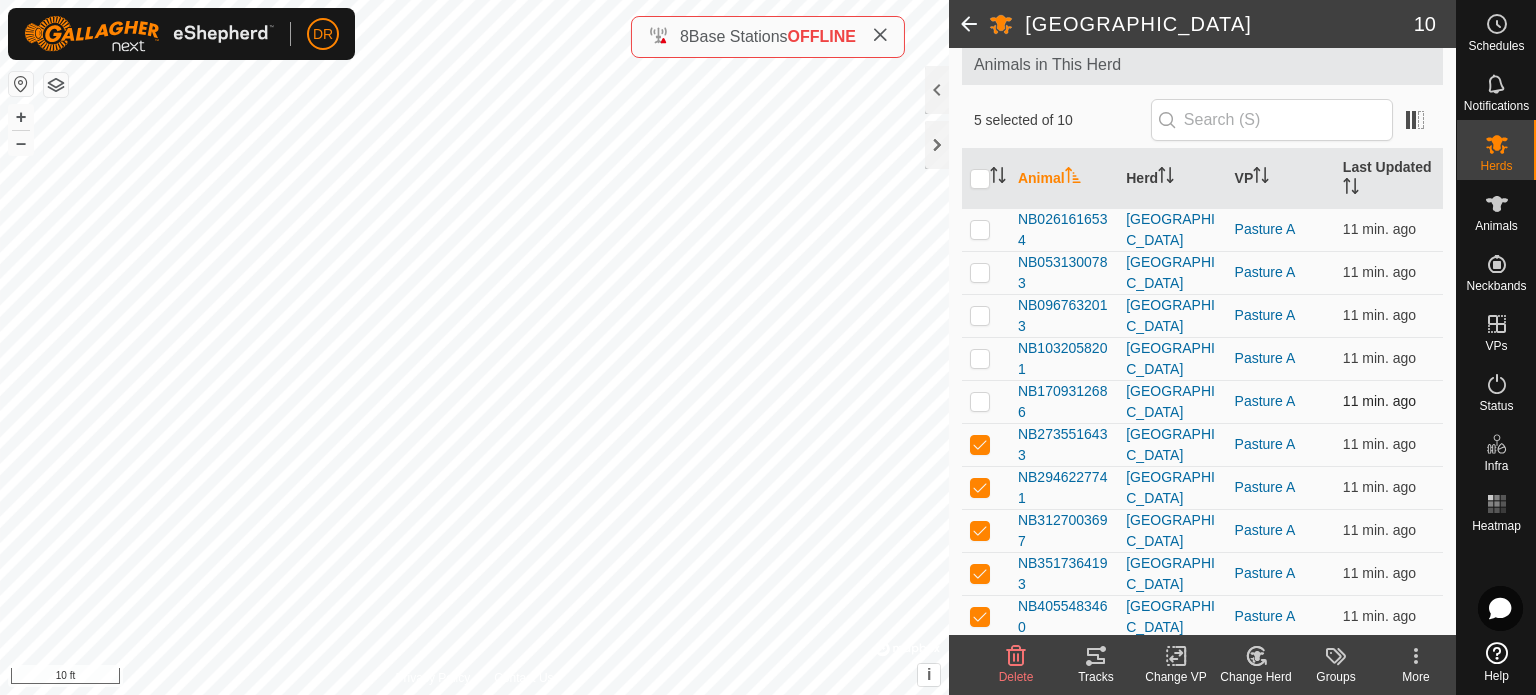 checkbox on "true" 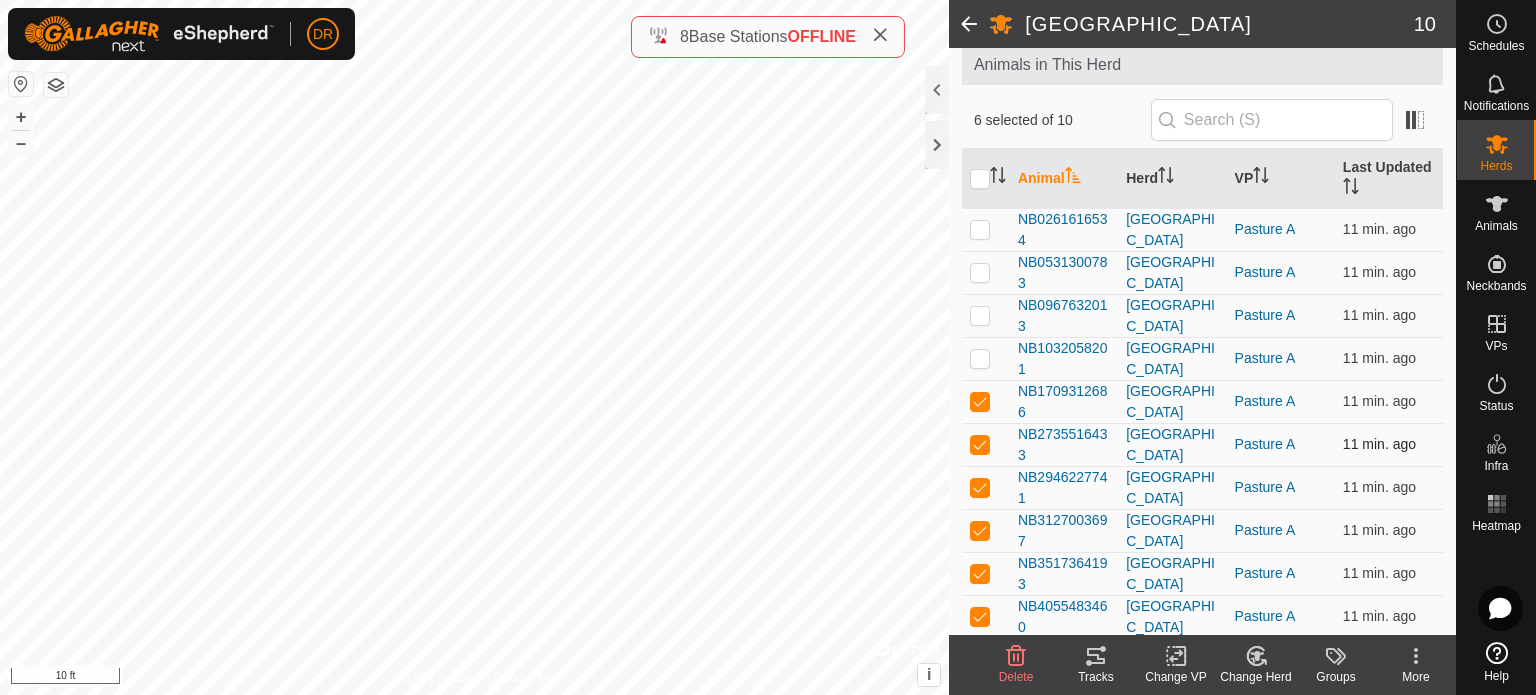 click at bounding box center [980, 444] 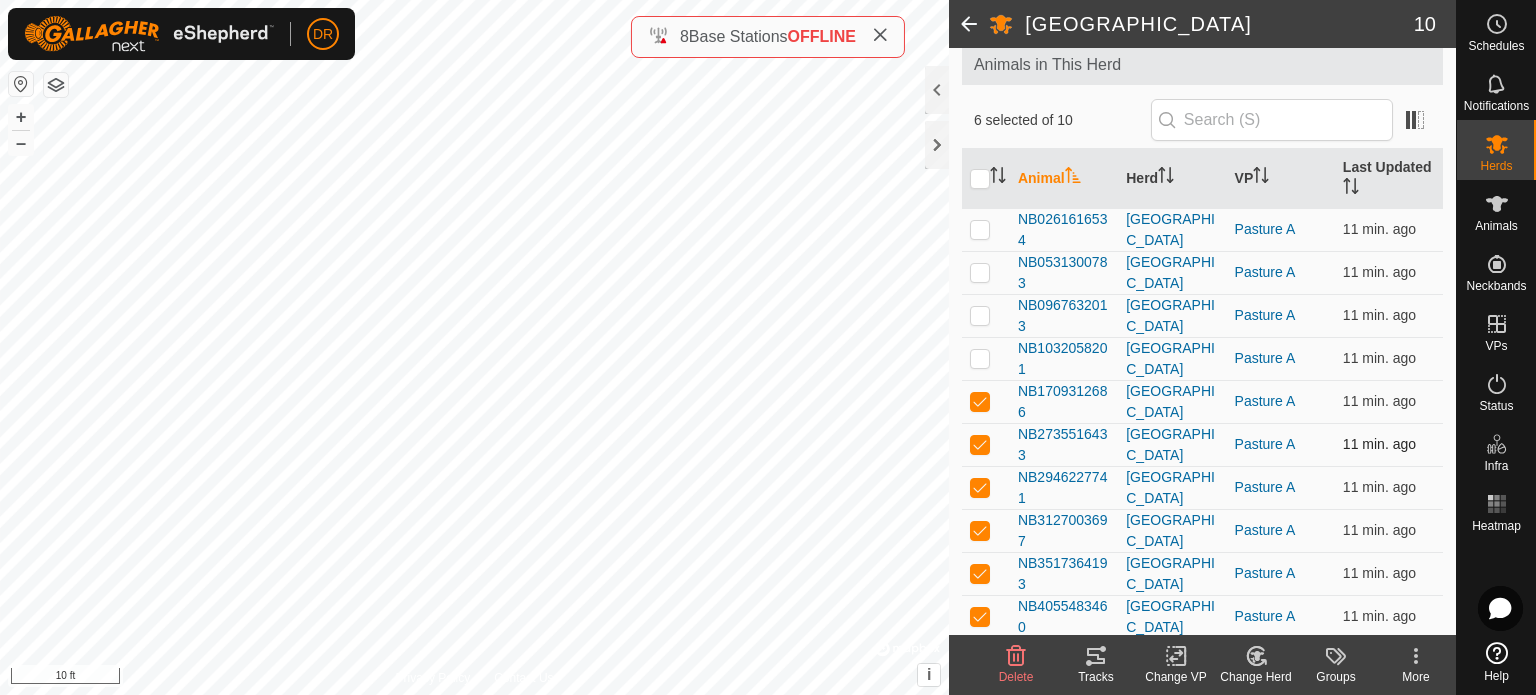 checkbox on "false" 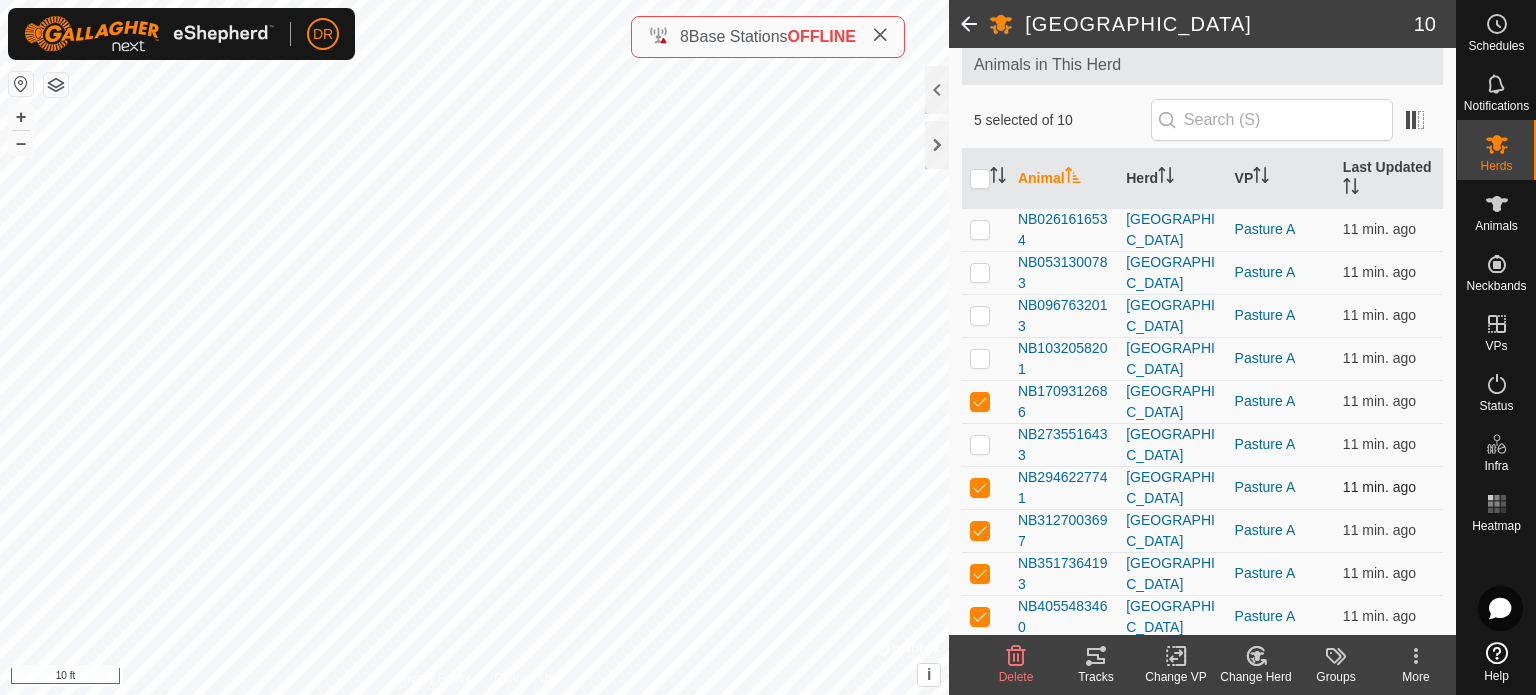 click at bounding box center [980, 487] 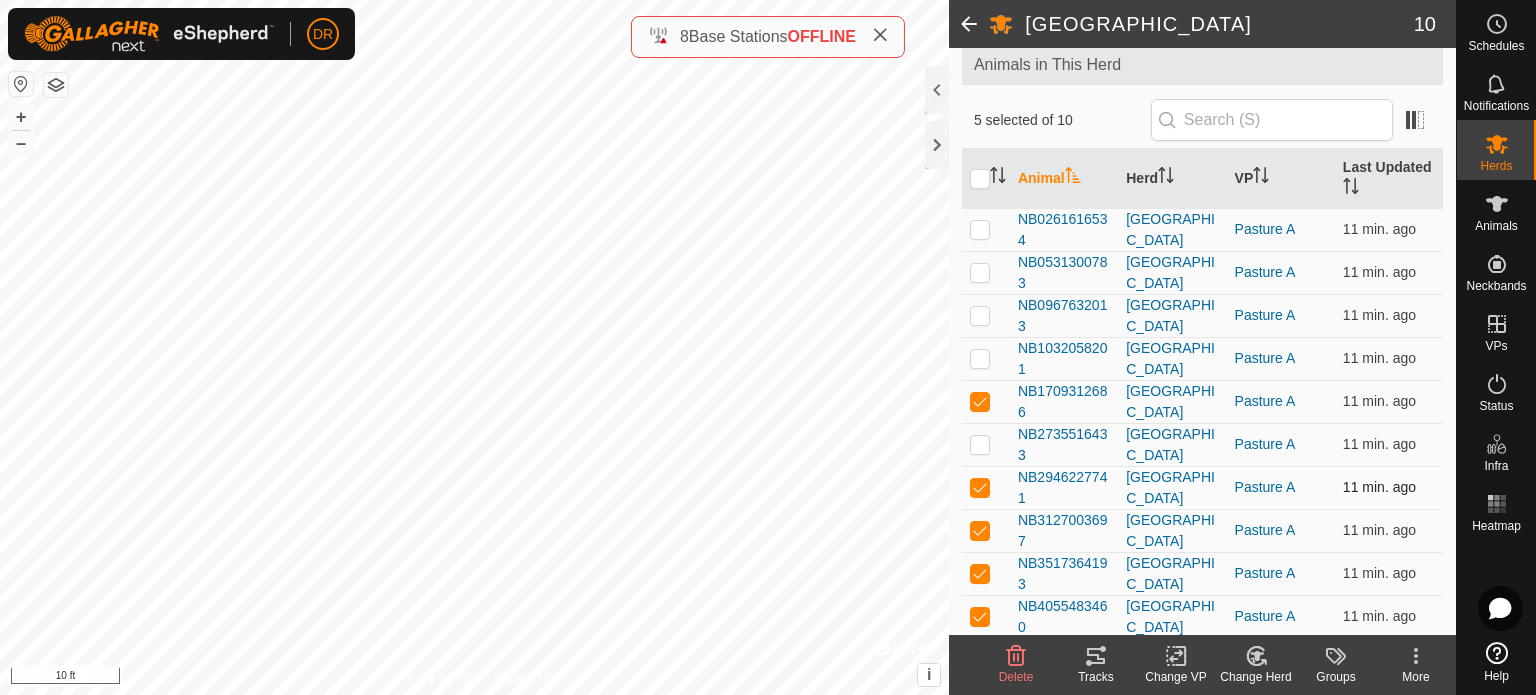 checkbox on "false" 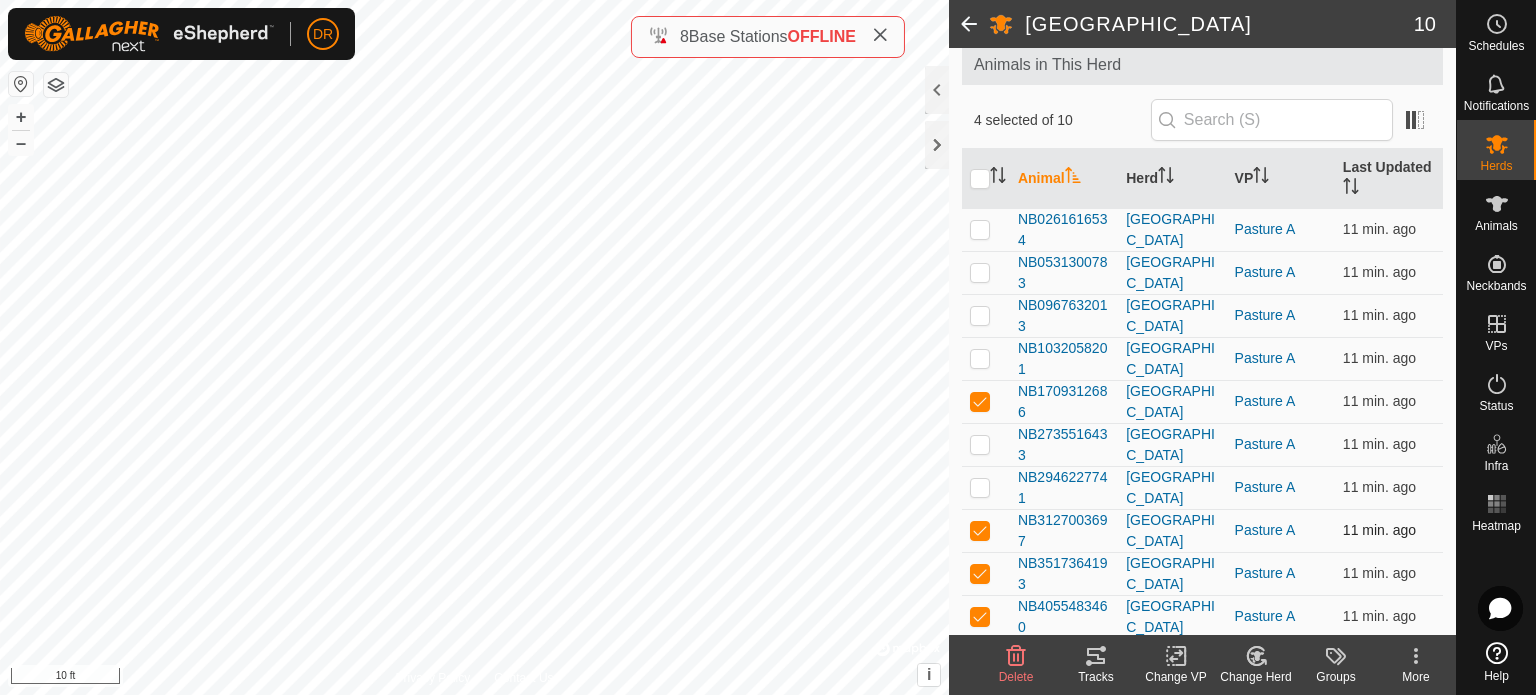 click at bounding box center (980, 530) 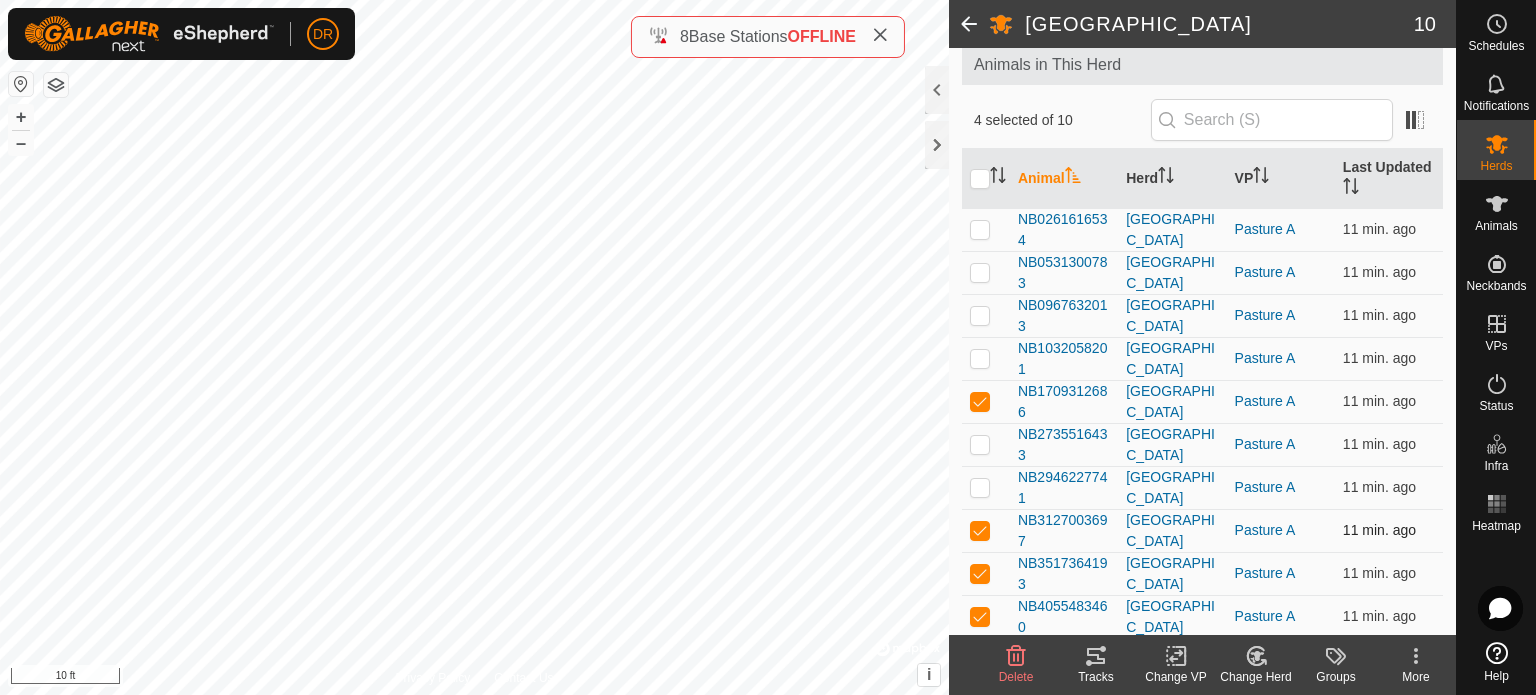 checkbox on "false" 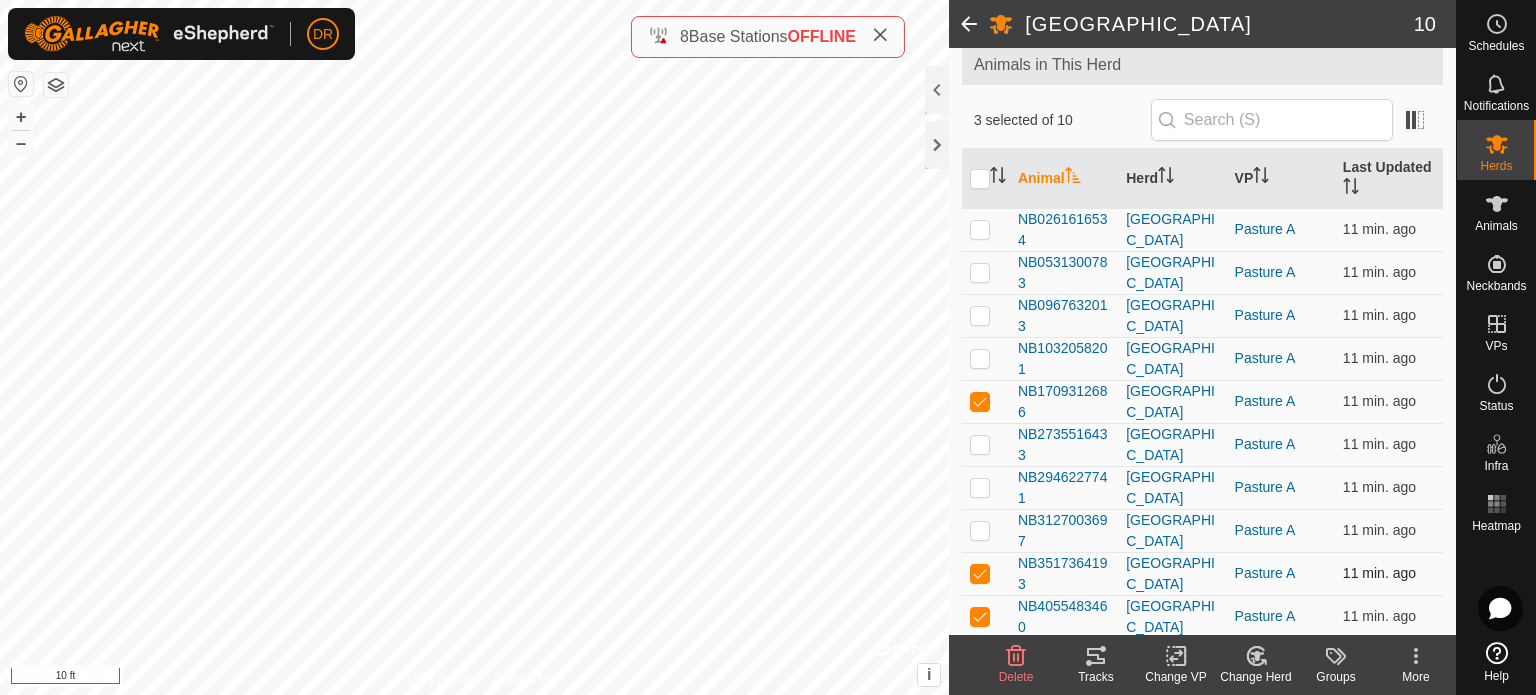 click at bounding box center (980, 573) 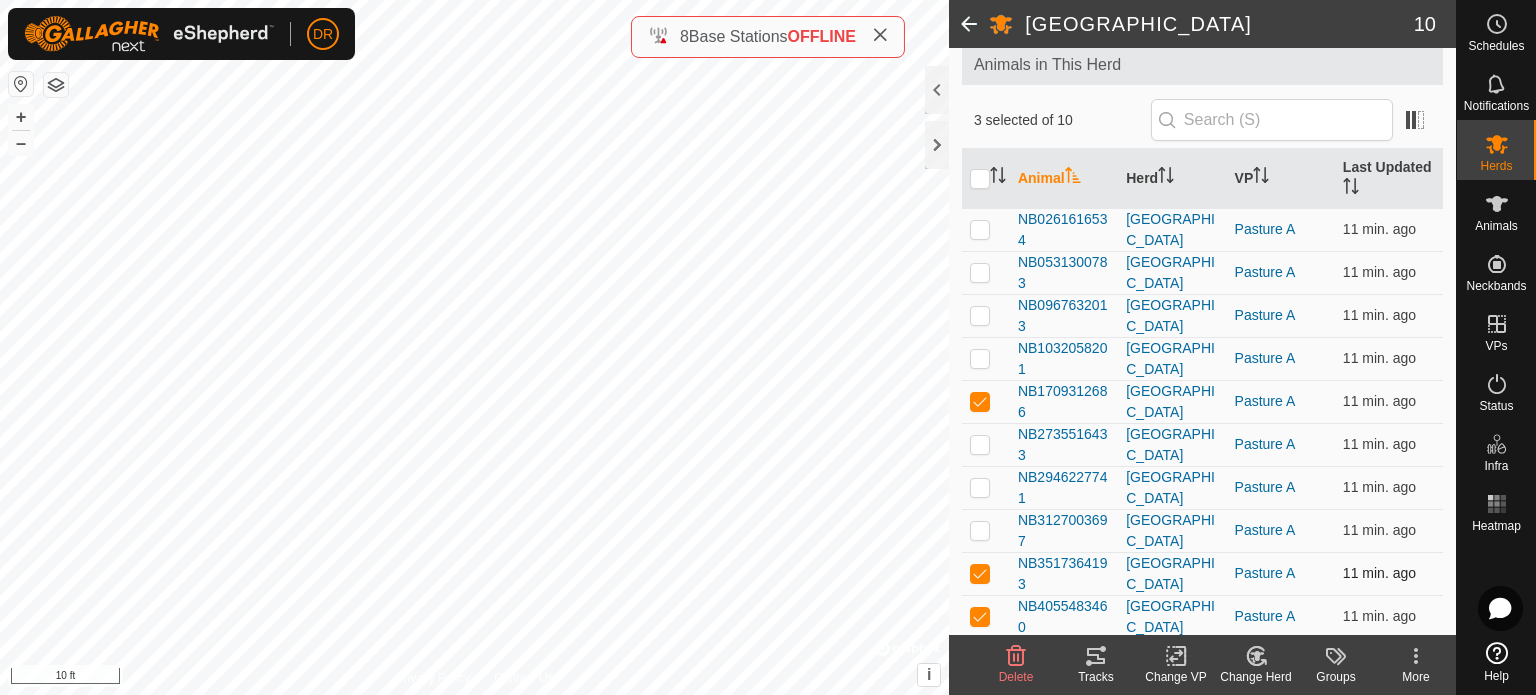 checkbox on "false" 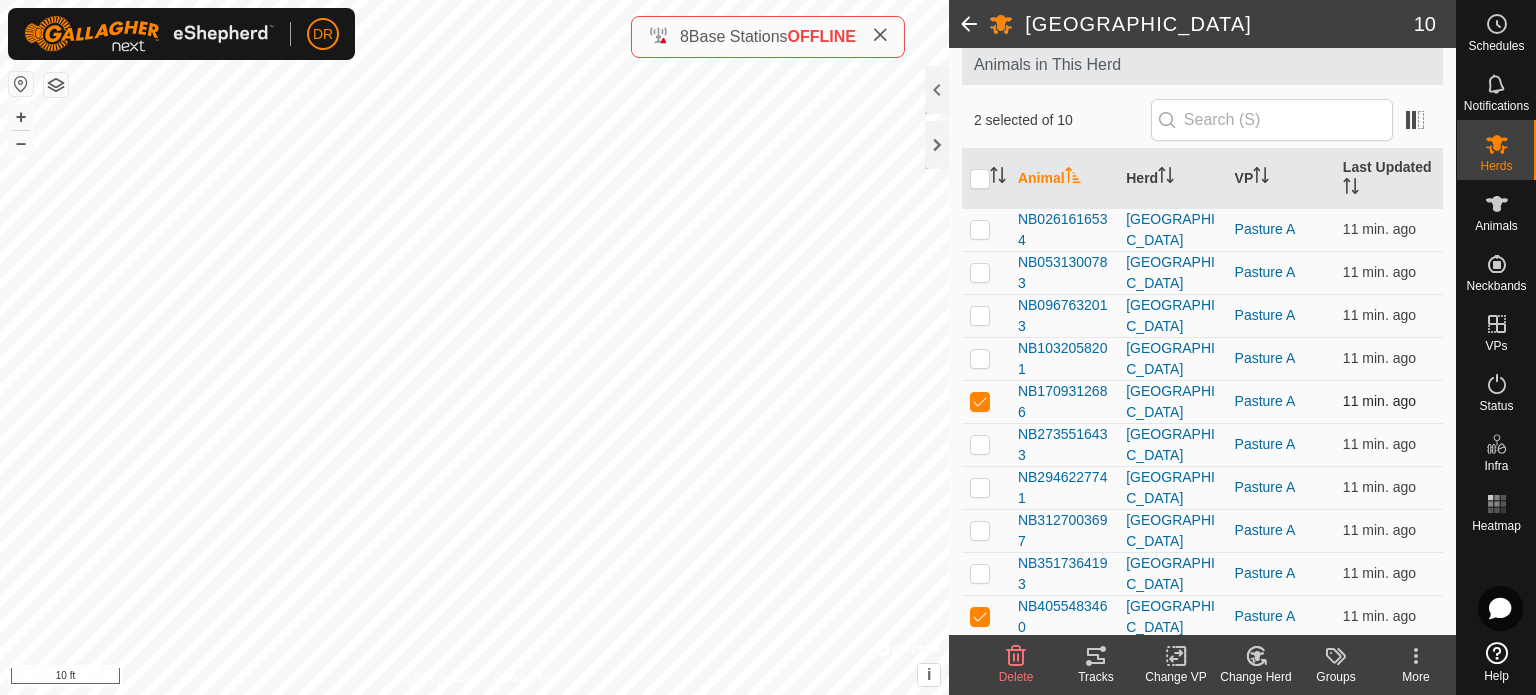 click at bounding box center [980, 401] 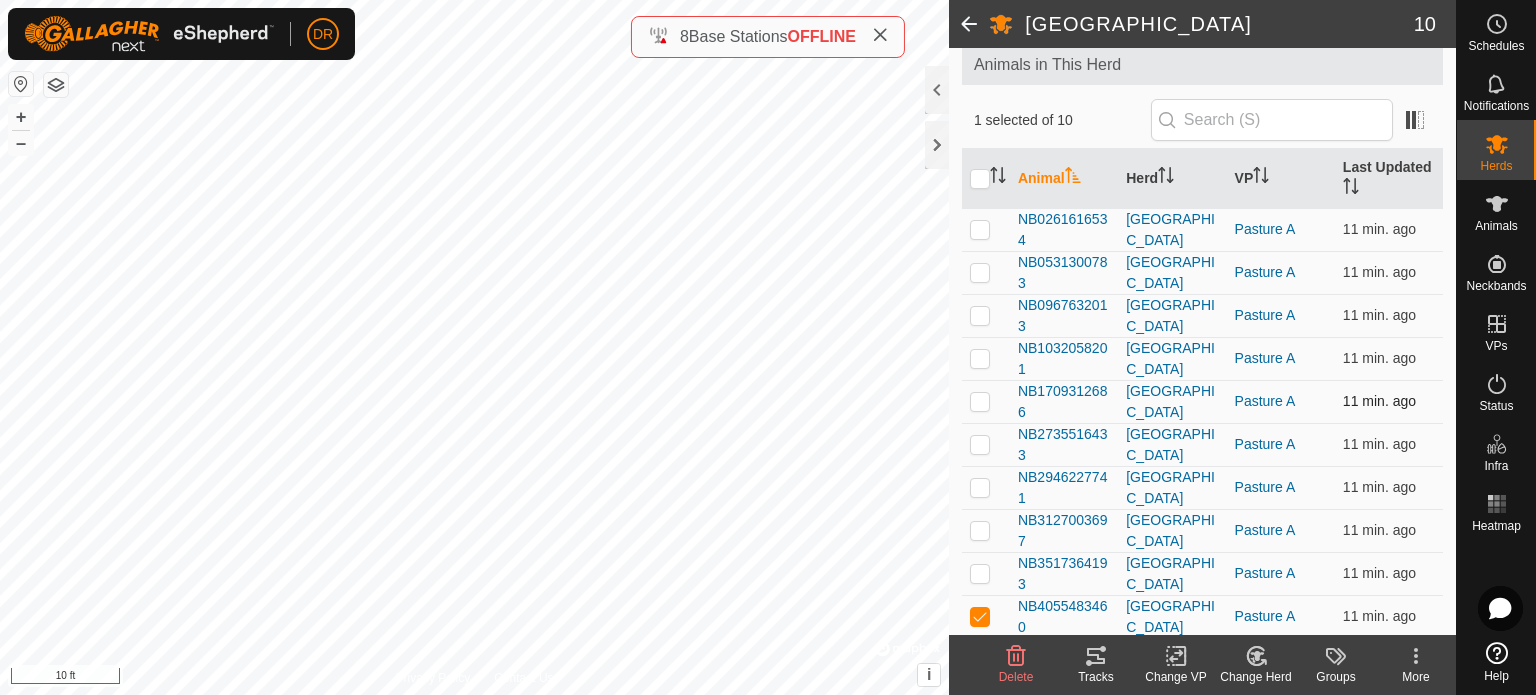 click at bounding box center (980, 401) 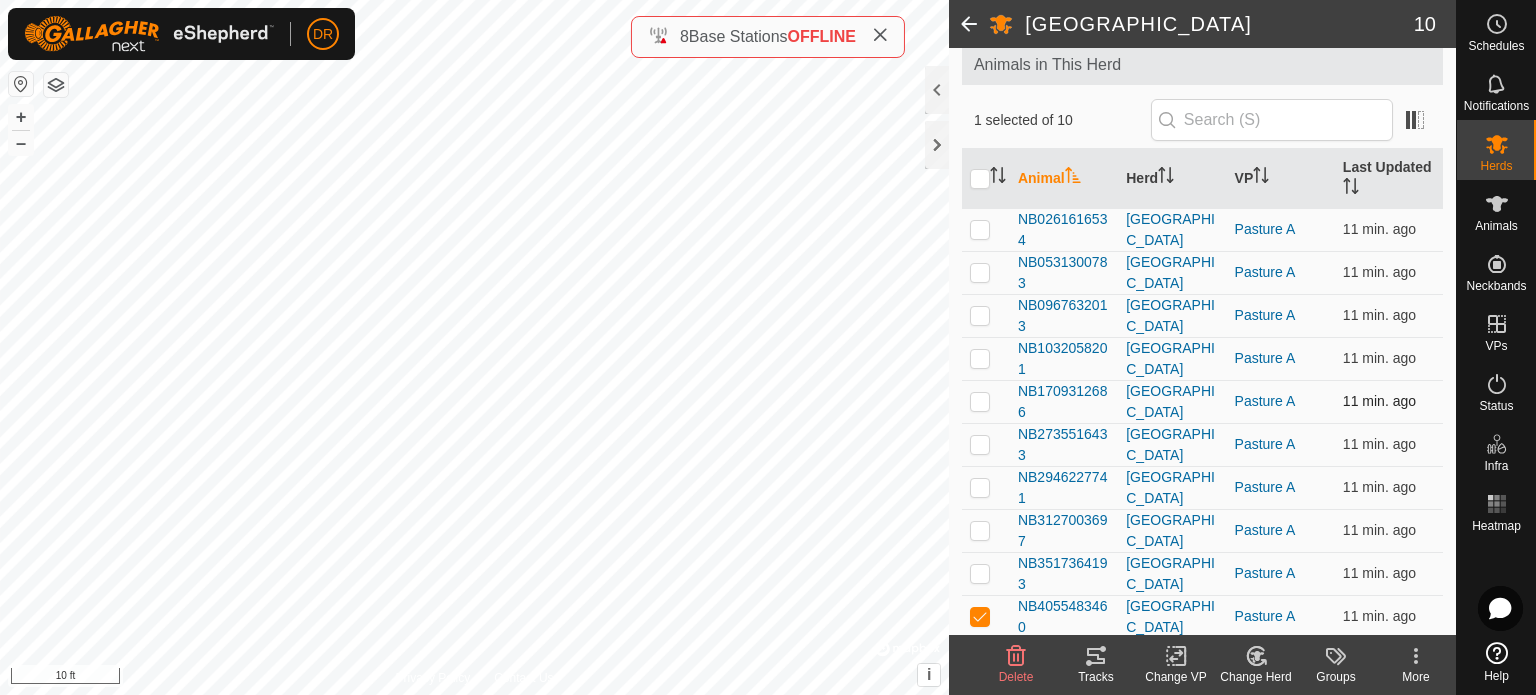 checkbox on "true" 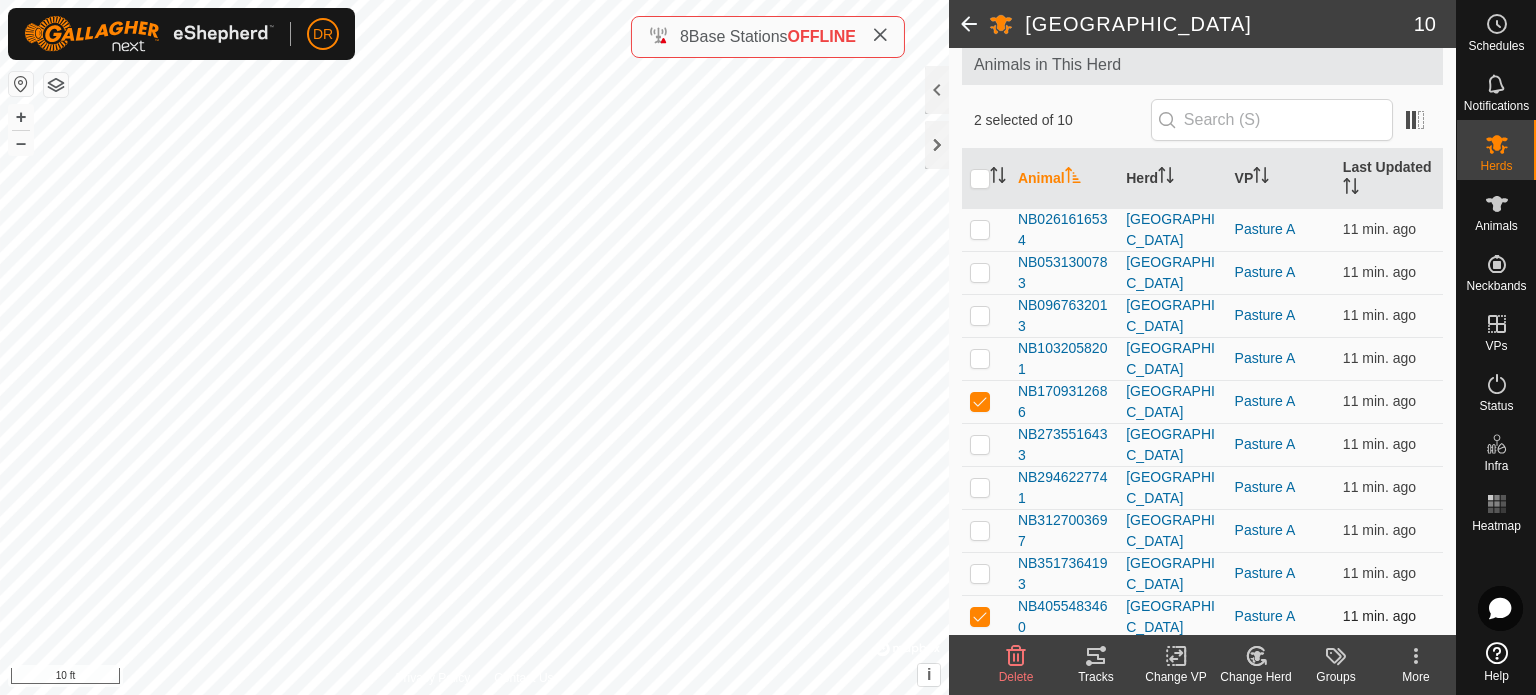 click at bounding box center [980, 616] 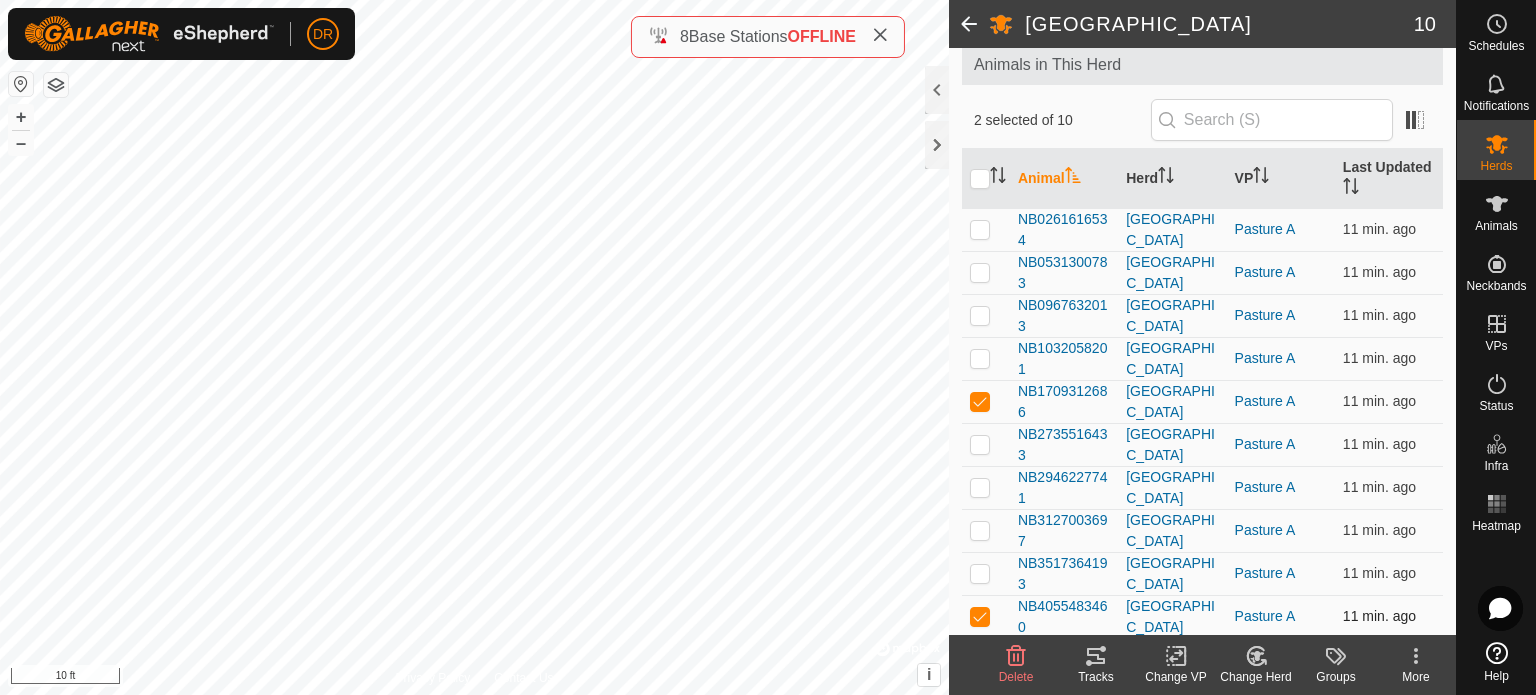 checkbox on "false" 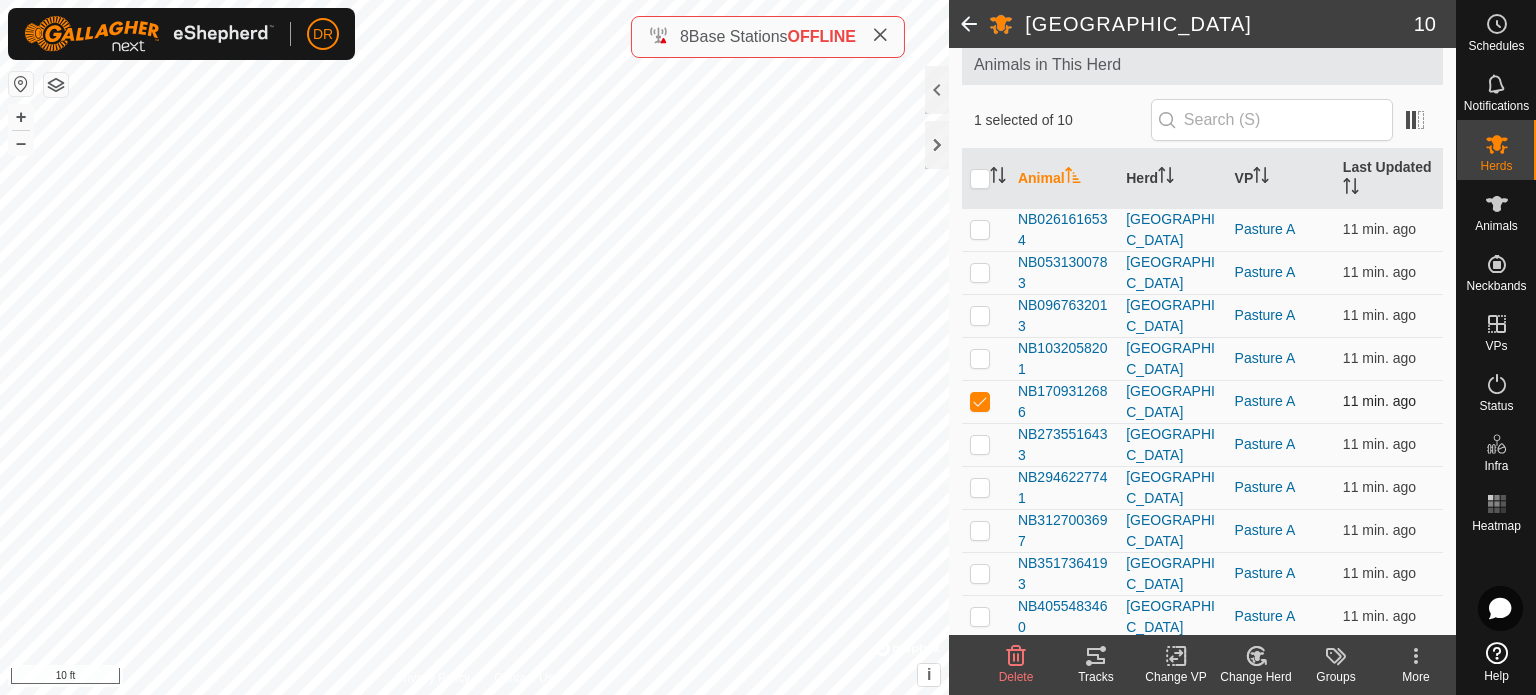 click at bounding box center [980, 401] 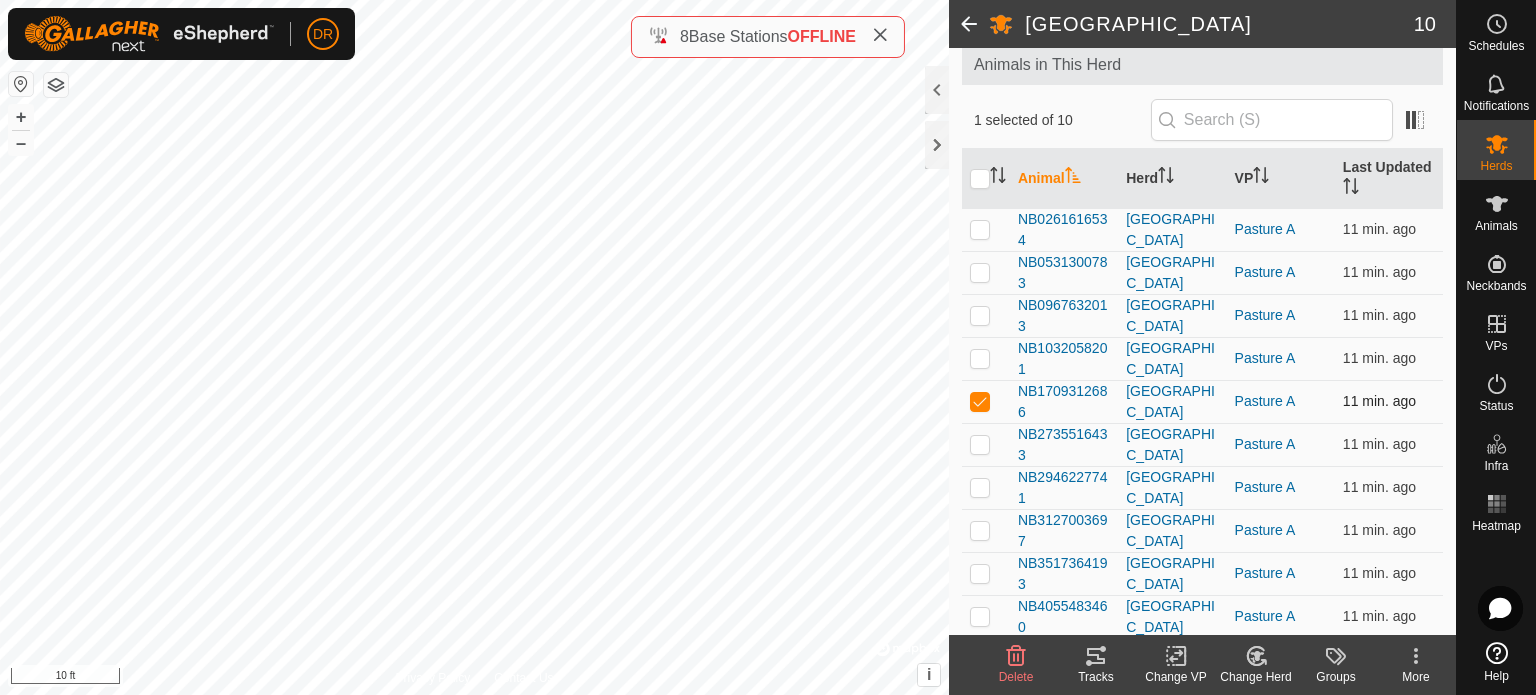 checkbox on "false" 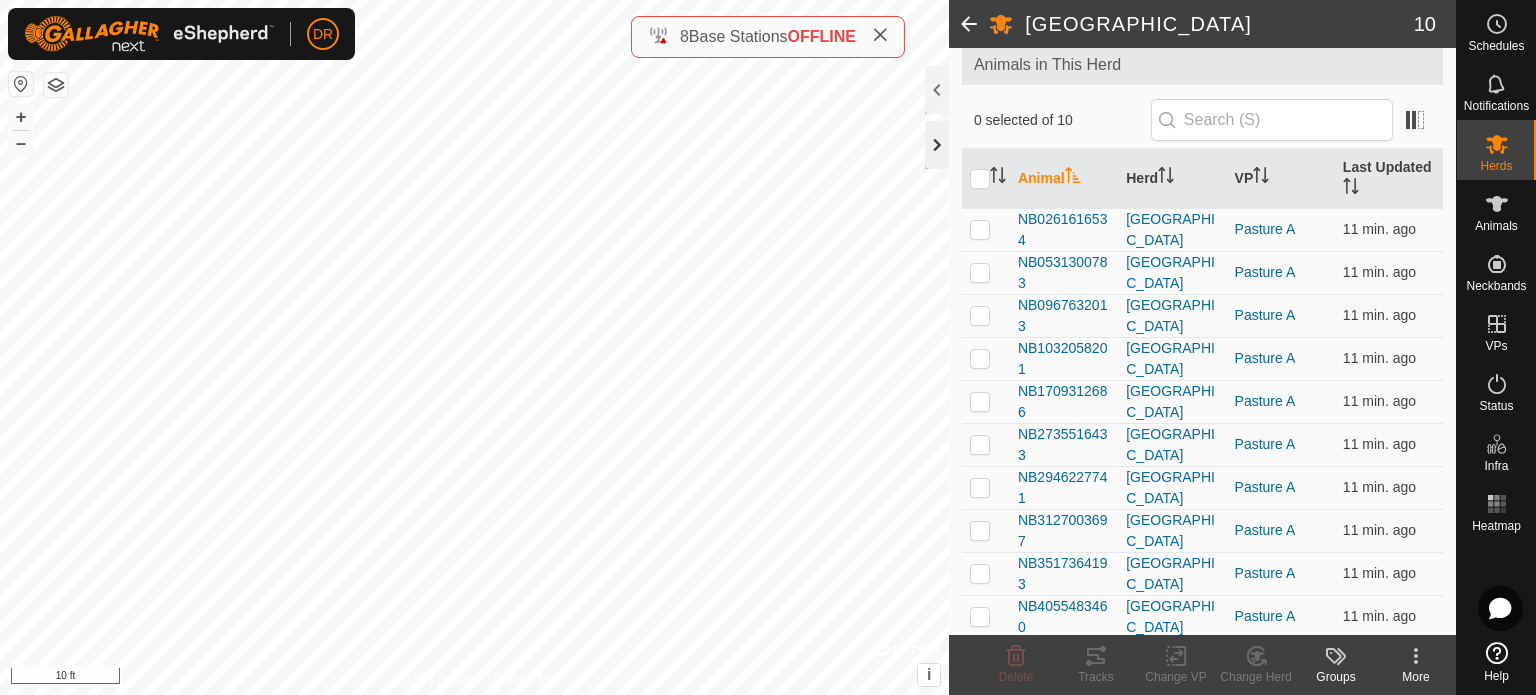 click 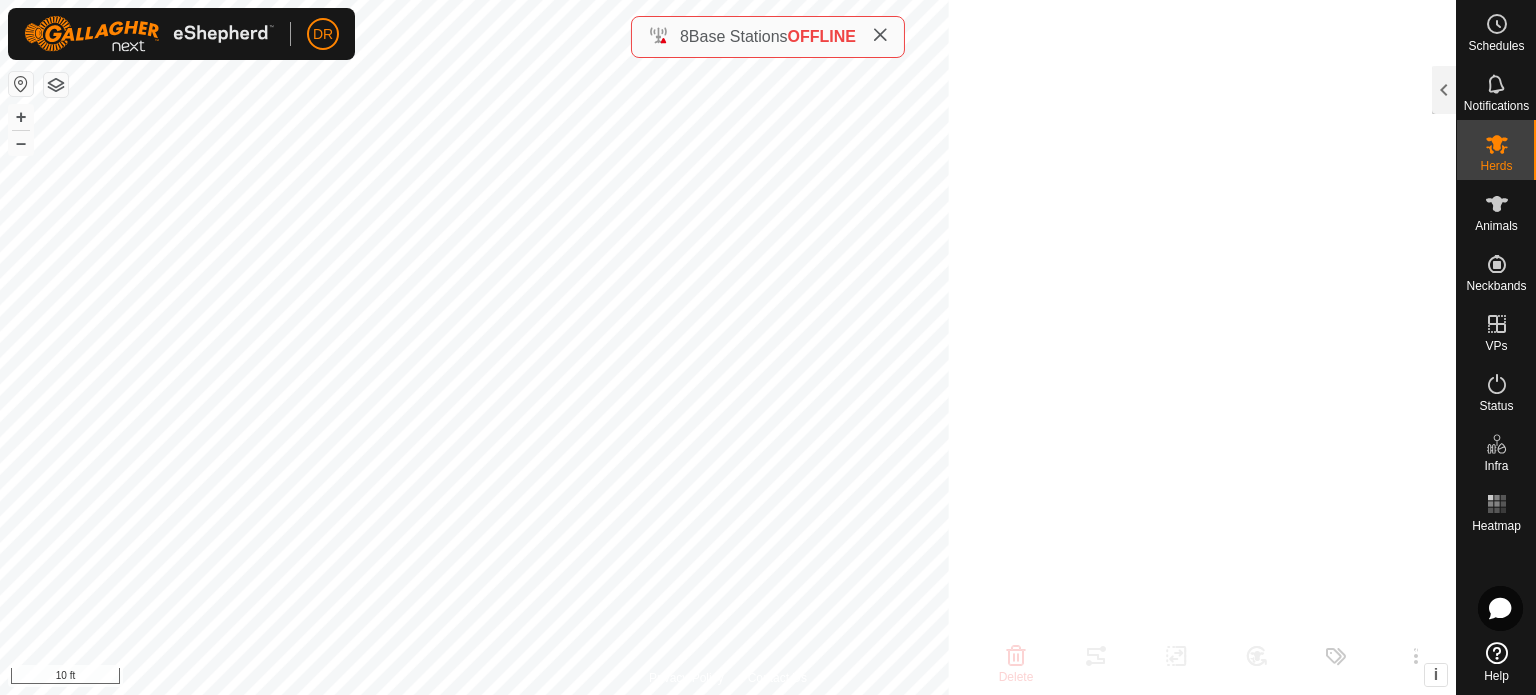 scroll, scrollTop: 137, scrollLeft: 0, axis: vertical 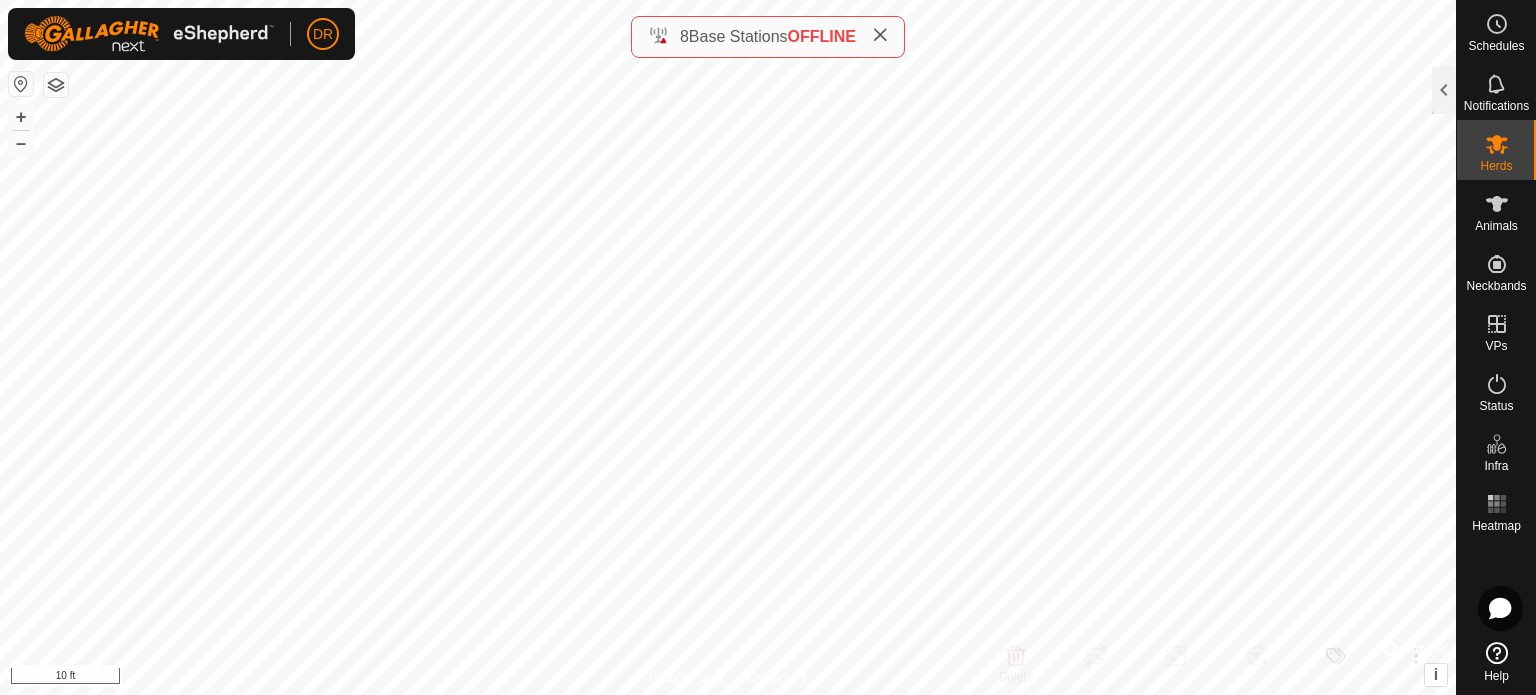 click 